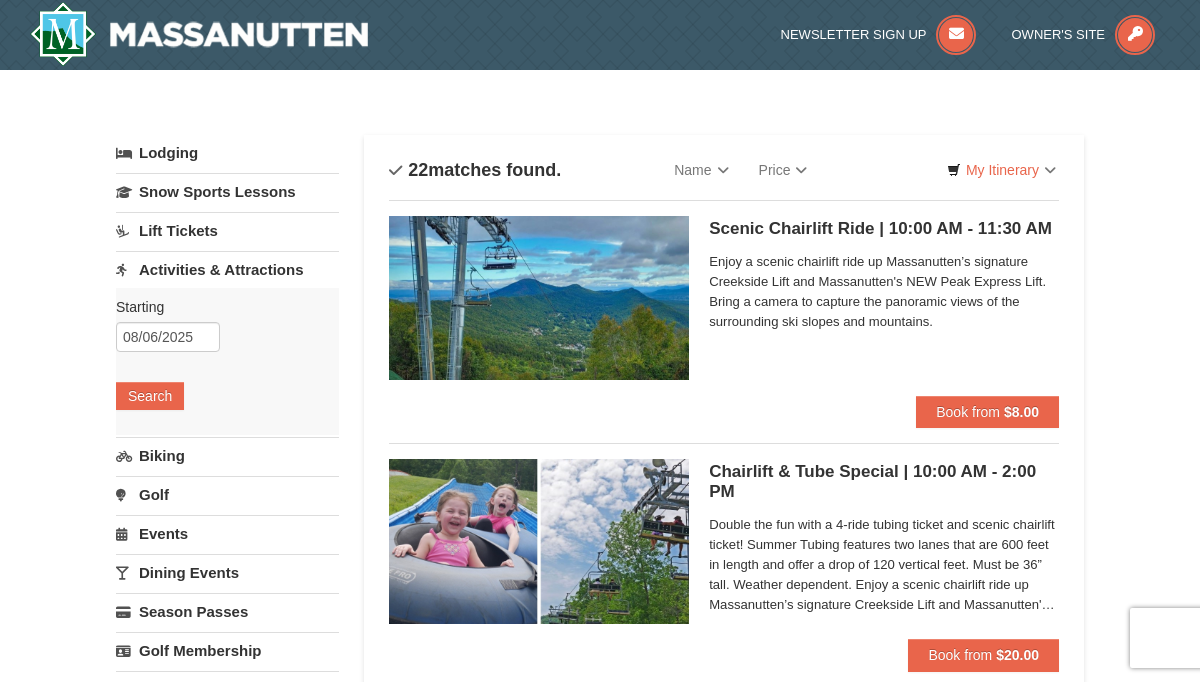 scroll, scrollTop: 1064, scrollLeft: 0, axis: vertical 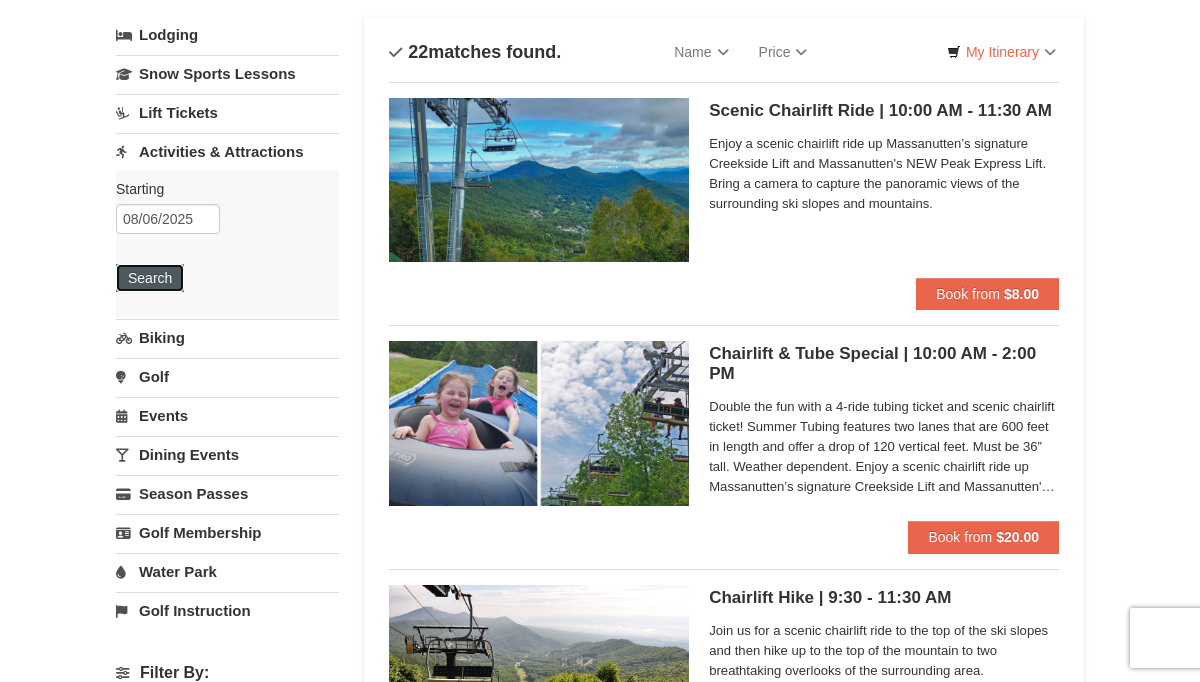 click on "Search" at bounding box center [150, 278] 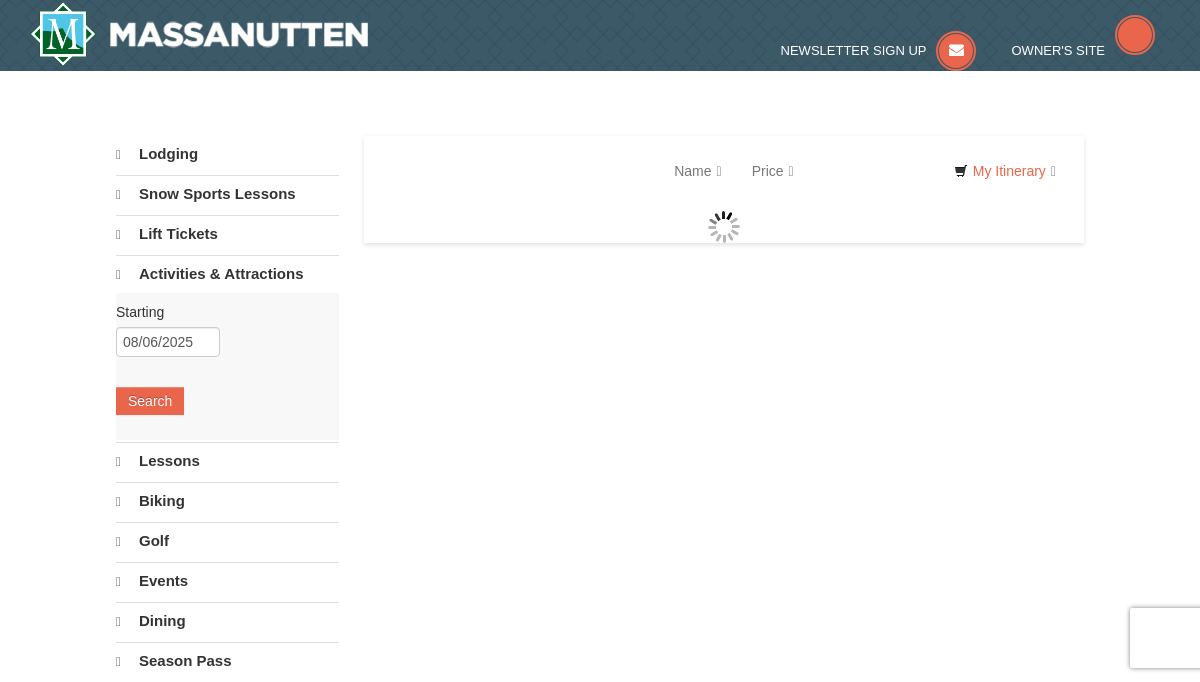 scroll, scrollTop: 0, scrollLeft: 0, axis: both 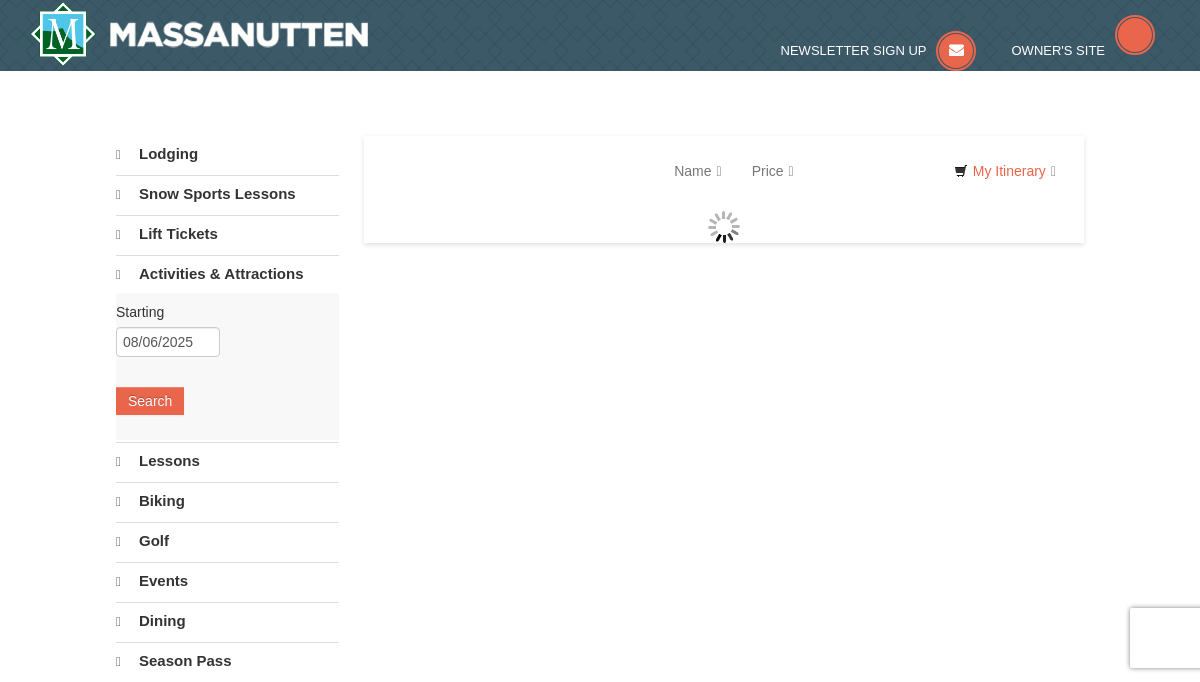 select on "8" 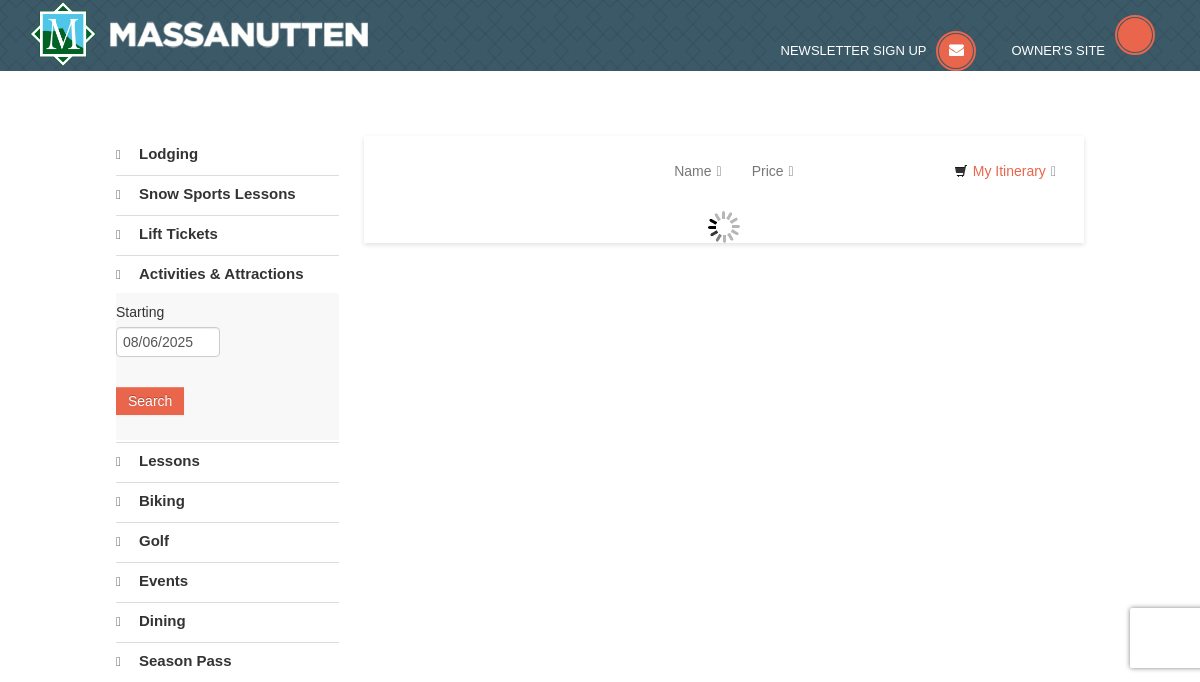 select on "8" 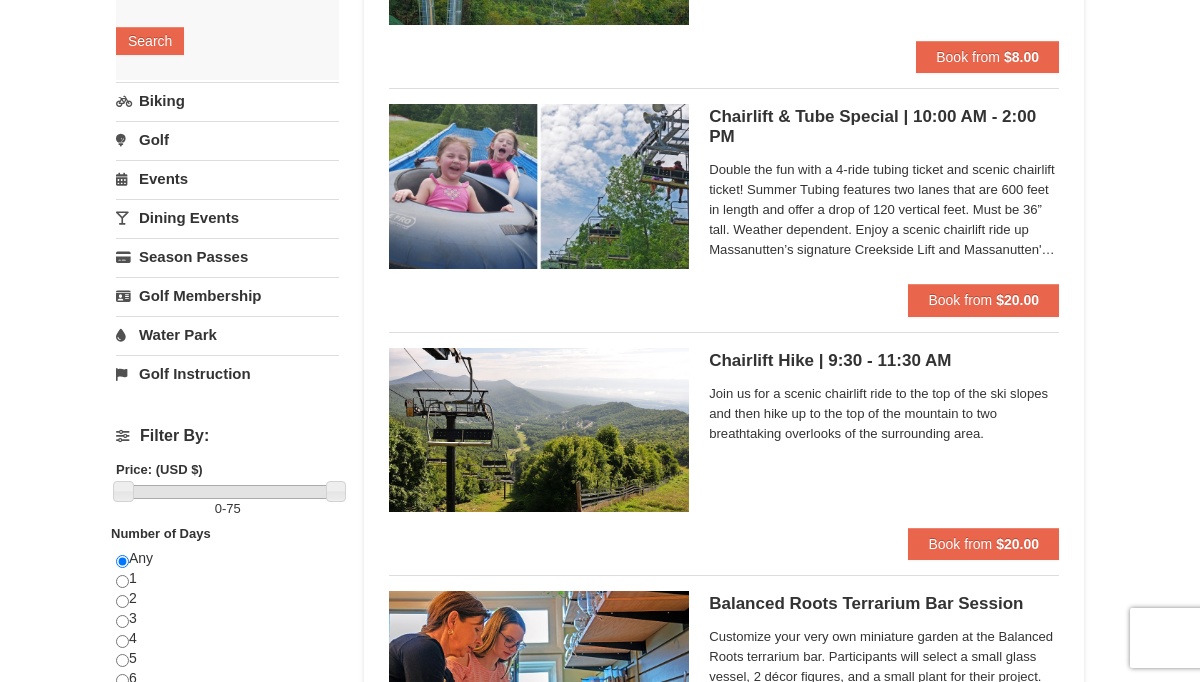 scroll, scrollTop: 0, scrollLeft: 0, axis: both 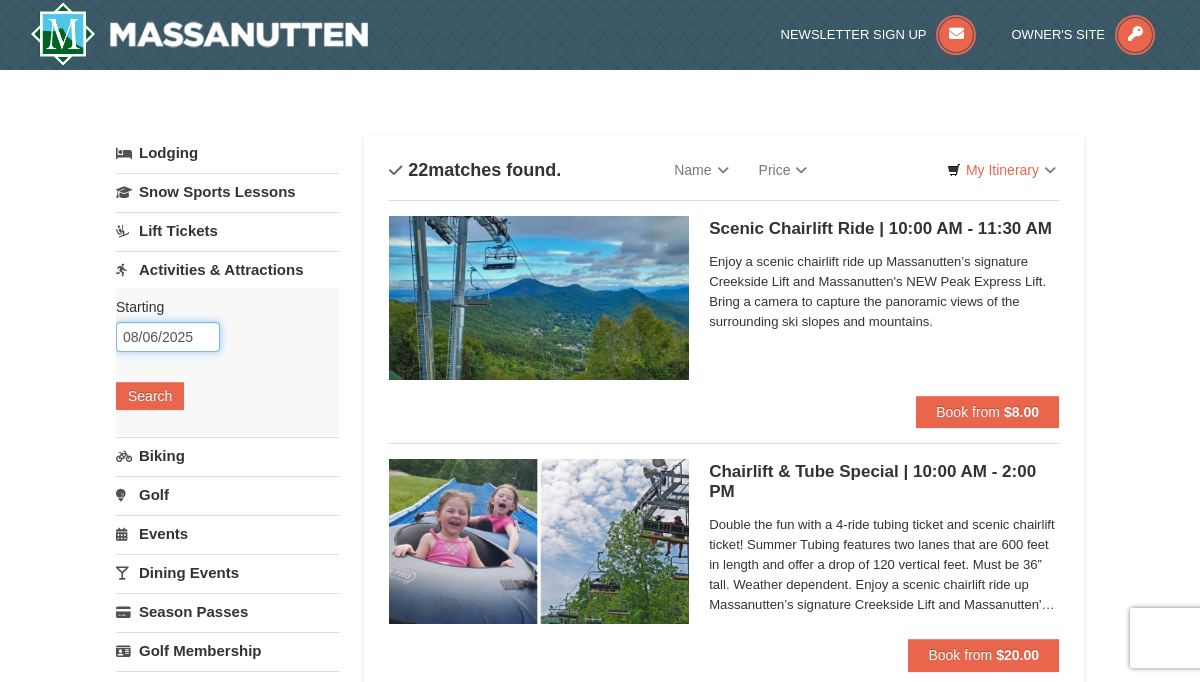 click on "08/06/2025" at bounding box center [168, 337] 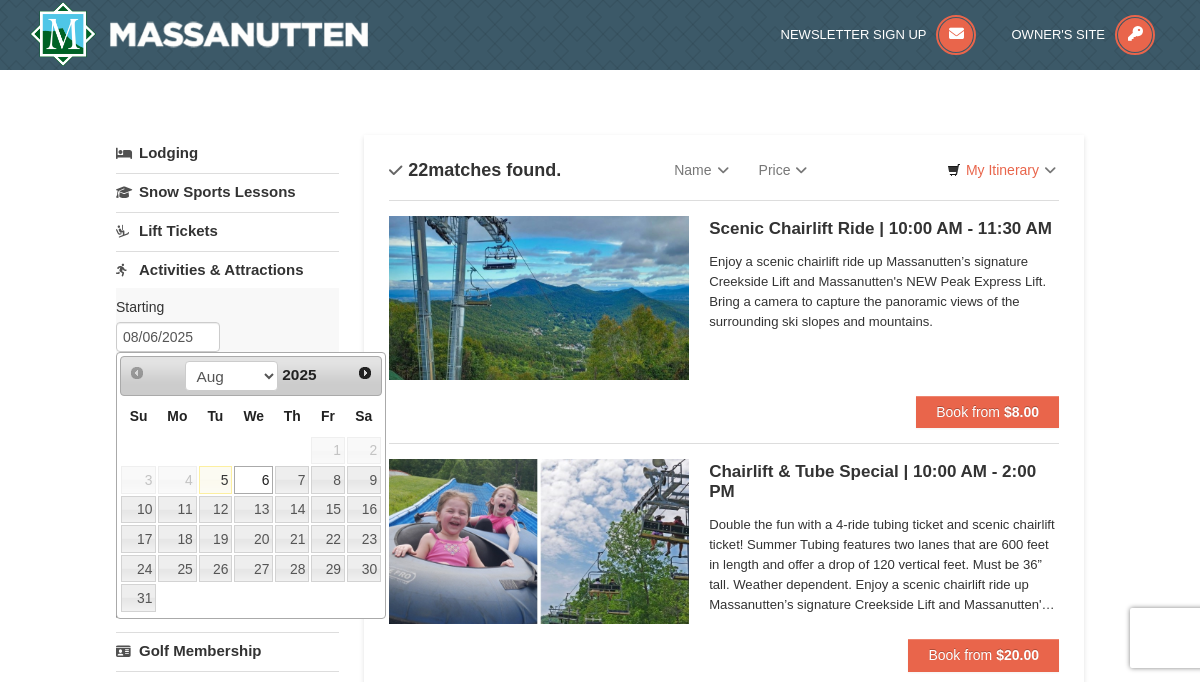 click on "5" at bounding box center [216, 480] 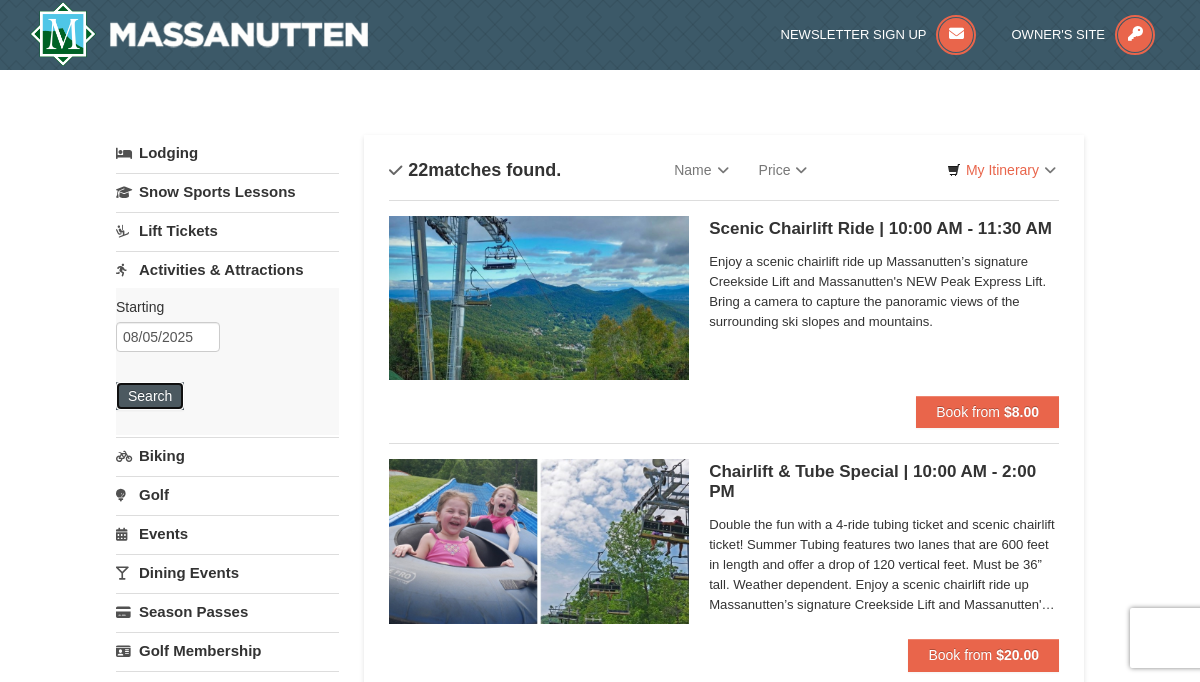 click on "Search" at bounding box center (150, 396) 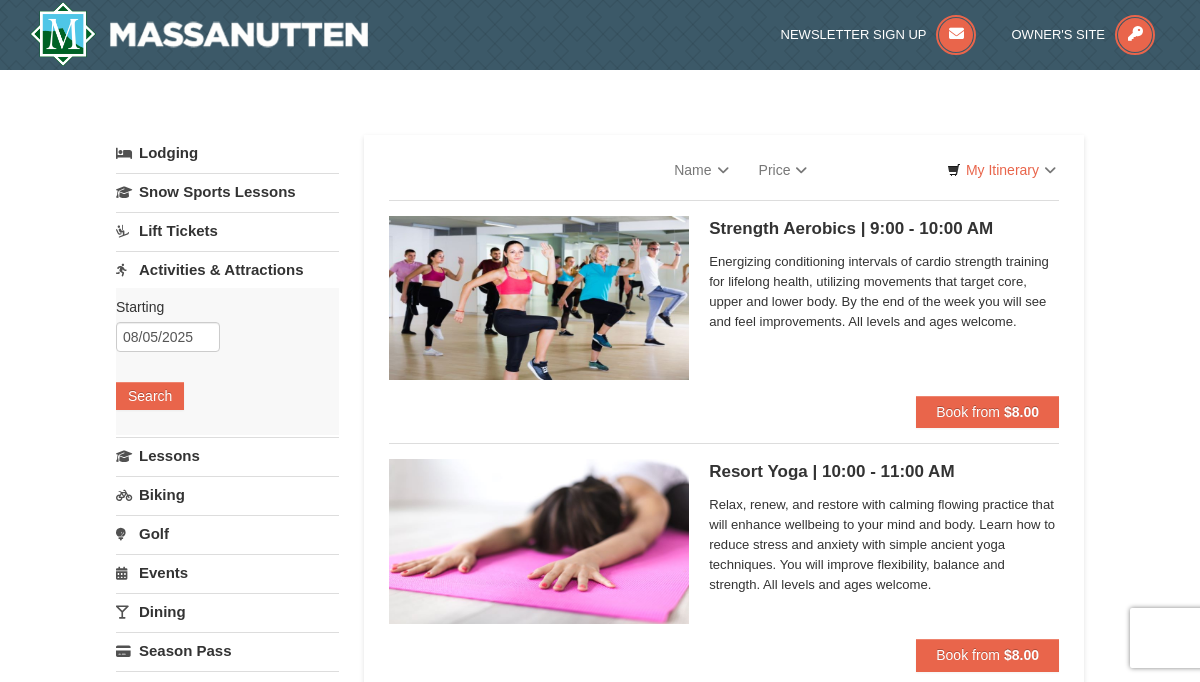scroll, scrollTop: 0, scrollLeft: 0, axis: both 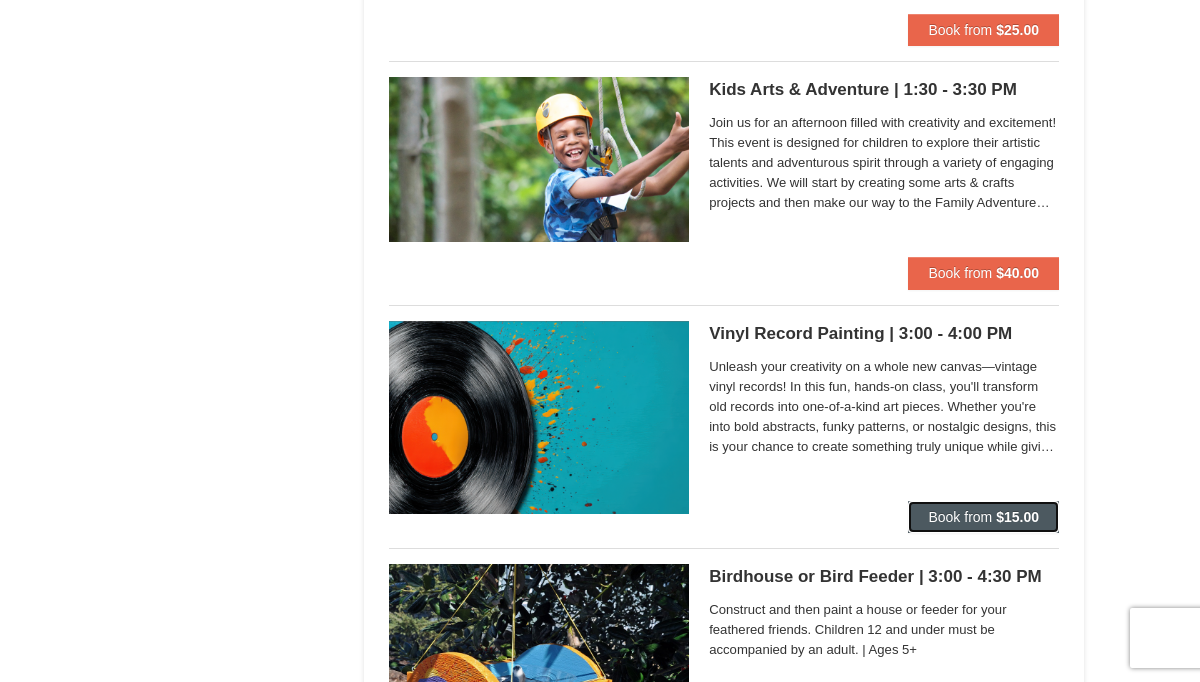 click on "Book from   $15.00" at bounding box center [983, 517] 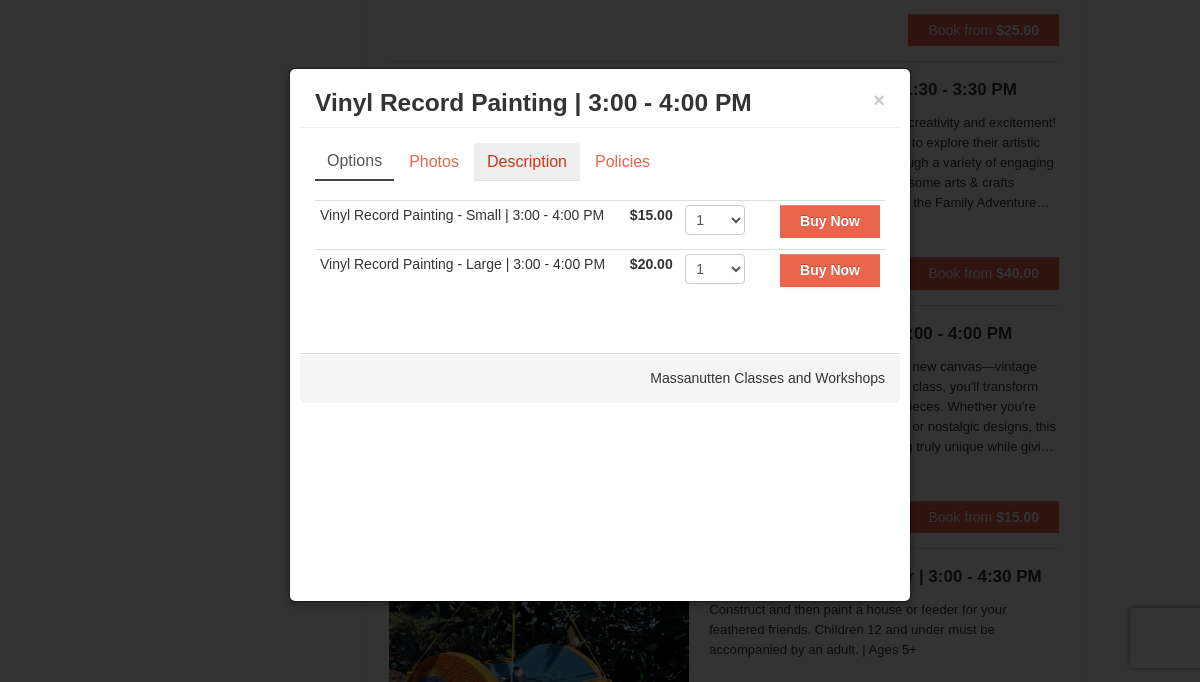 click on "Description" at bounding box center (527, 162) 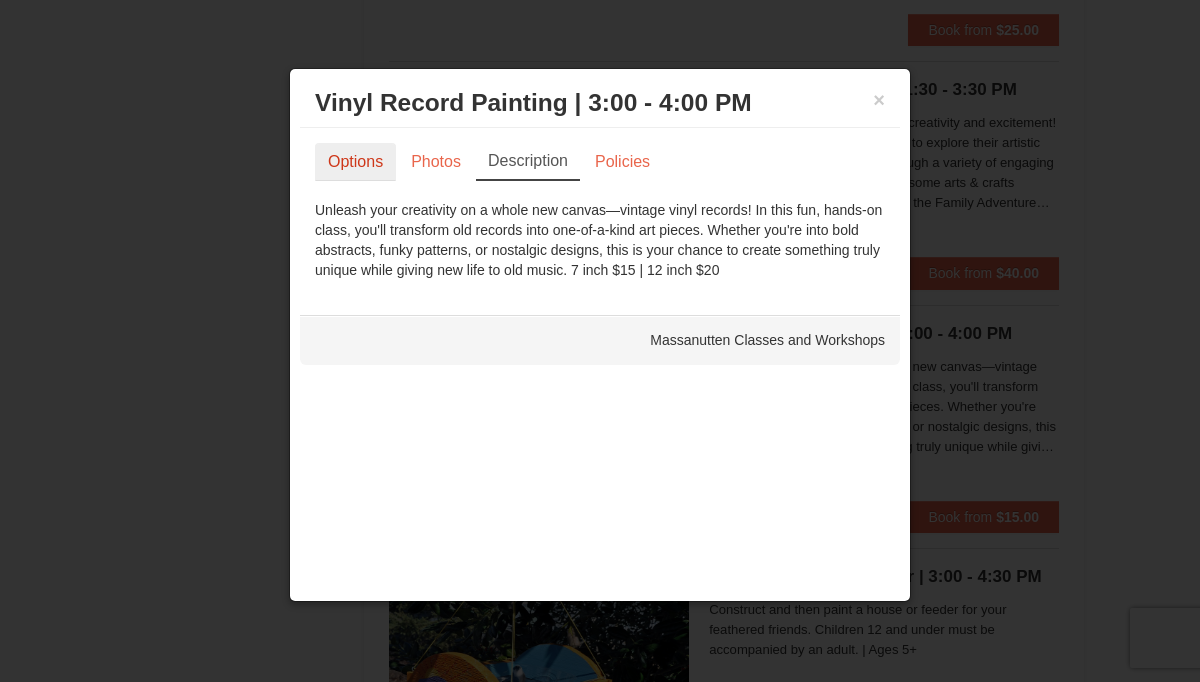 click on "Options" at bounding box center [355, 162] 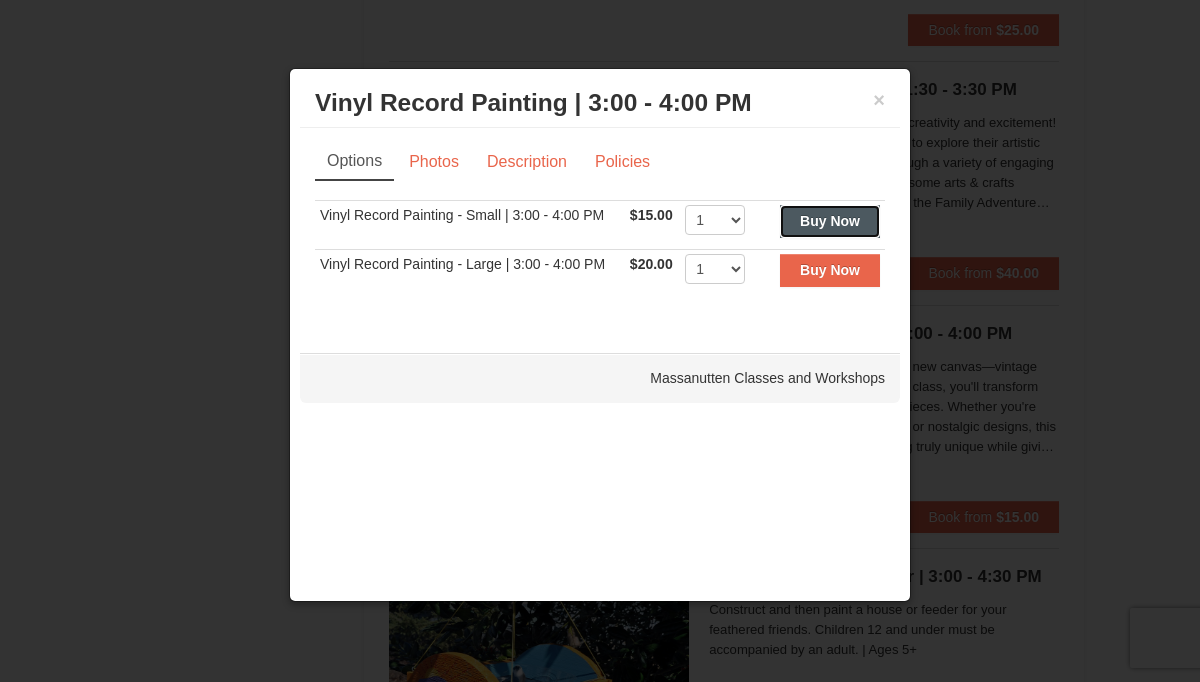 click on "Buy Now" at bounding box center (830, 221) 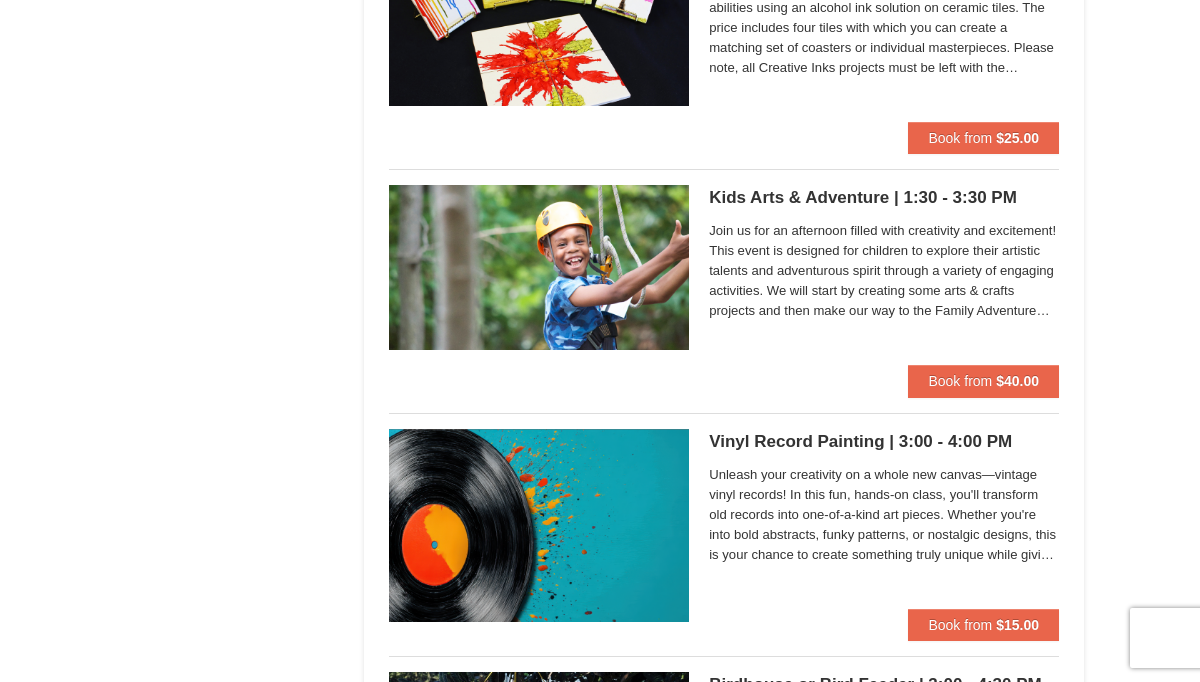scroll, scrollTop: 4430, scrollLeft: 0, axis: vertical 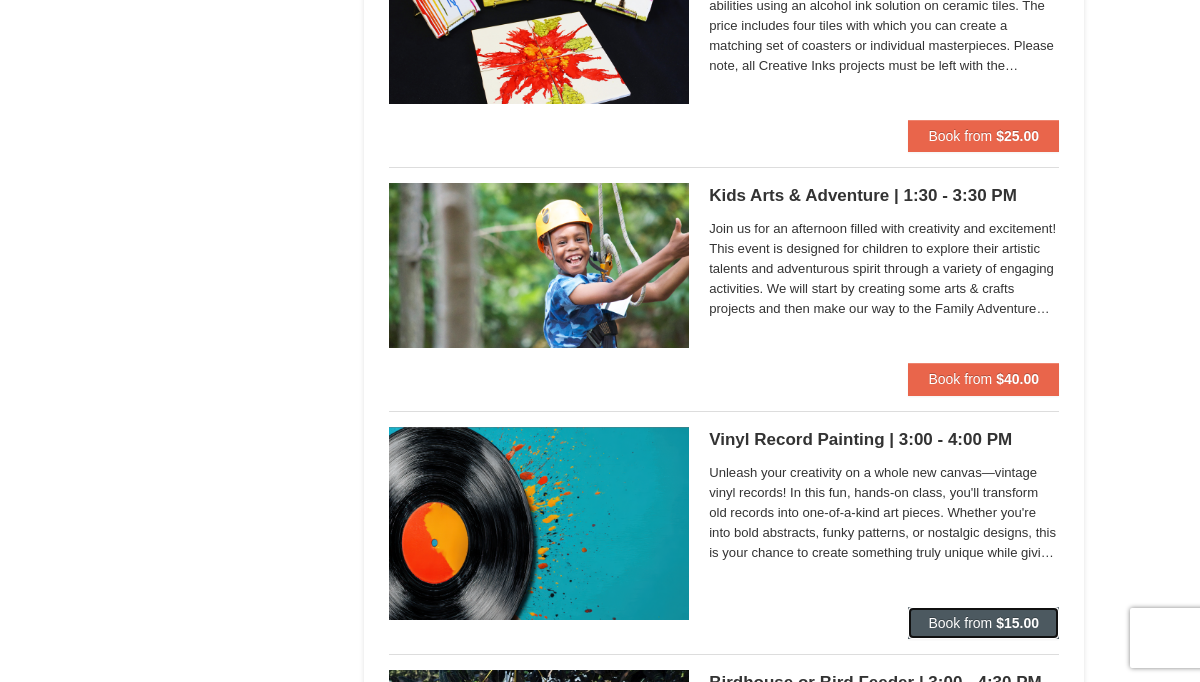 click on "Book from" at bounding box center [960, 623] 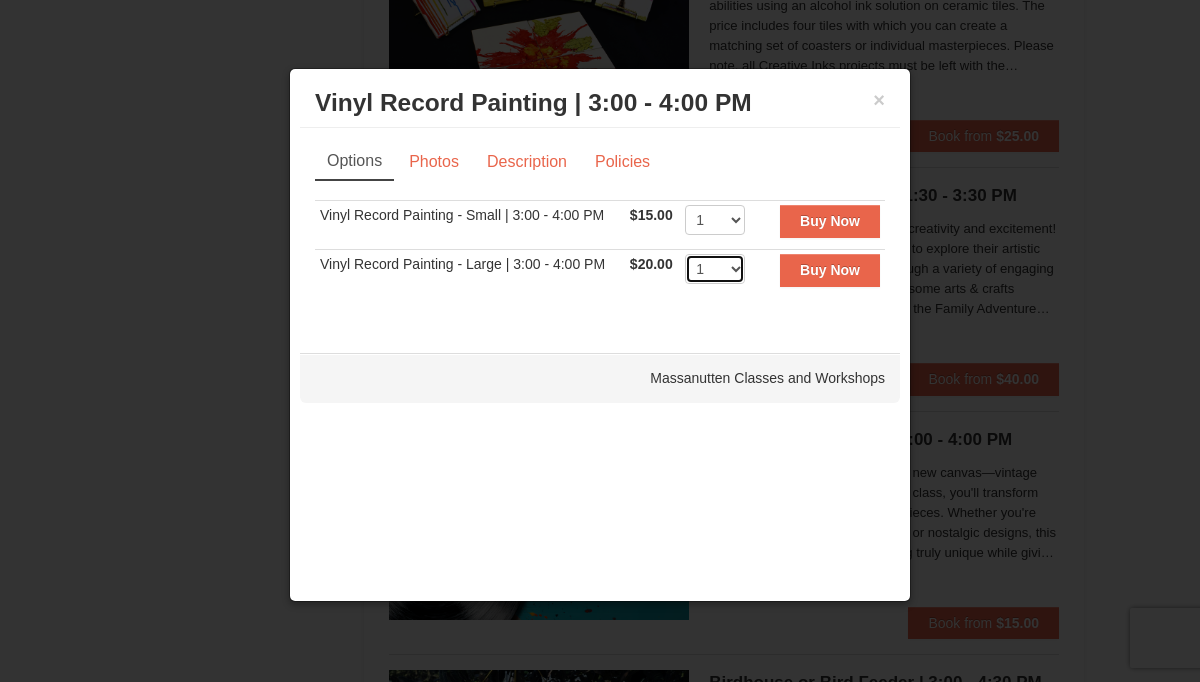 click on "1
2
3
4
5
6
7
8
9
10
11
12
13
14
15
16
17
18
19
20" at bounding box center [715, 269] 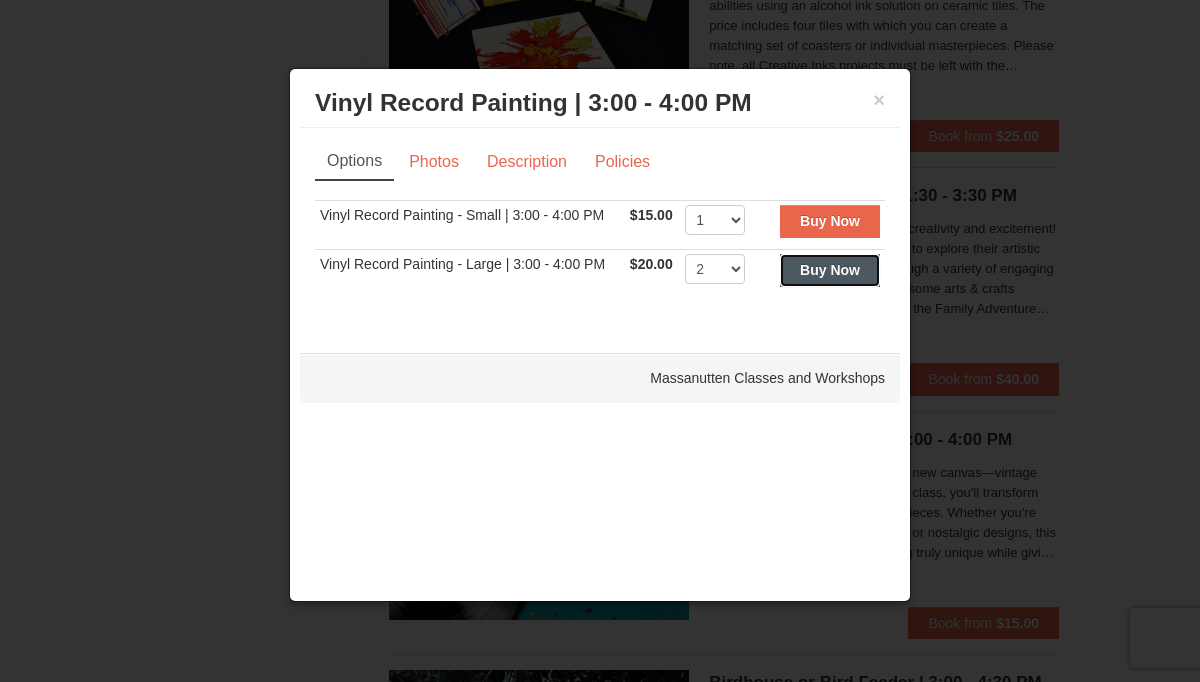 click on "Buy Now" at bounding box center (830, 270) 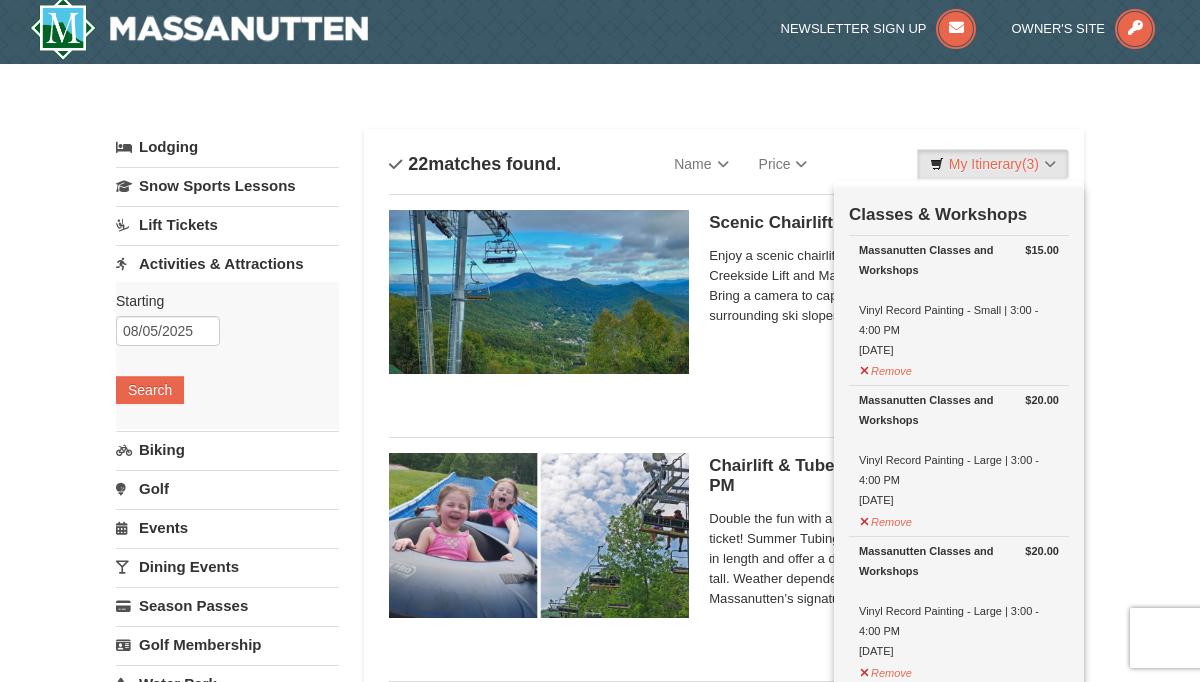 scroll, scrollTop: 0, scrollLeft: 0, axis: both 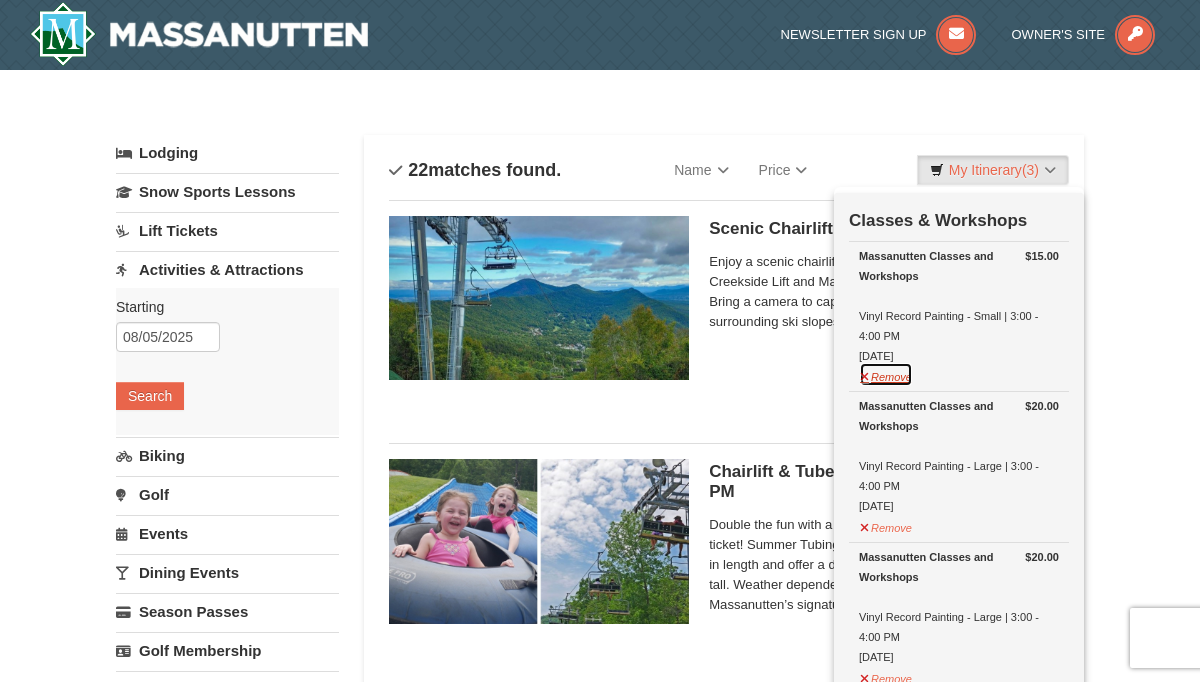 click on "Remove" at bounding box center [886, 374] 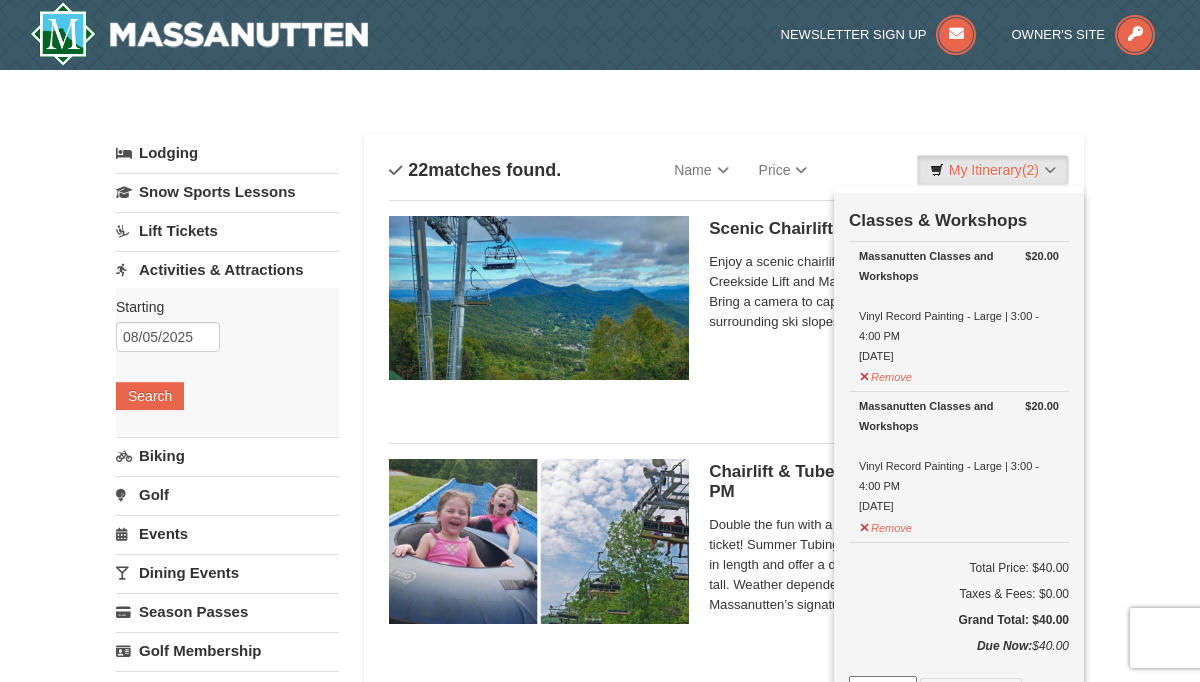 click on "Scenic Chairlift Ride | 10:00 AM - 11:30 AM  Massanutten Scenic Chairlift Rides
Enjoy a scenic chairlift ride up Massanutten’s signature Creekside Lift and Massanutten's NEW Peak Express Lift. Bring a camera to capture the panoramic views of the surrounding ski slopes and mountains." at bounding box center [884, 306] 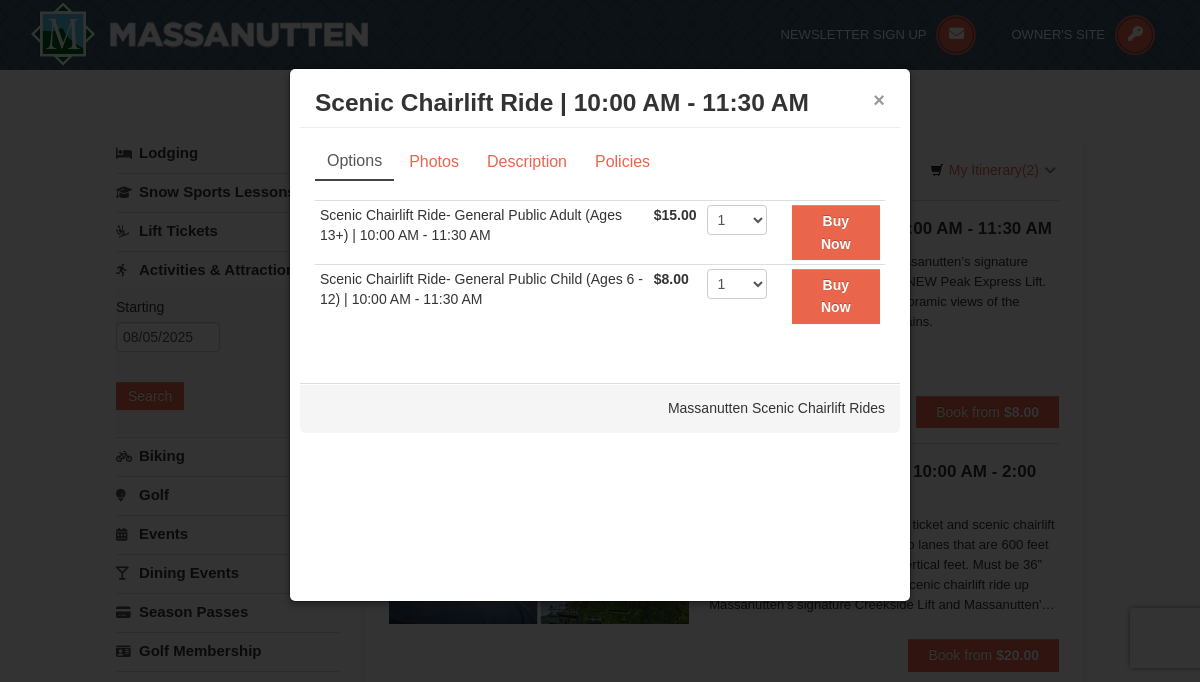 click on "×" at bounding box center [879, 100] 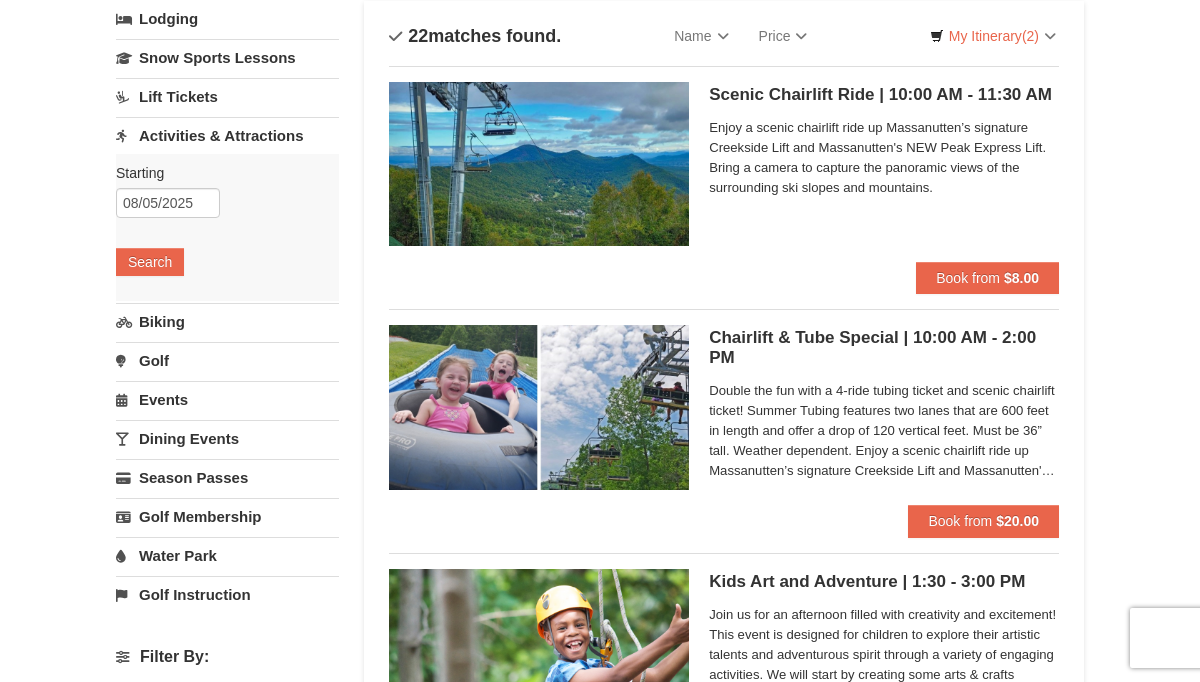 scroll, scrollTop: 141, scrollLeft: 0, axis: vertical 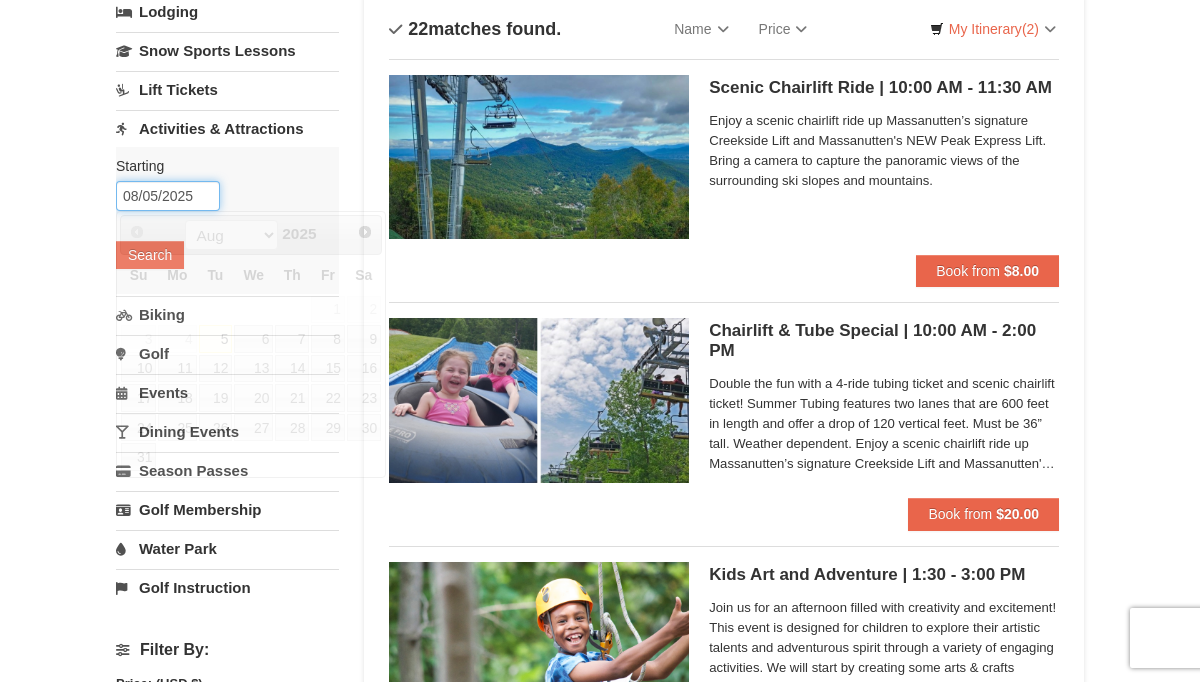 click on "08/05/2025" at bounding box center [168, 196] 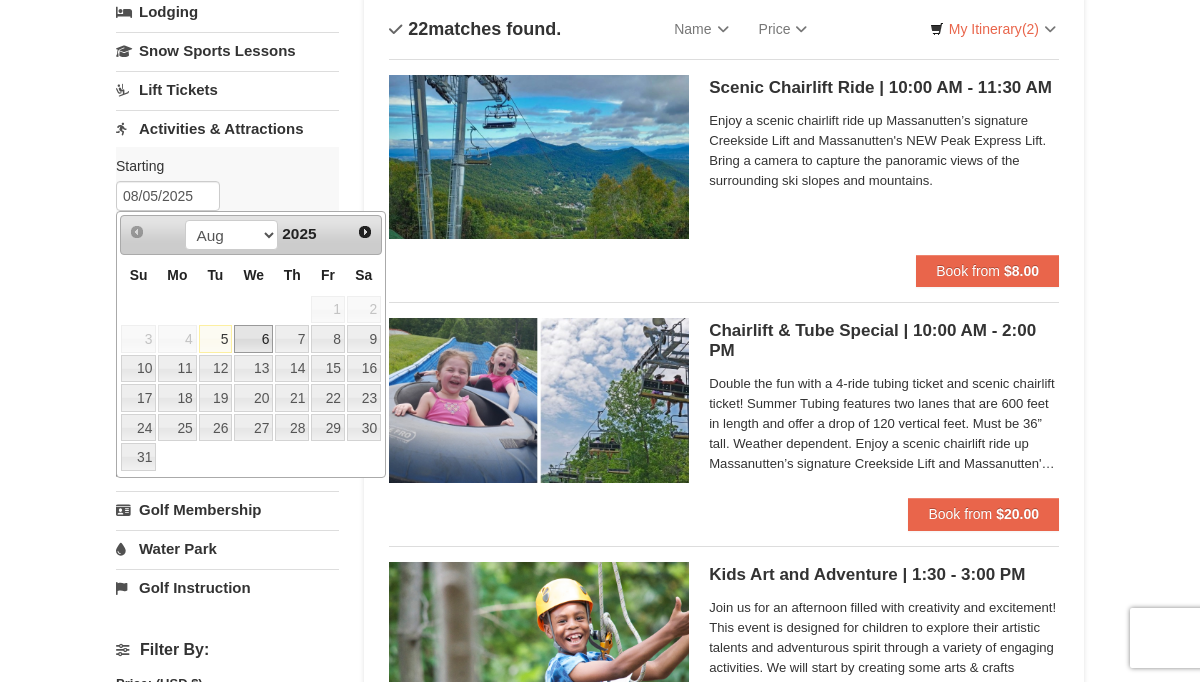 click on "6" at bounding box center (253, 339) 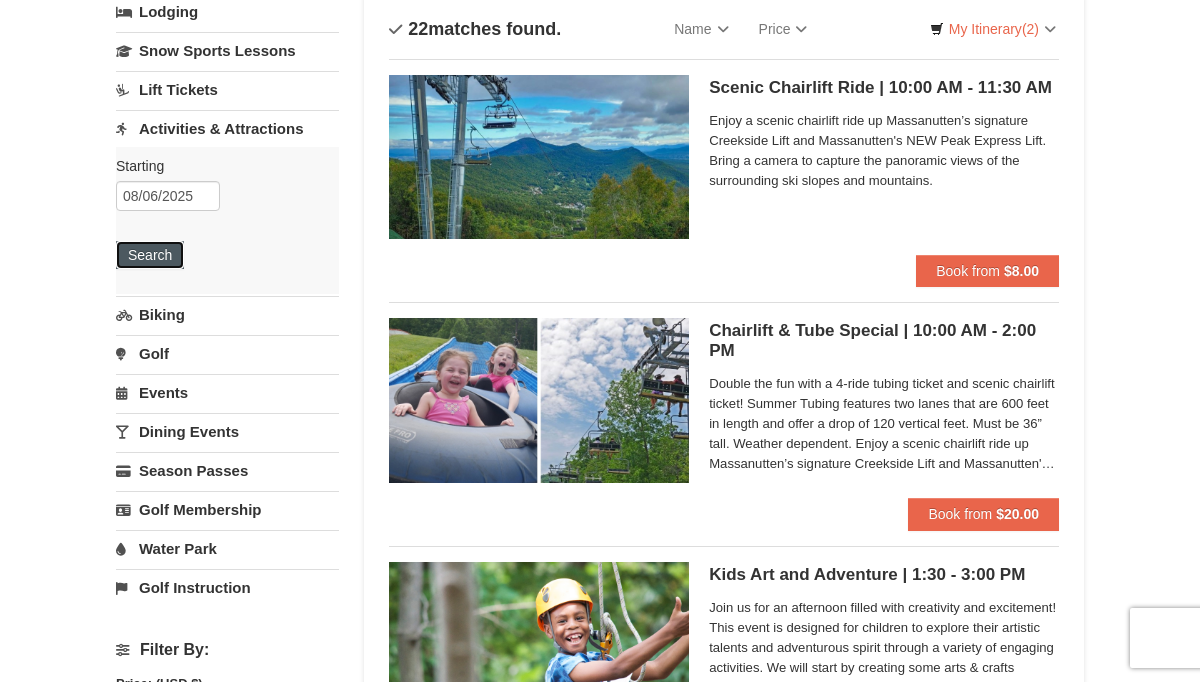 click on "Search" at bounding box center [150, 255] 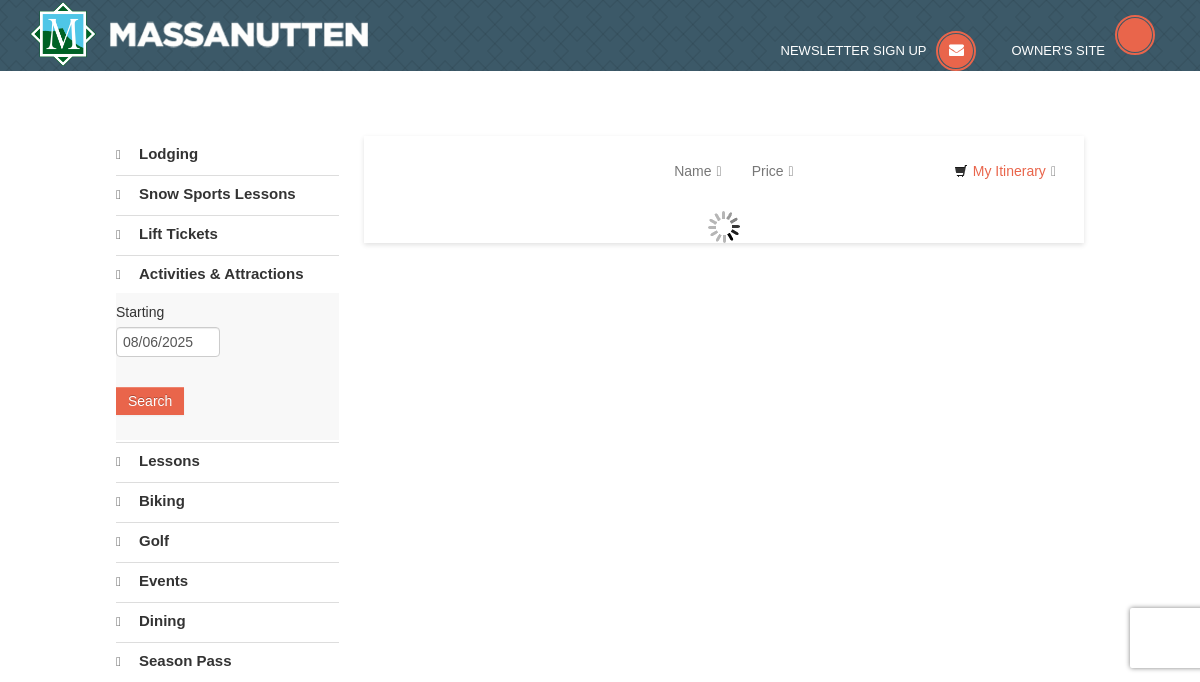 scroll, scrollTop: 0, scrollLeft: 0, axis: both 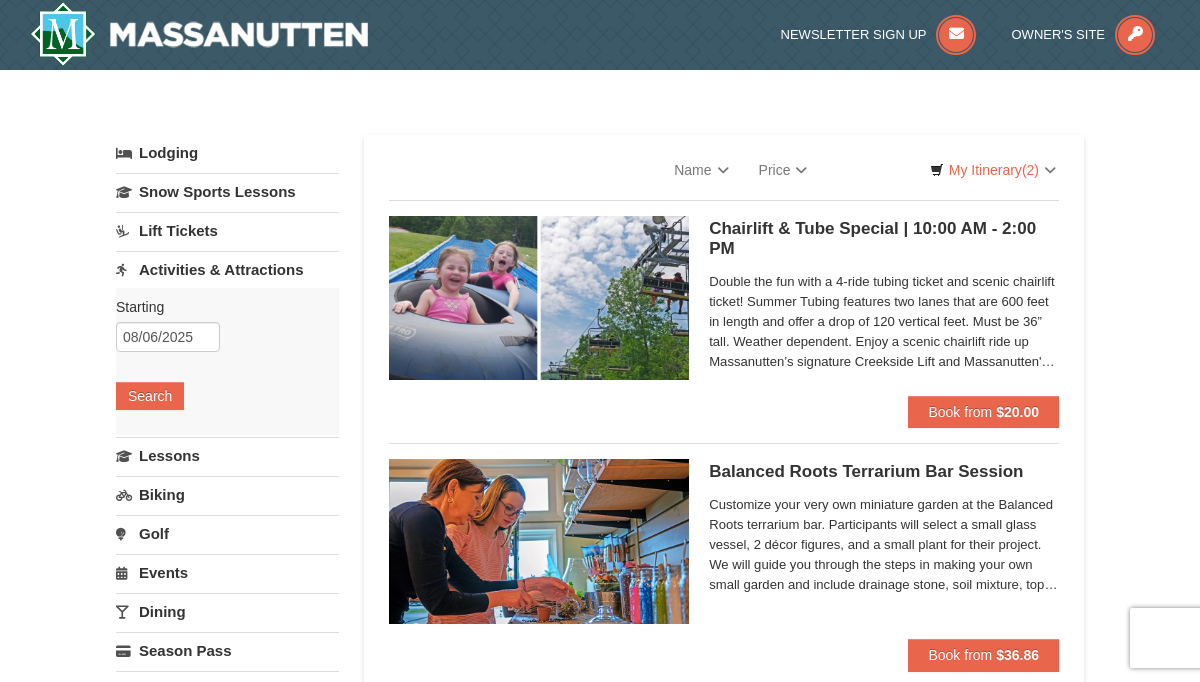 select on "8" 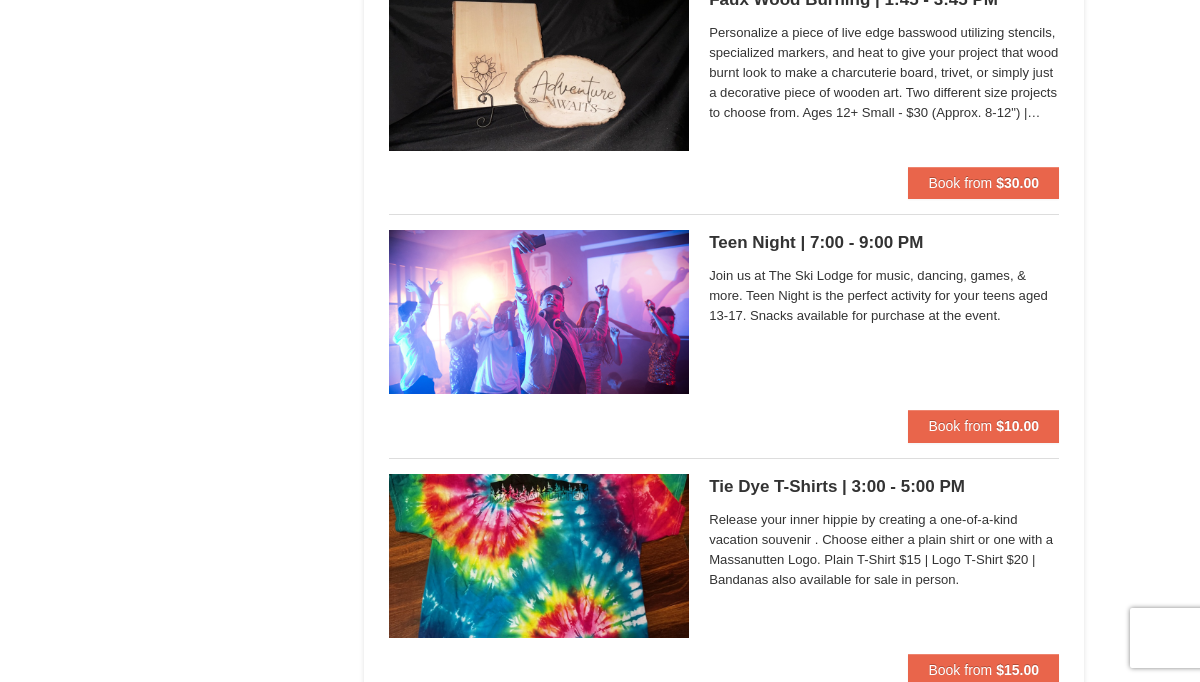 scroll, scrollTop: 4844, scrollLeft: 0, axis: vertical 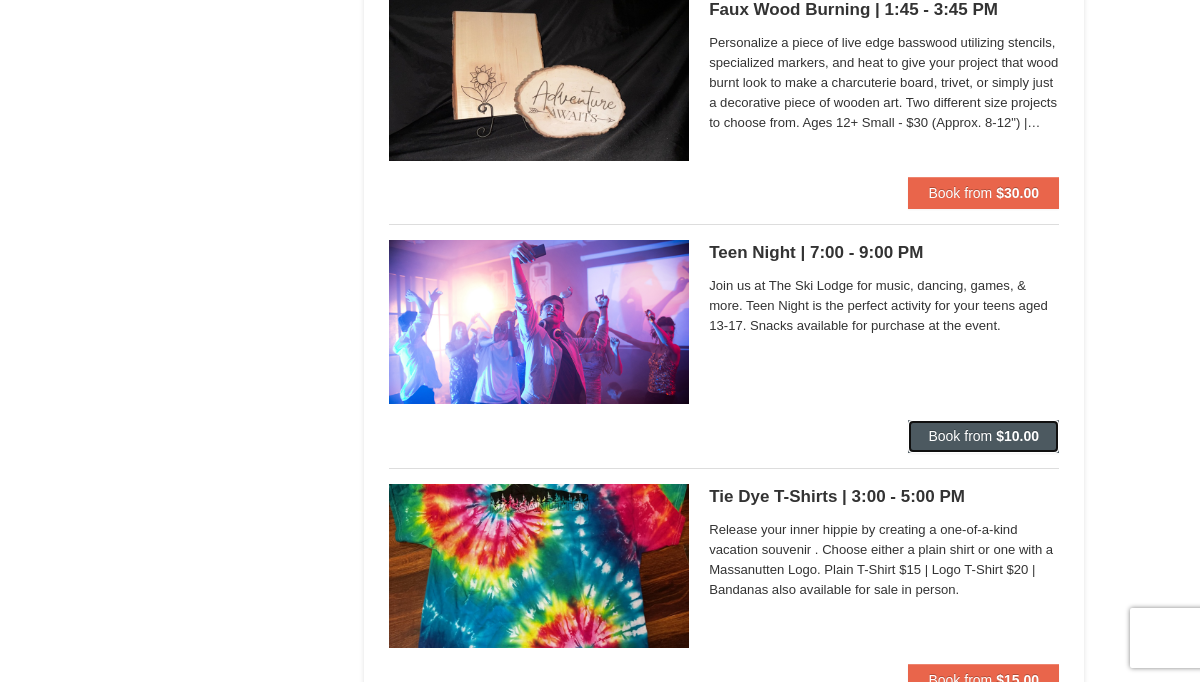 click on "Book from" at bounding box center (960, 436) 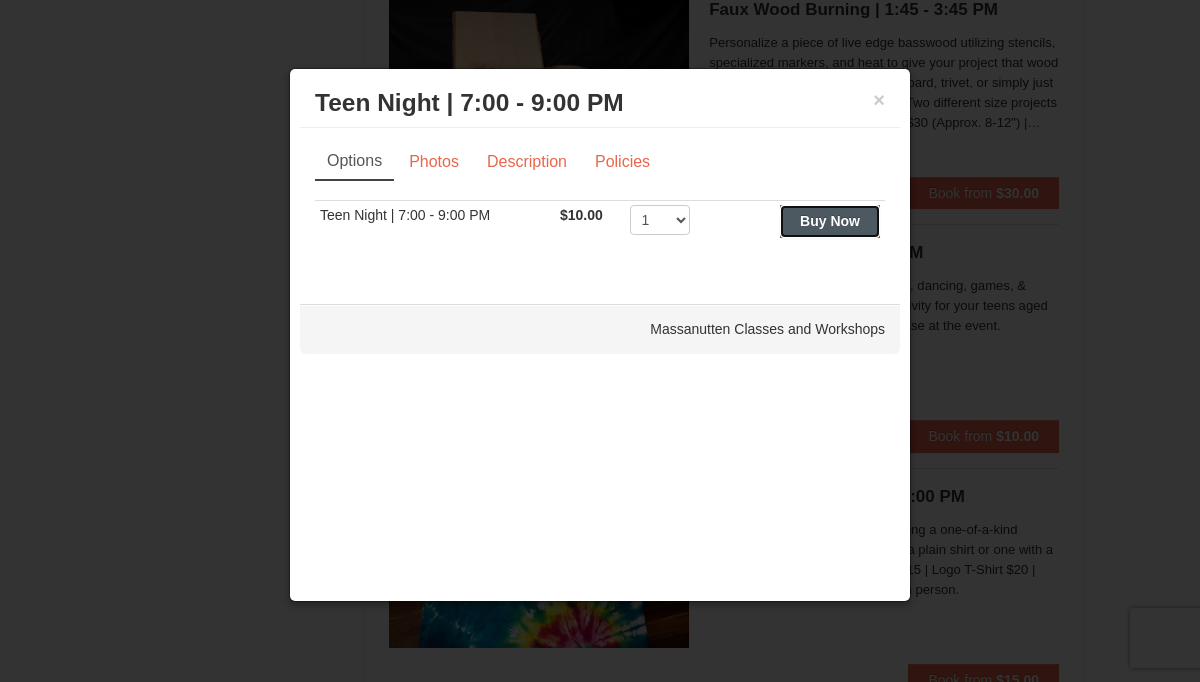 click on "Buy Now" at bounding box center (830, 221) 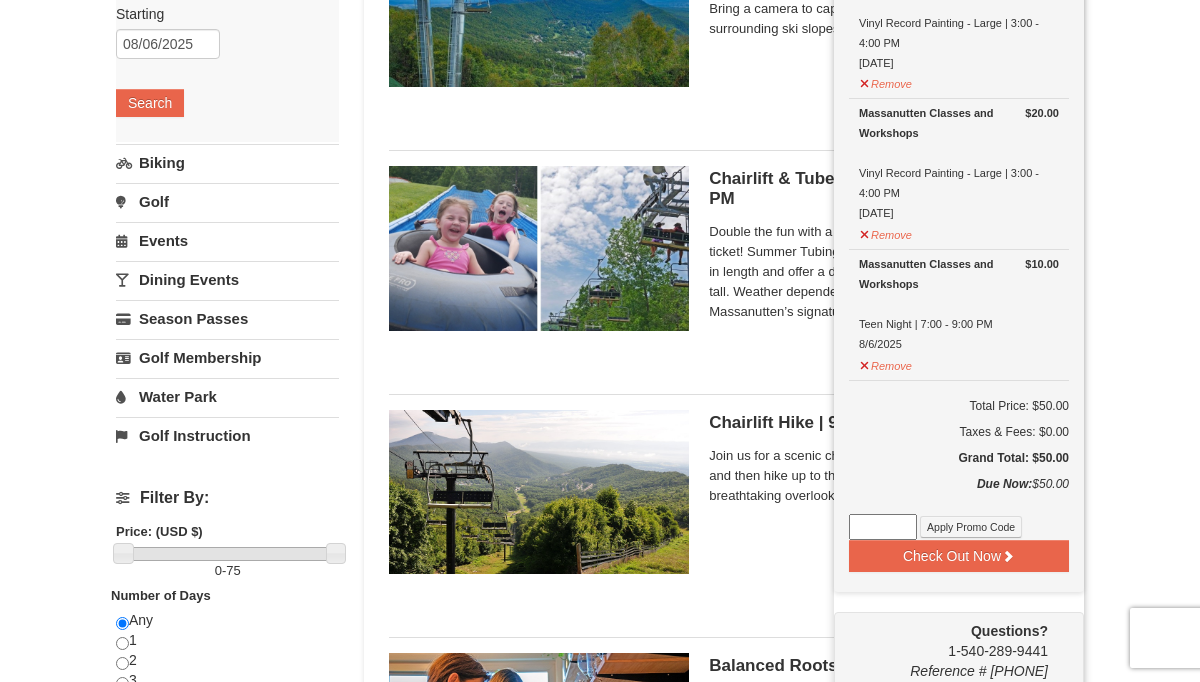 scroll, scrollTop: 301, scrollLeft: 0, axis: vertical 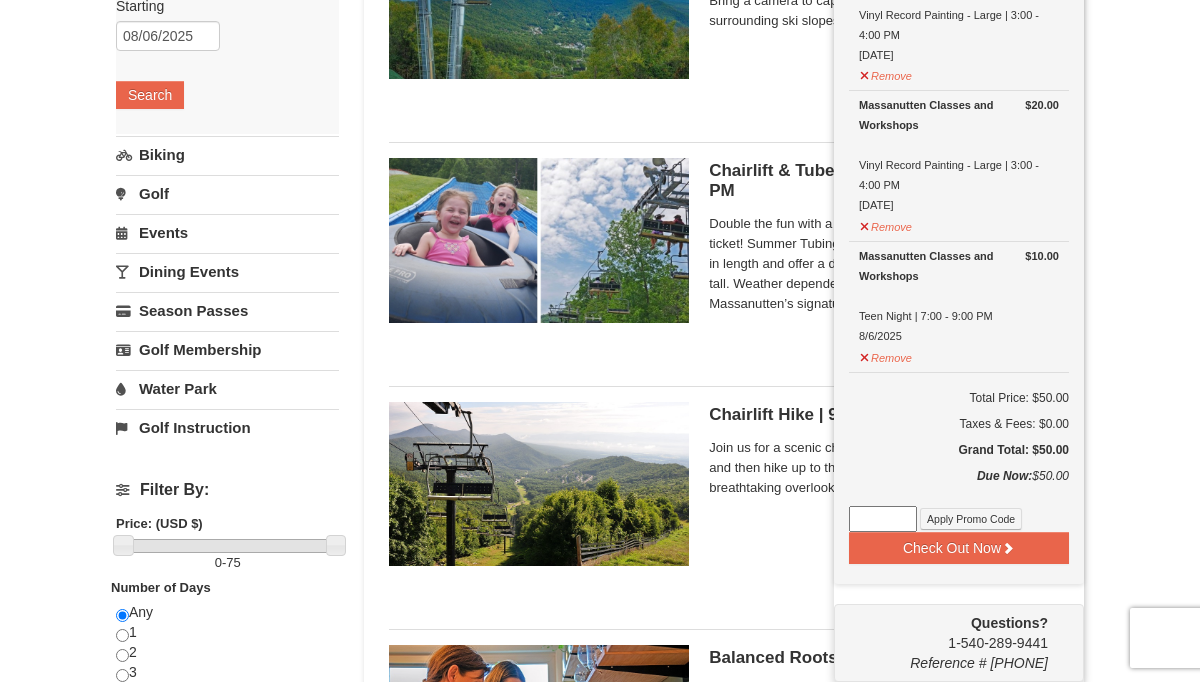click on "×
Categories
List
Filter
My Itinerary (3)
Check Out Now
Classes & Workshops
$20.00
Massanutten Classes and Workshops
Vinyl Record Painting - Large | 3:00 - 4:00 PM
8/5/2025
$20.00" at bounding box center (600, 2539) 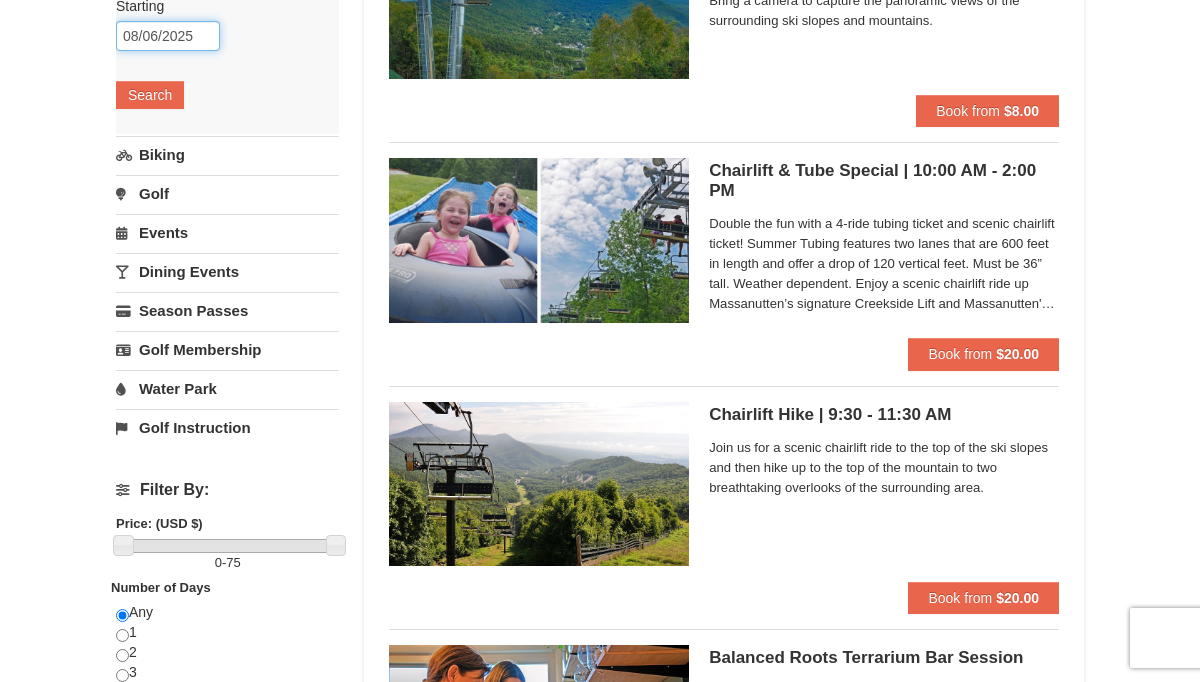 click on "08/06/2025" at bounding box center (168, 36) 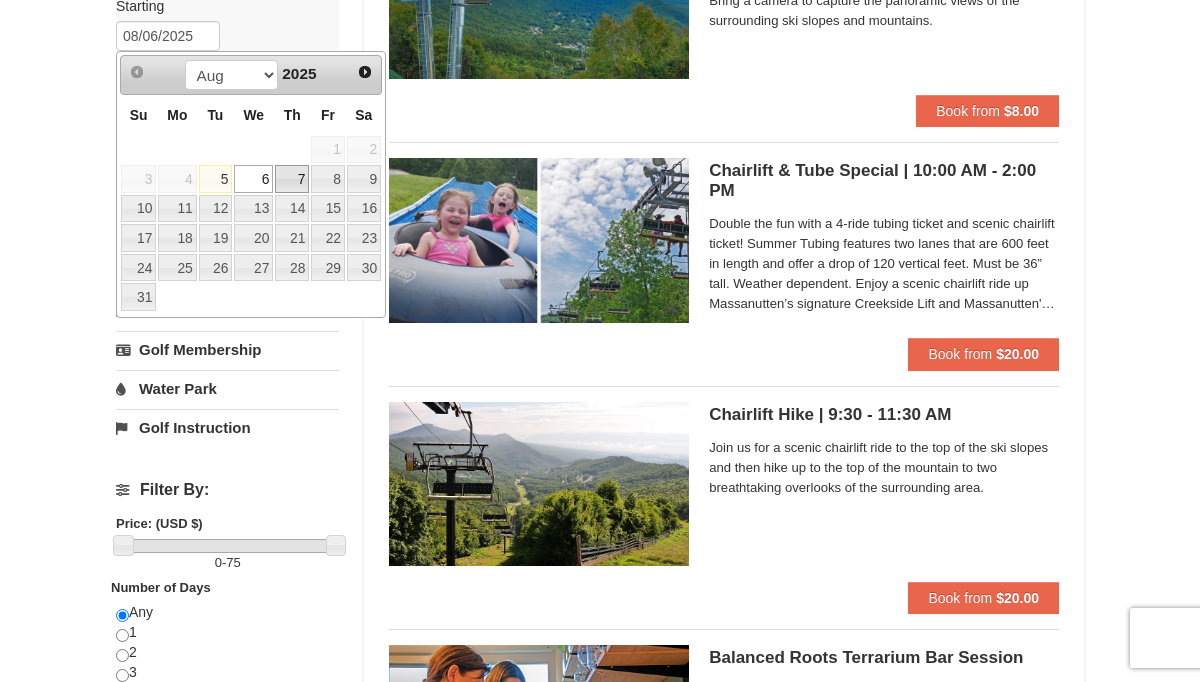 click on "7" at bounding box center [292, 179] 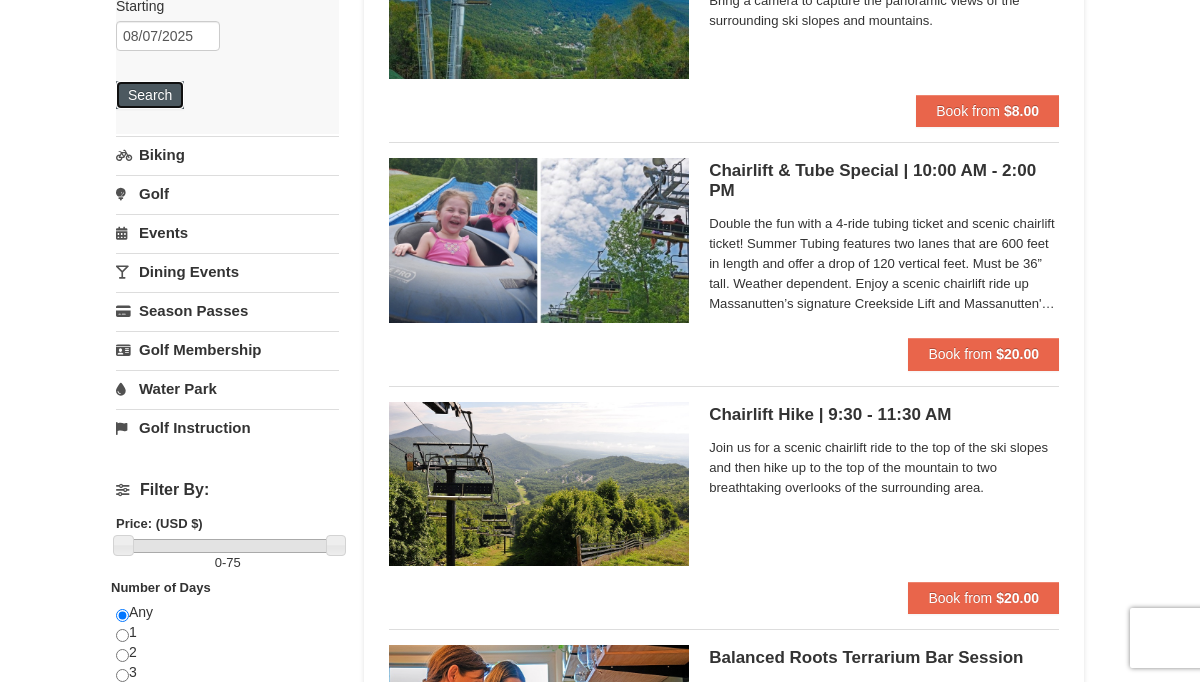 click on "Search" at bounding box center (150, 95) 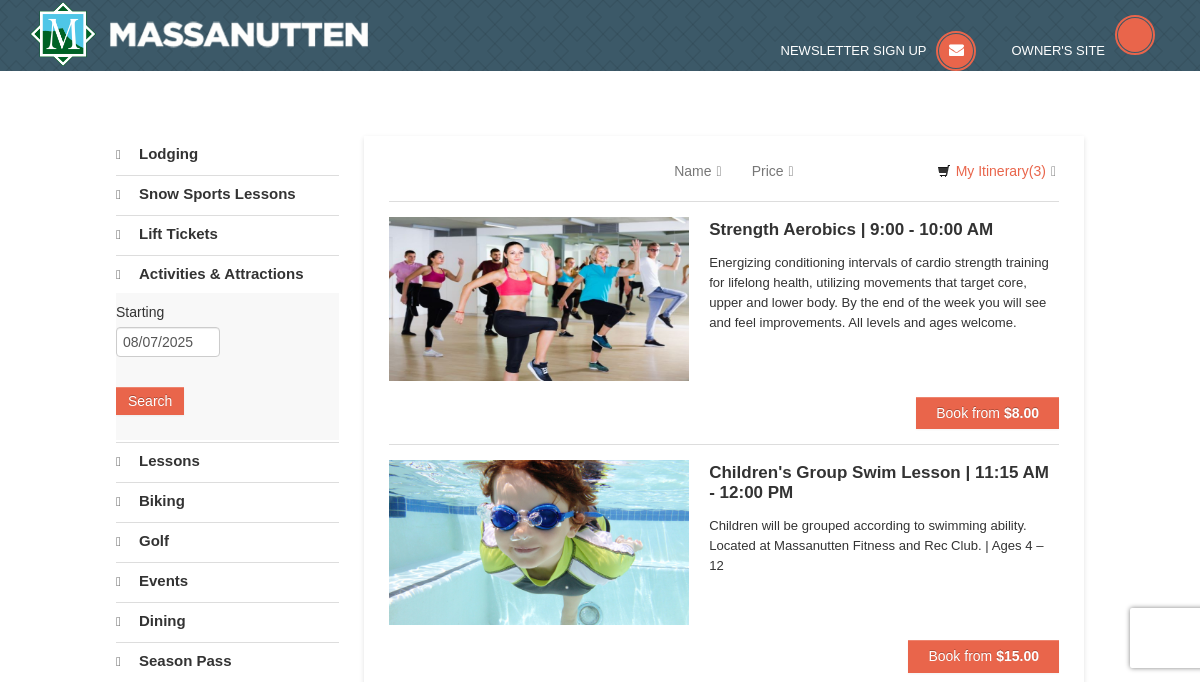 scroll, scrollTop: 0, scrollLeft: 0, axis: both 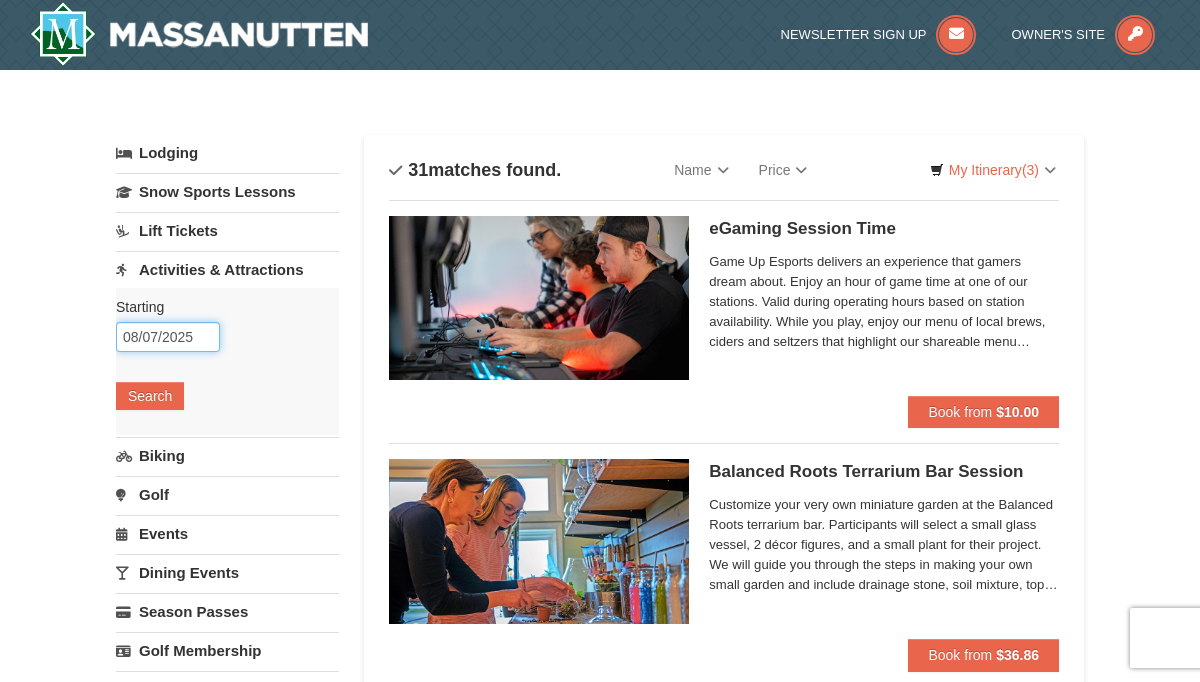 click on "08/07/2025" at bounding box center [168, 337] 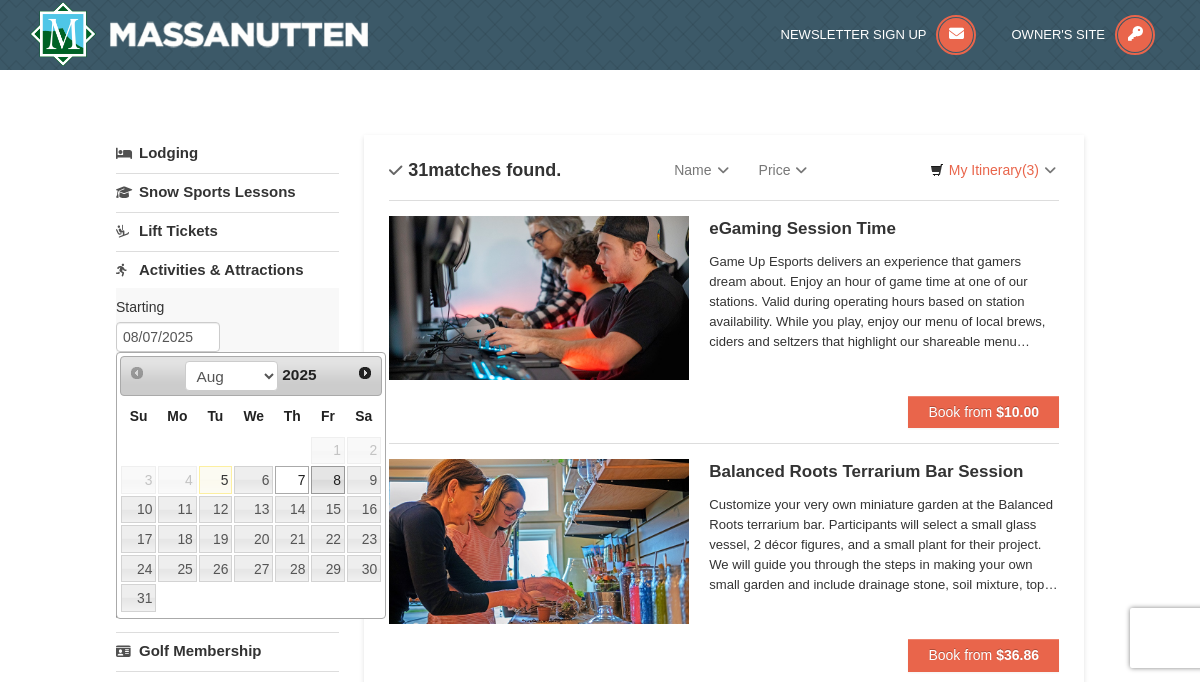 click on "8" at bounding box center (328, 480) 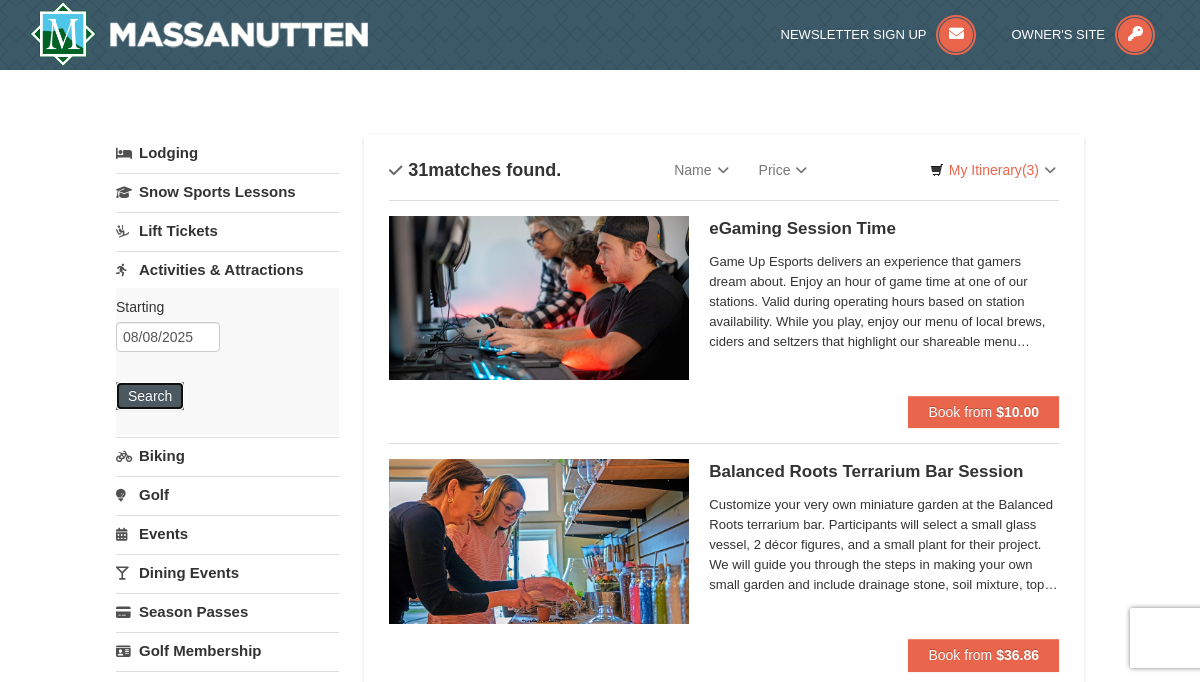 click on "Search" at bounding box center (150, 396) 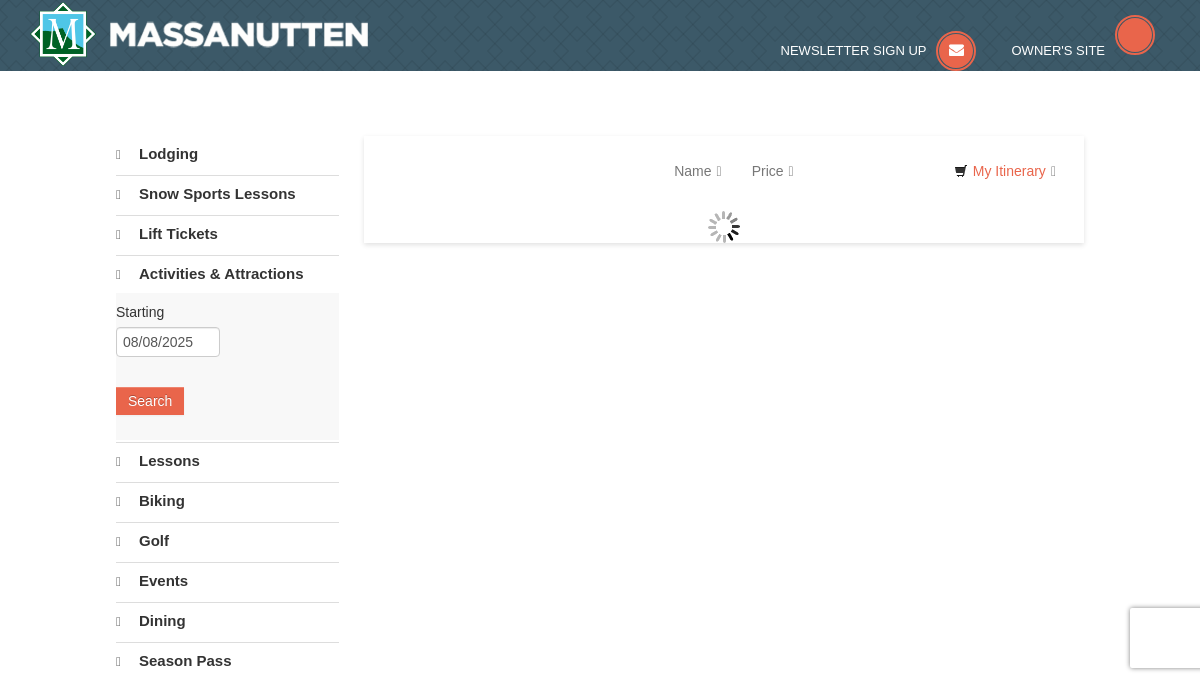 scroll, scrollTop: 0, scrollLeft: 0, axis: both 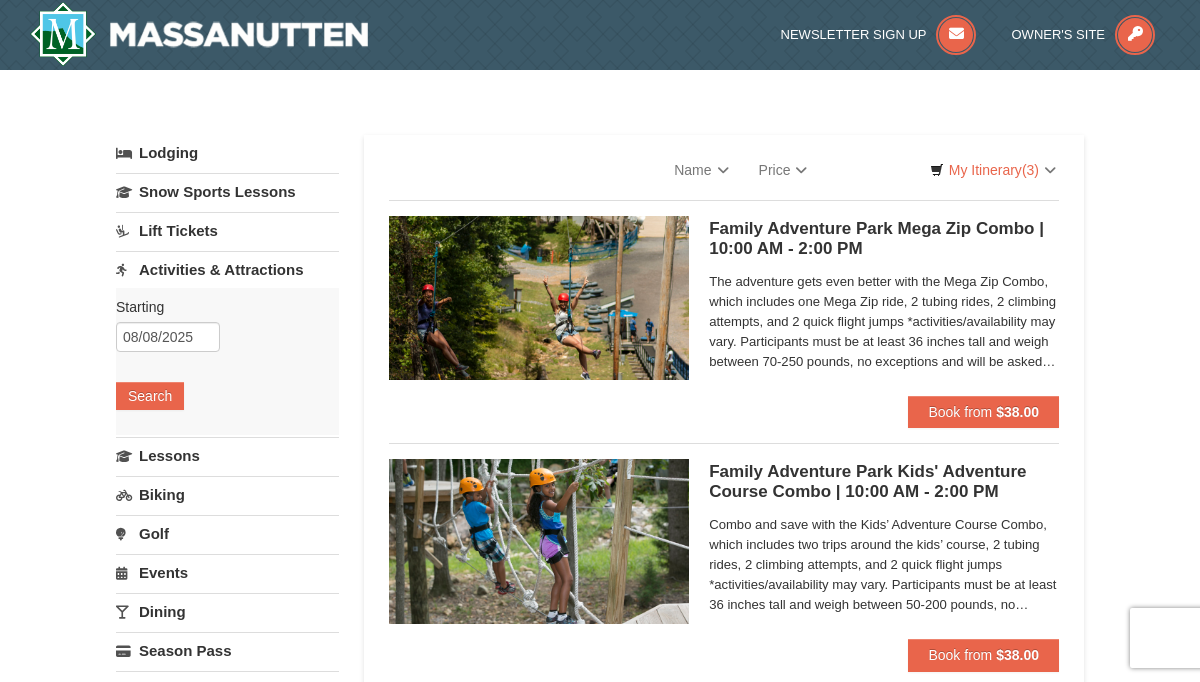 select on "8" 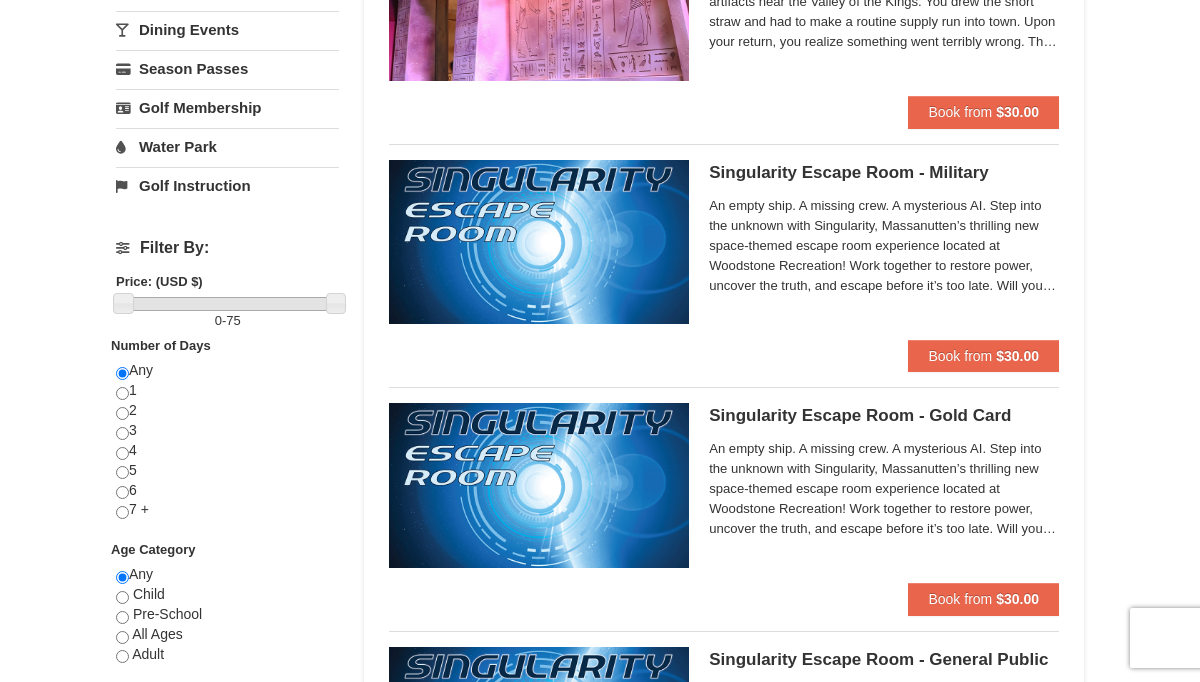 scroll, scrollTop: 560, scrollLeft: 0, axis: vertical 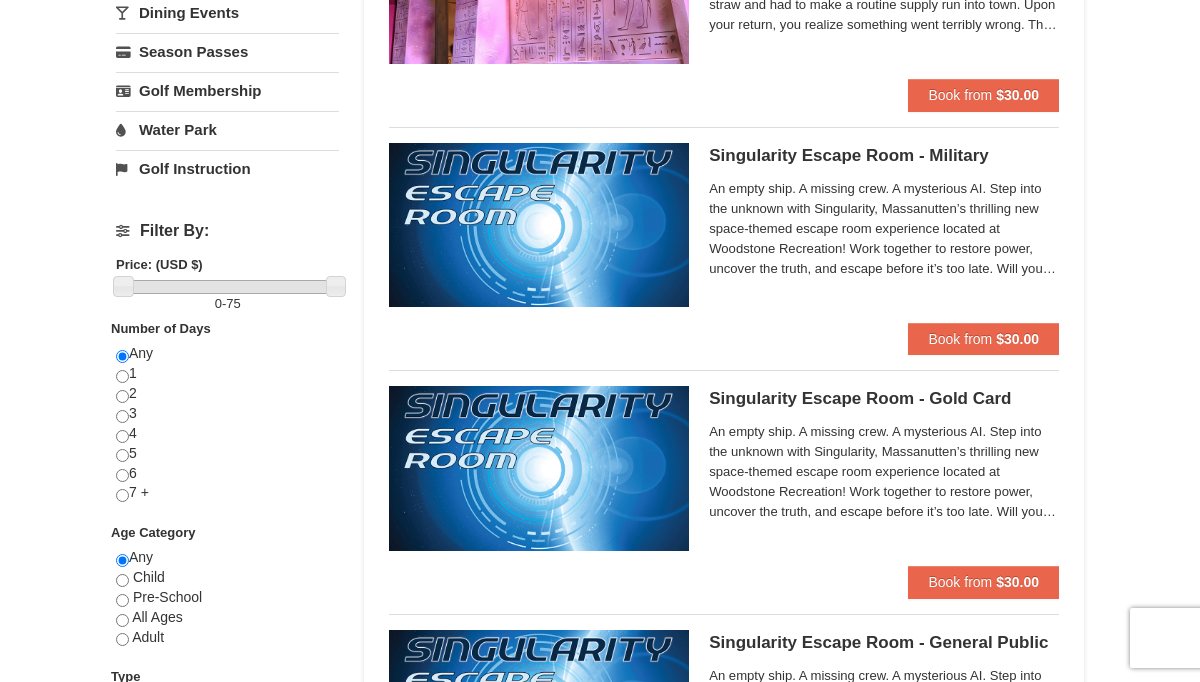 click on "eGaming Session Time  Perfect Break
Game Up Esports delivers an experience that gamers dream about. Enjoy an hour of game time at one of our stations. Valid during operating hours based on station availability. While you play, enjoy our menu of local brews, ciders and seltzers that highlight our shareable menu options for all tastes and appetites!
Book from   $10.00" at bounding box center (724, 1952) 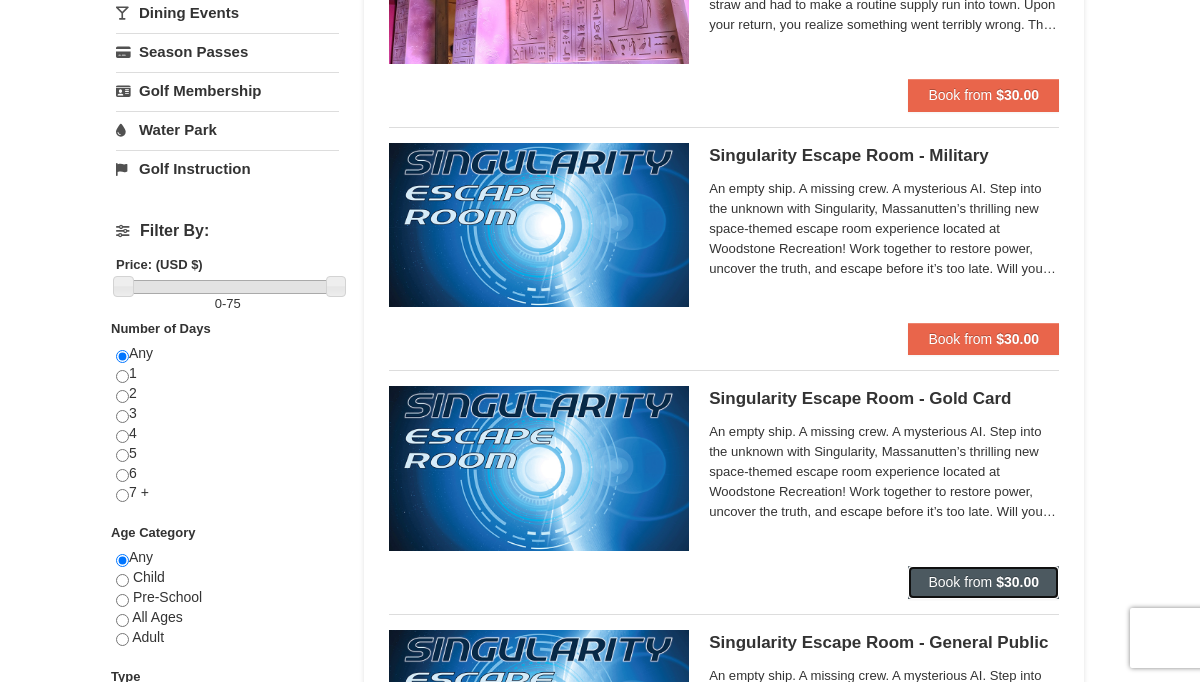 click on "Book from" at bounding box center [960, 582] 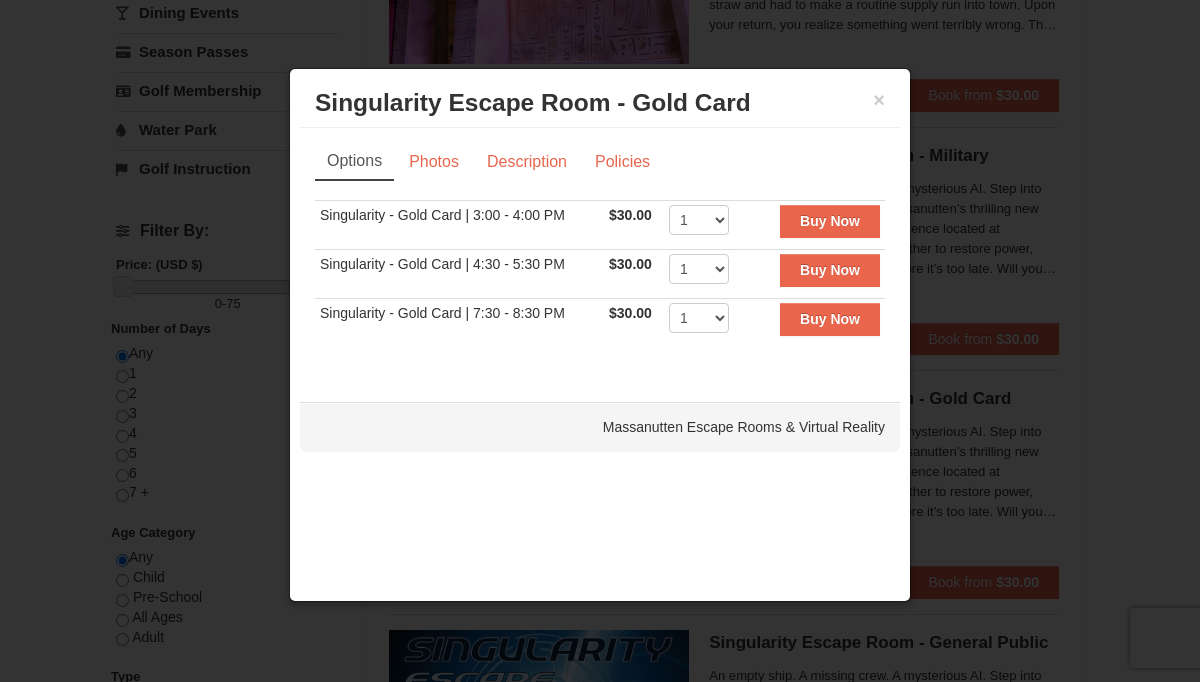 click on "Options
Photos
Description
Policies
Sorry, no matches found.
Please remove some filters, or change your dates to find available options.
Singularity - Gold Card | 3:00 - 4:00 PM
$30.00
Includes all fees. Tax excluded.
1
2
3
4
5" at bounding box center (600, 255) 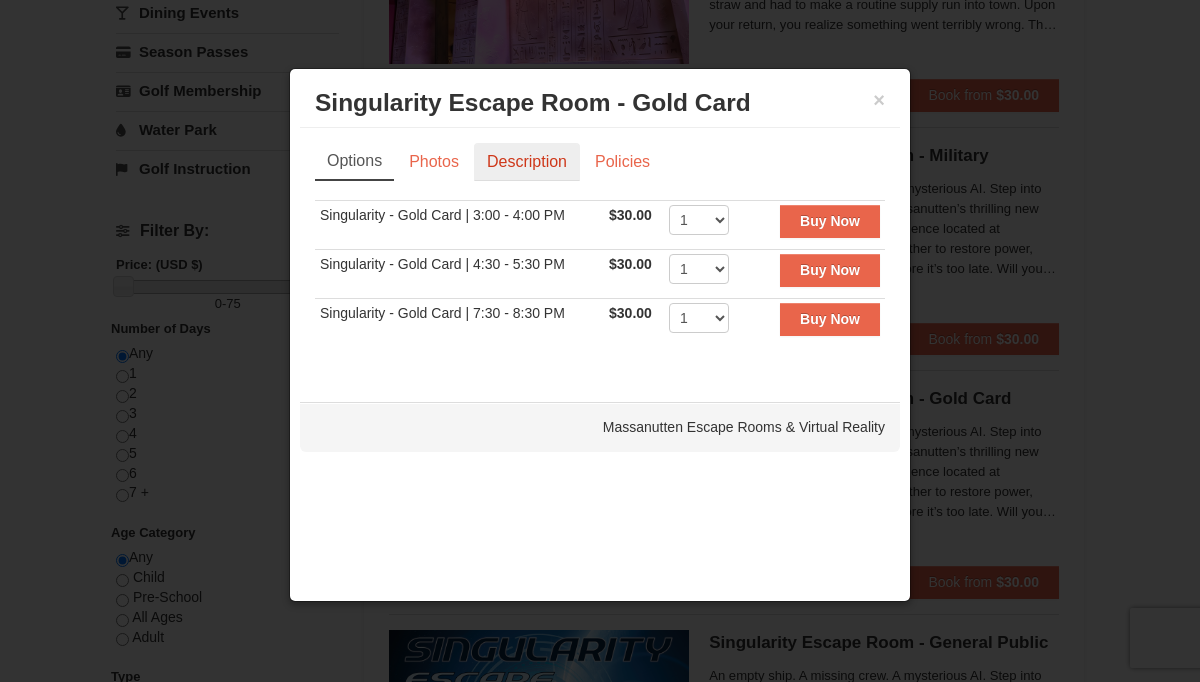 click on "Description" at bounding box center (527, 162) 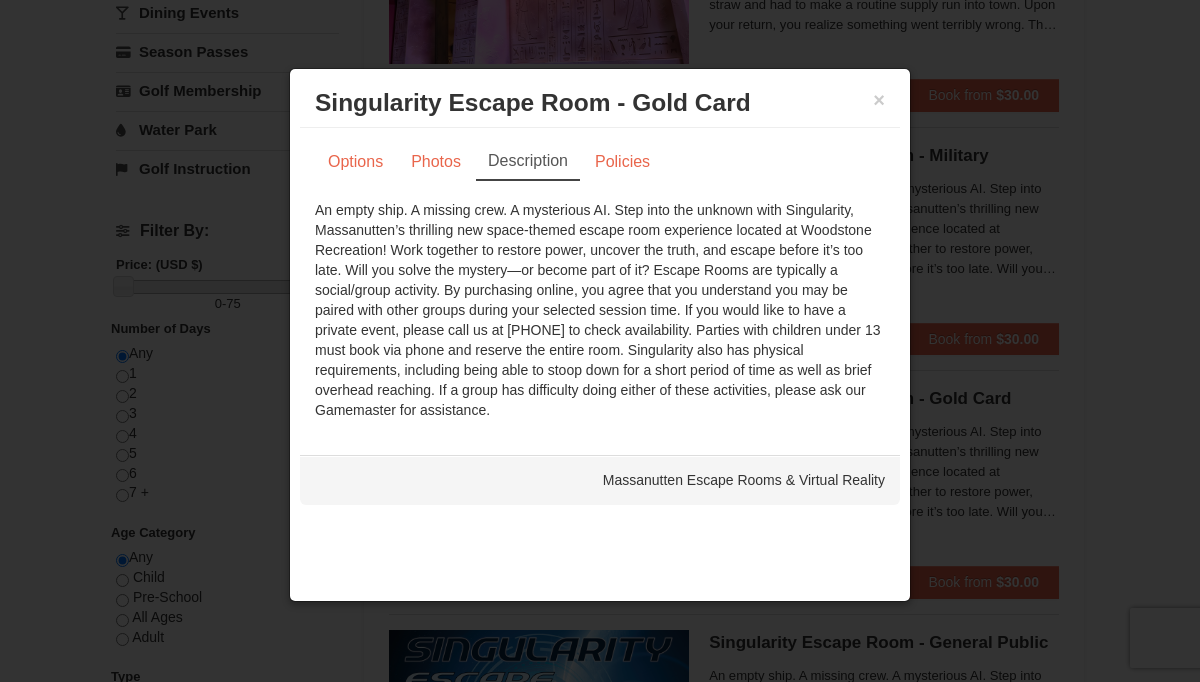 click at bounding box center [600, 341] 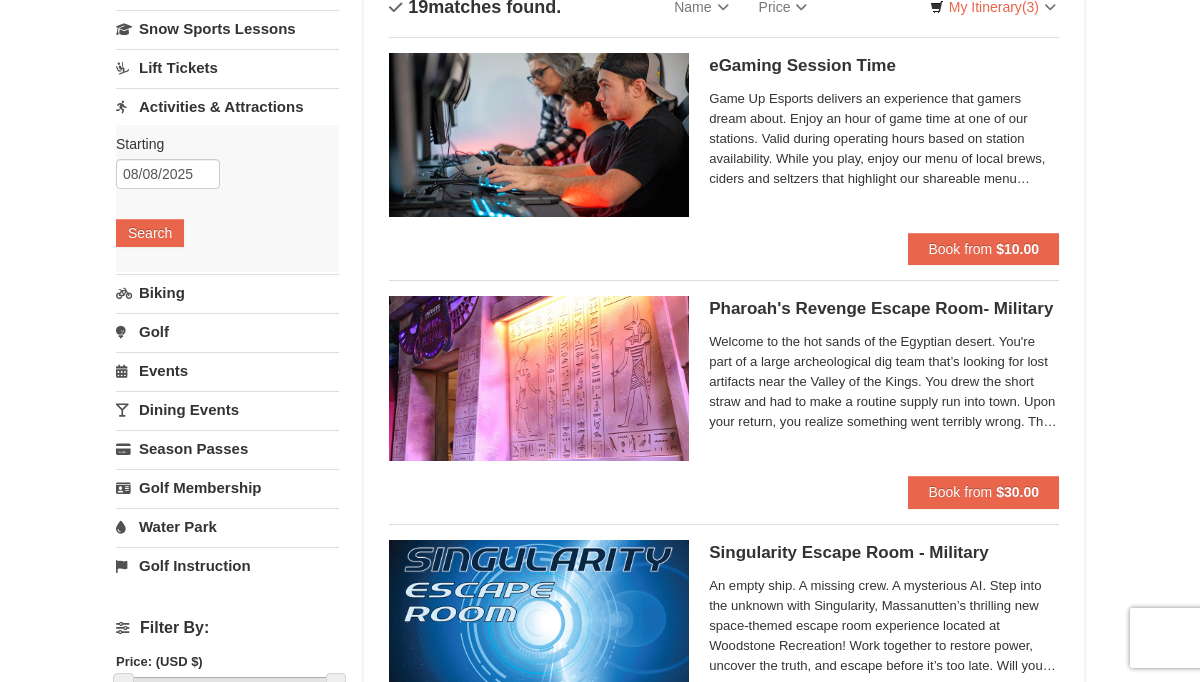 scroll, scrollTop: 0, scrollLeft: 0, axis: both 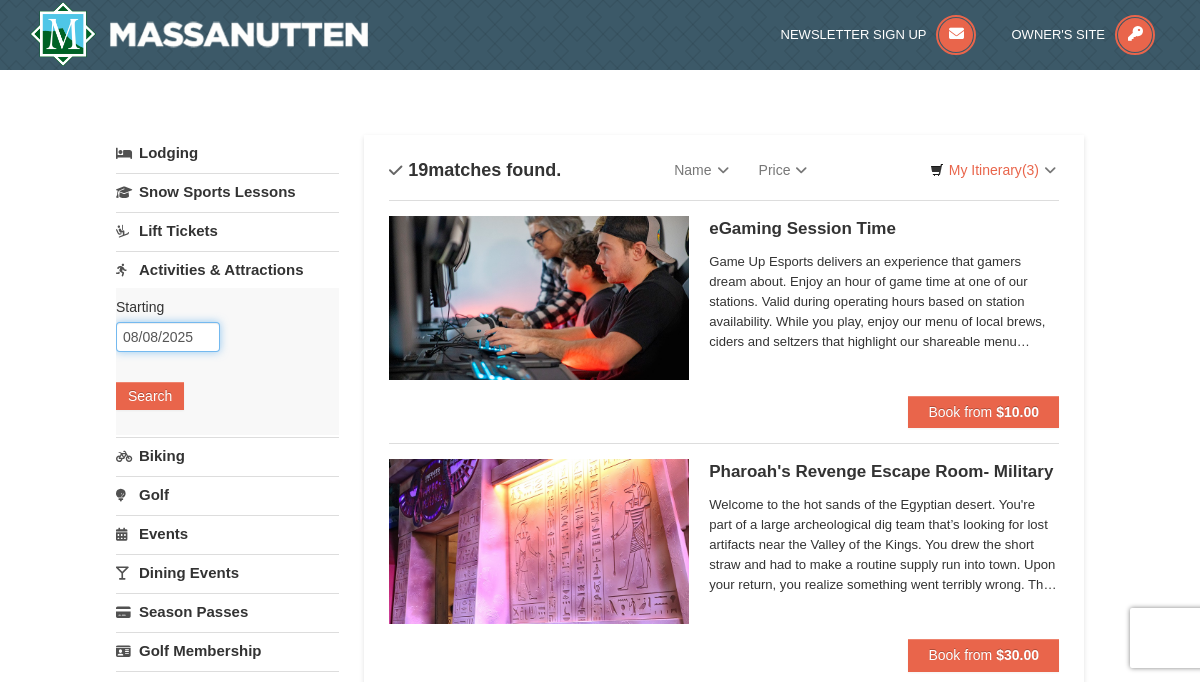 click on "08/08/2025" at bounding box center (168, 337) 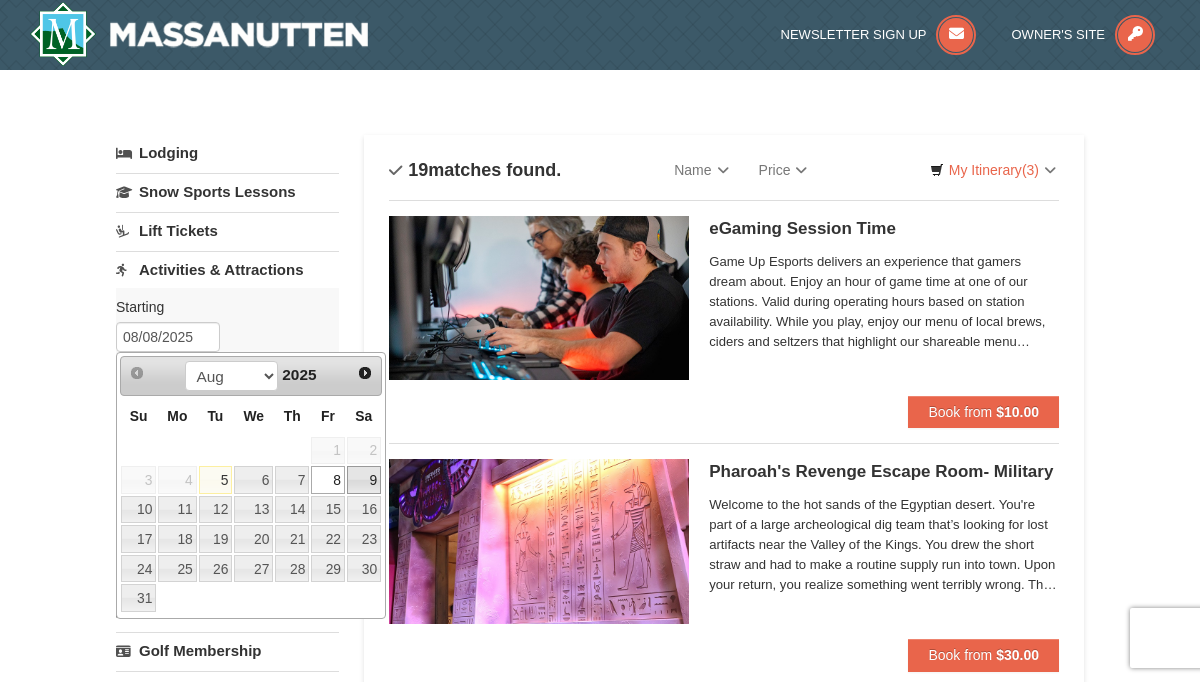 click on "9" at bounding box center (364, 480) 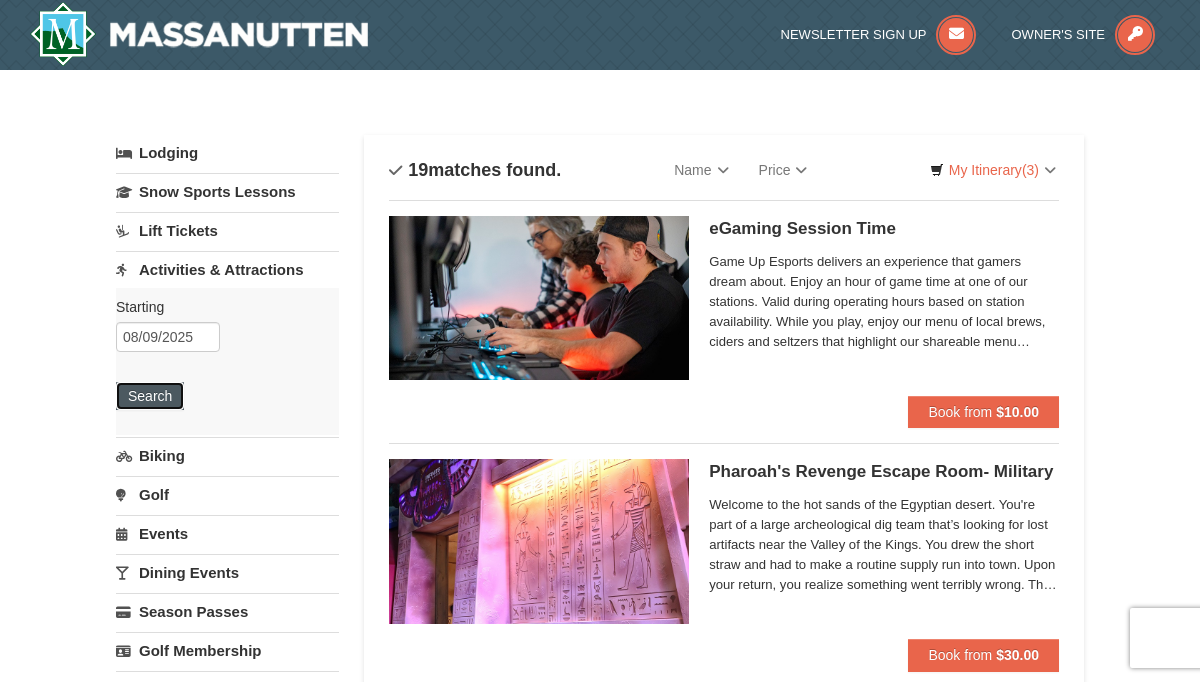 click on "Search" at bounding box center (150, 396) 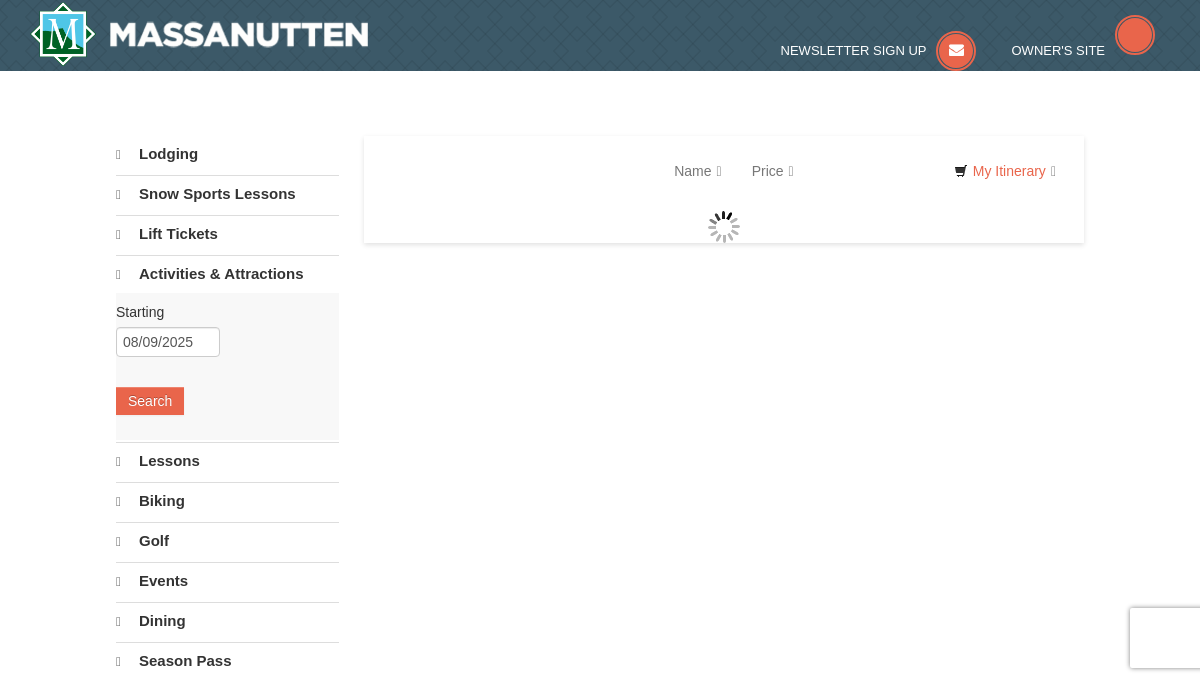 scroll, scrollTop: 0, scrollLeft: 0, axis: both 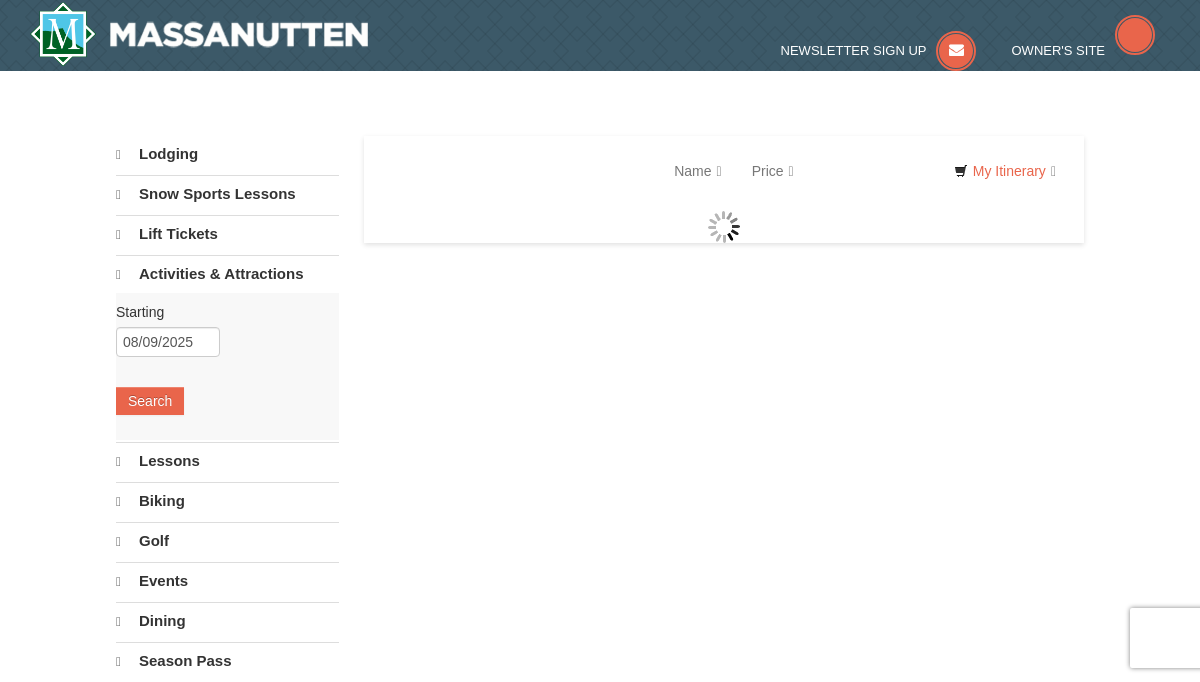 select on "8" 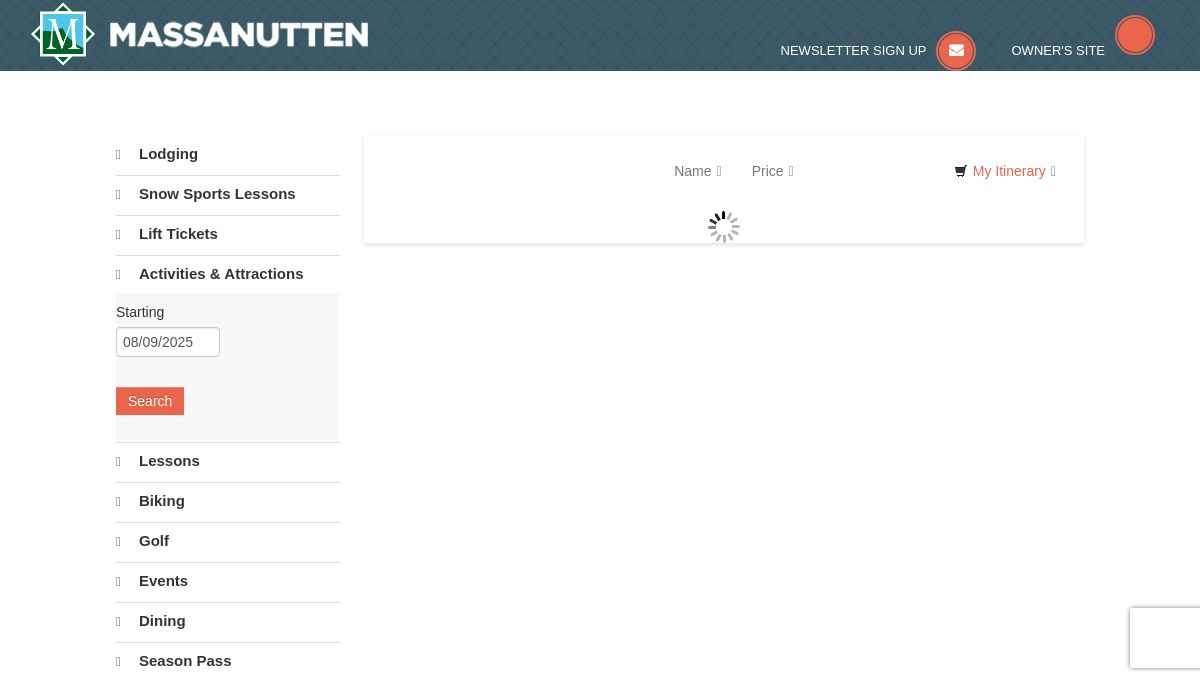 select on "8" 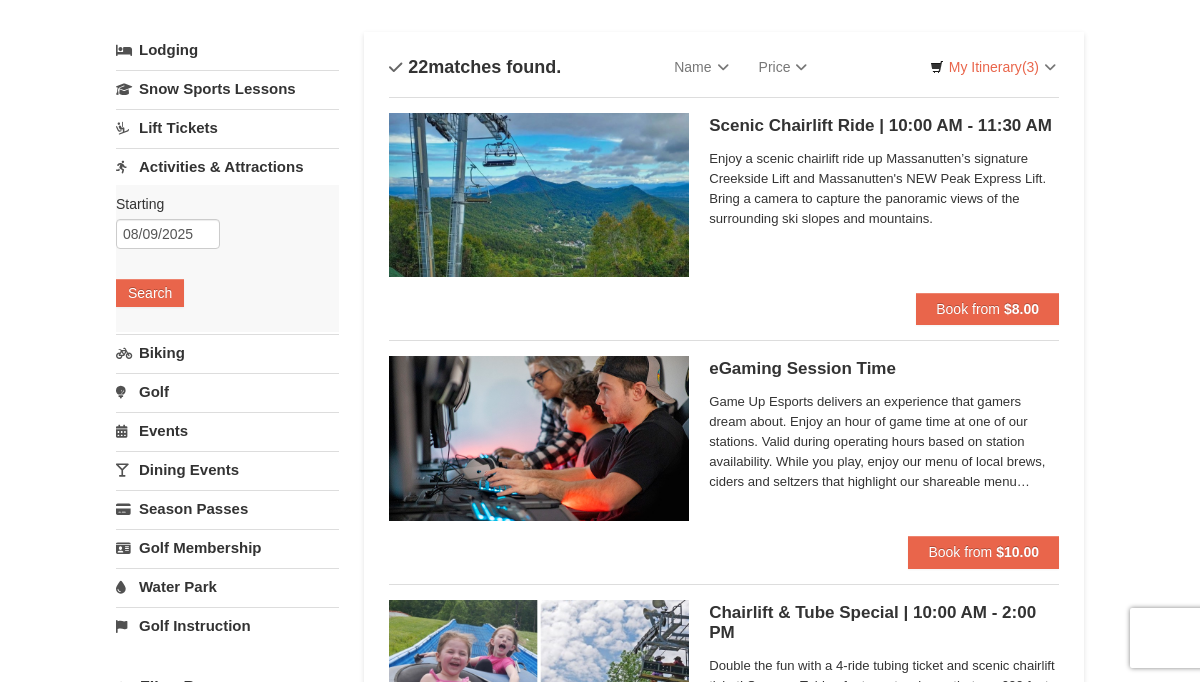 scroll, scrollTop: 111, scrollLeft: 0, axis: vertical 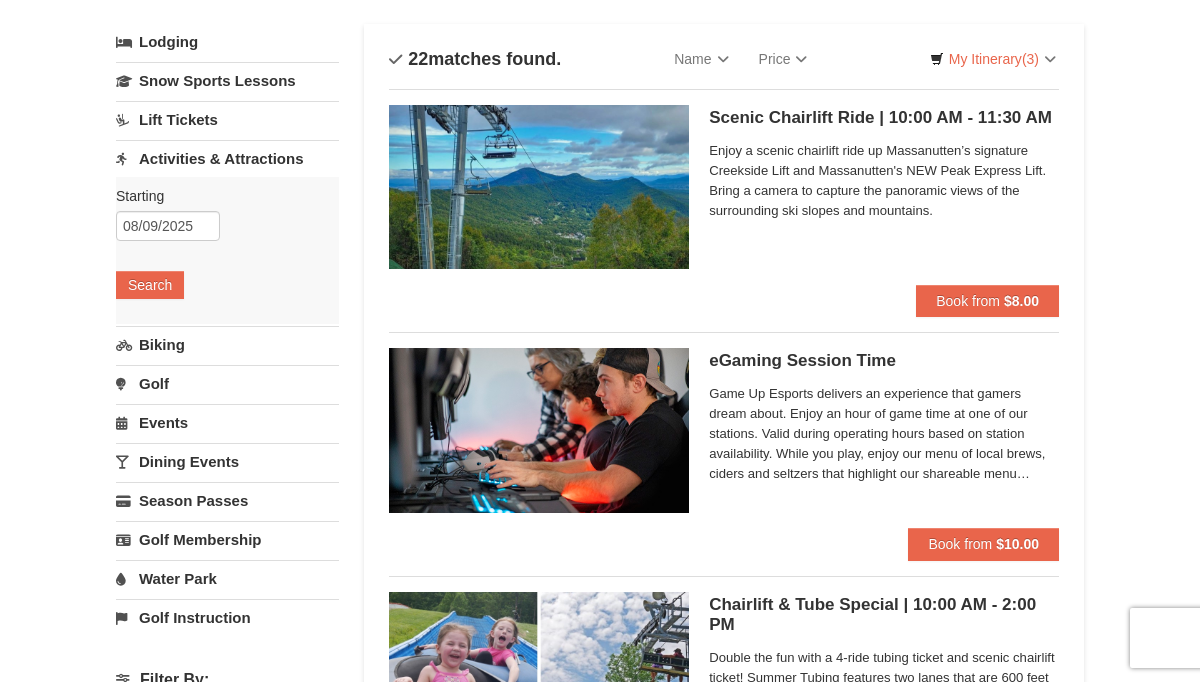 click on "Dining Events" at bounding box center [227, 461] 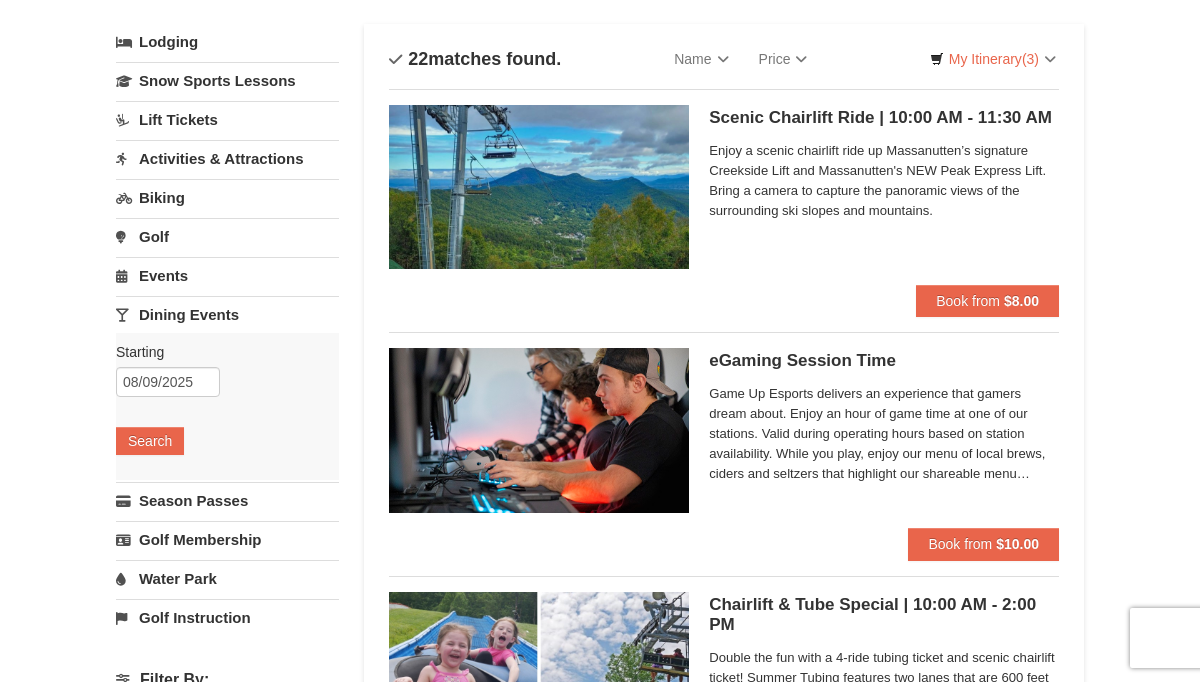 click on "Starting Please format dates MM/DD/YYYY Please format dates MM/DD/YYYY" at bounding box center (220, 352) 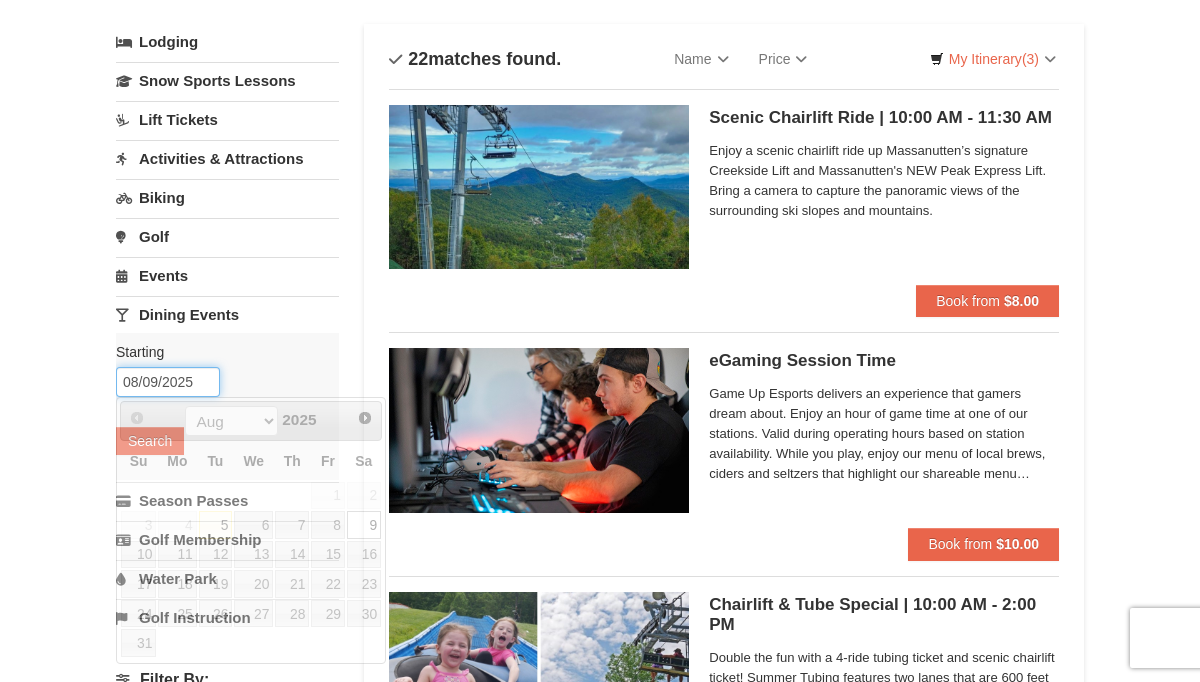click on "08/09/2025" at bounding box center [168, 382] 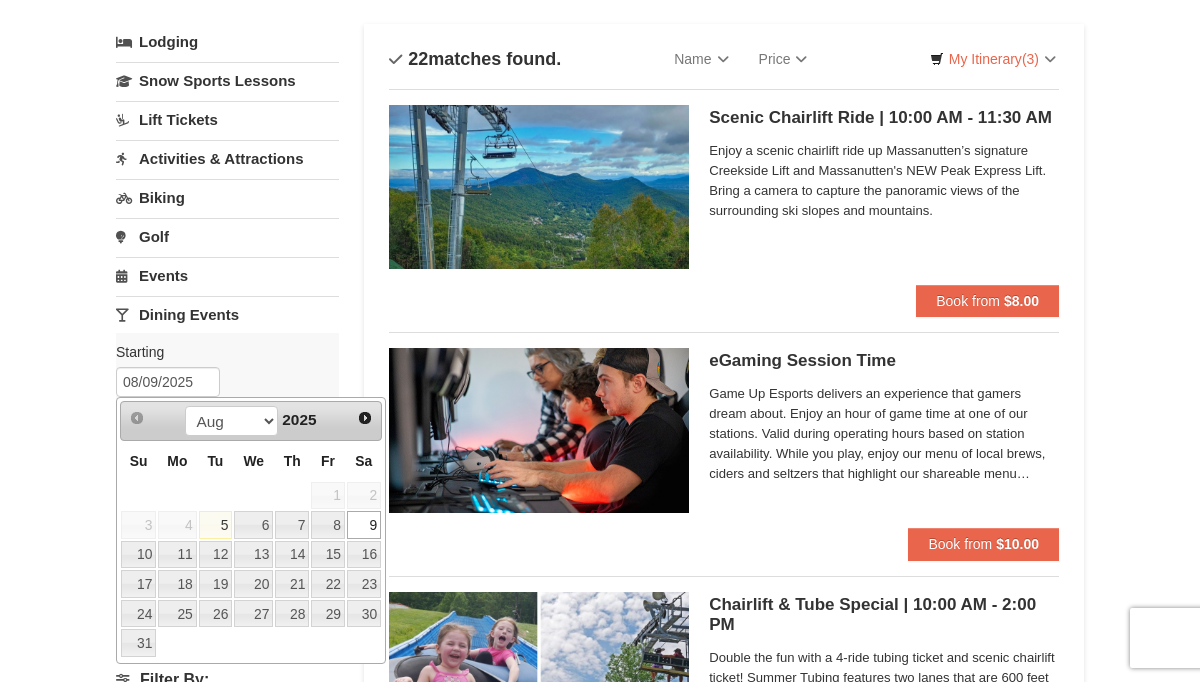 click on "5" at bounding box center (216, 525) 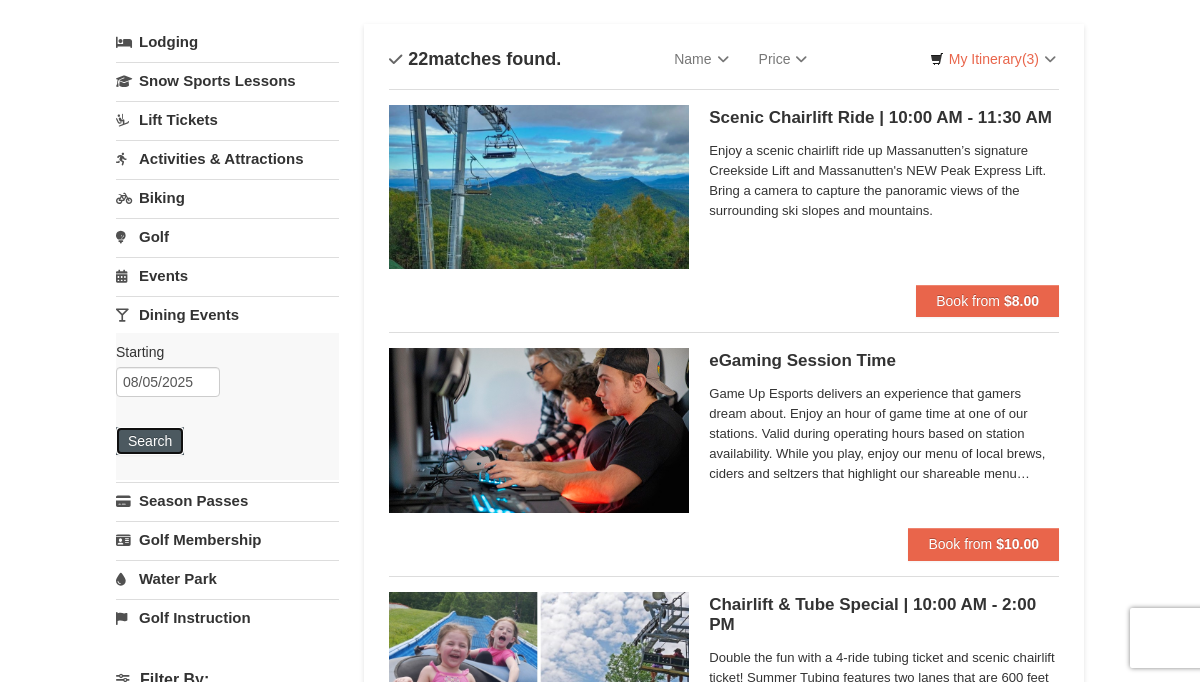 click on "Search" at bounding box center (150, 441) 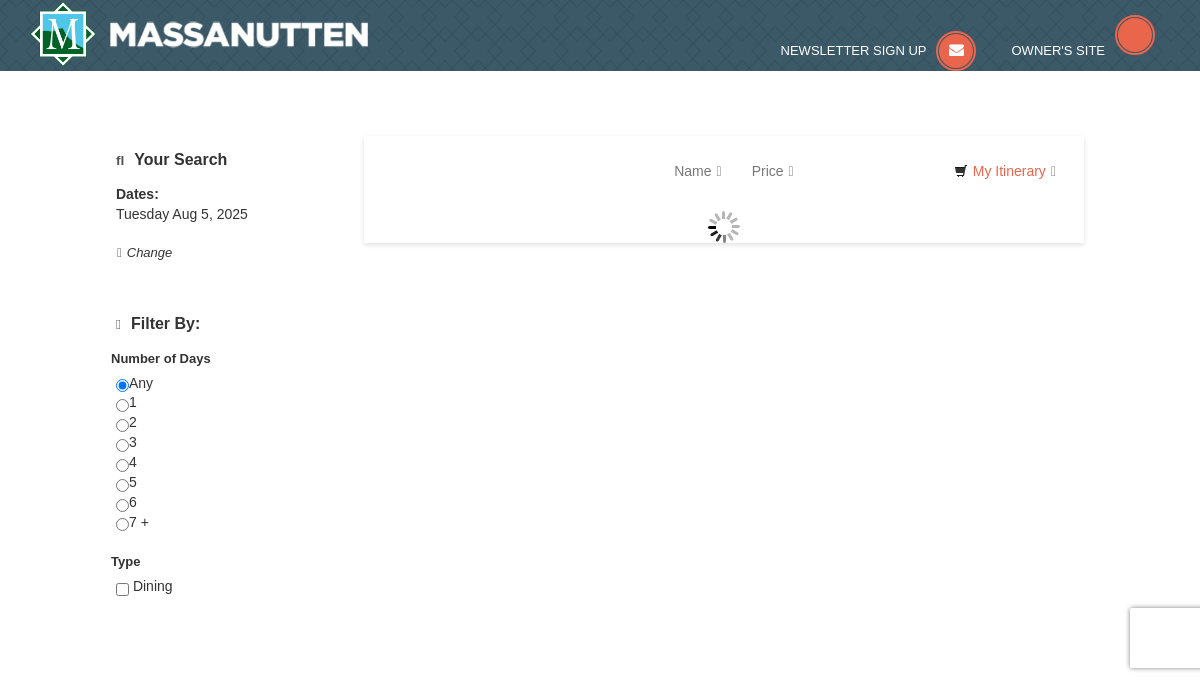 scroll, scrollTop: 0, scrollLeft: 0, axis: both 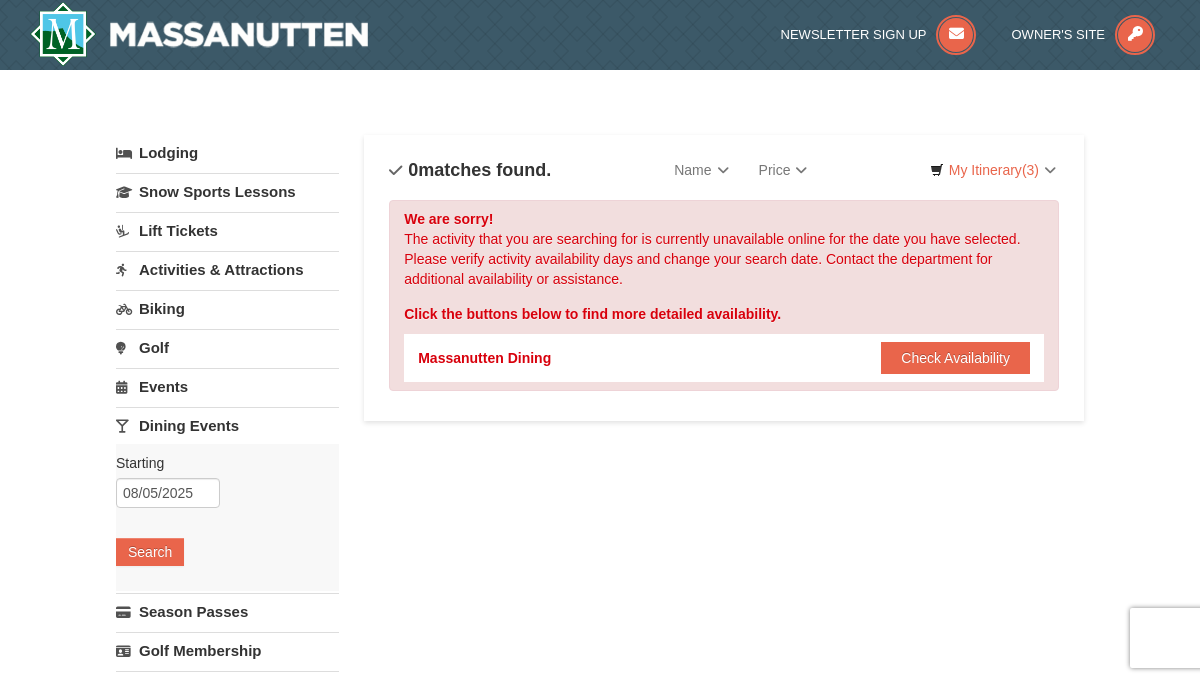 click on "Events" at bounding box center (227, 386) 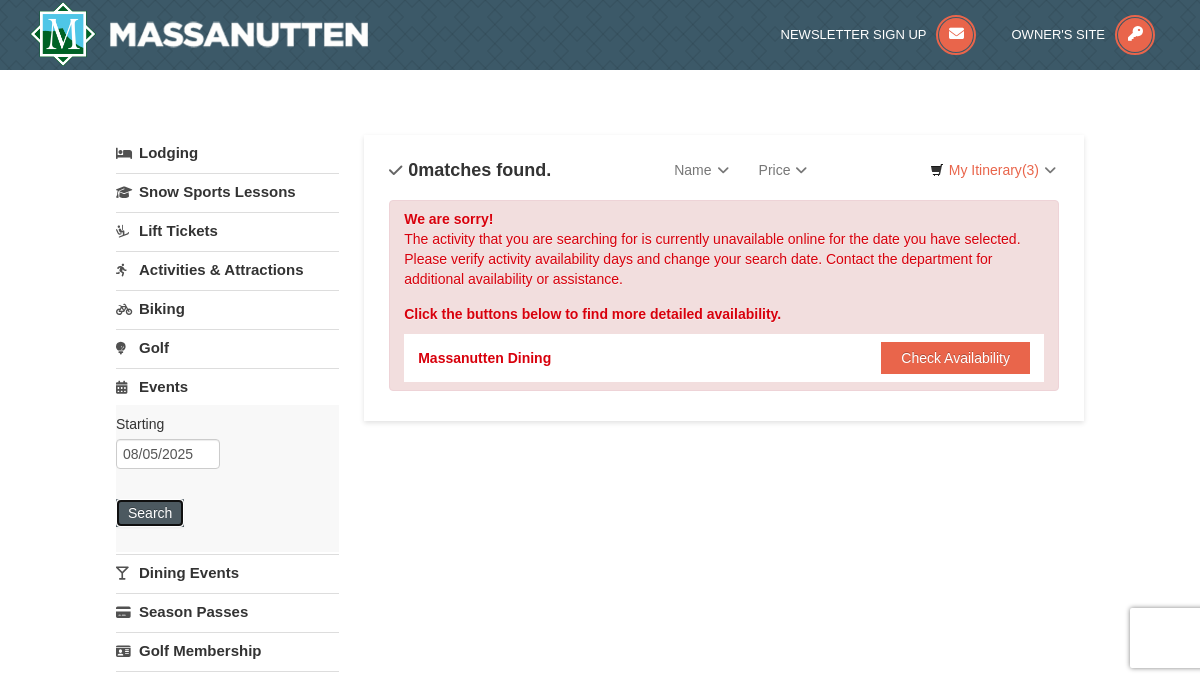 click on "Search" at bounding box center (150, 513) 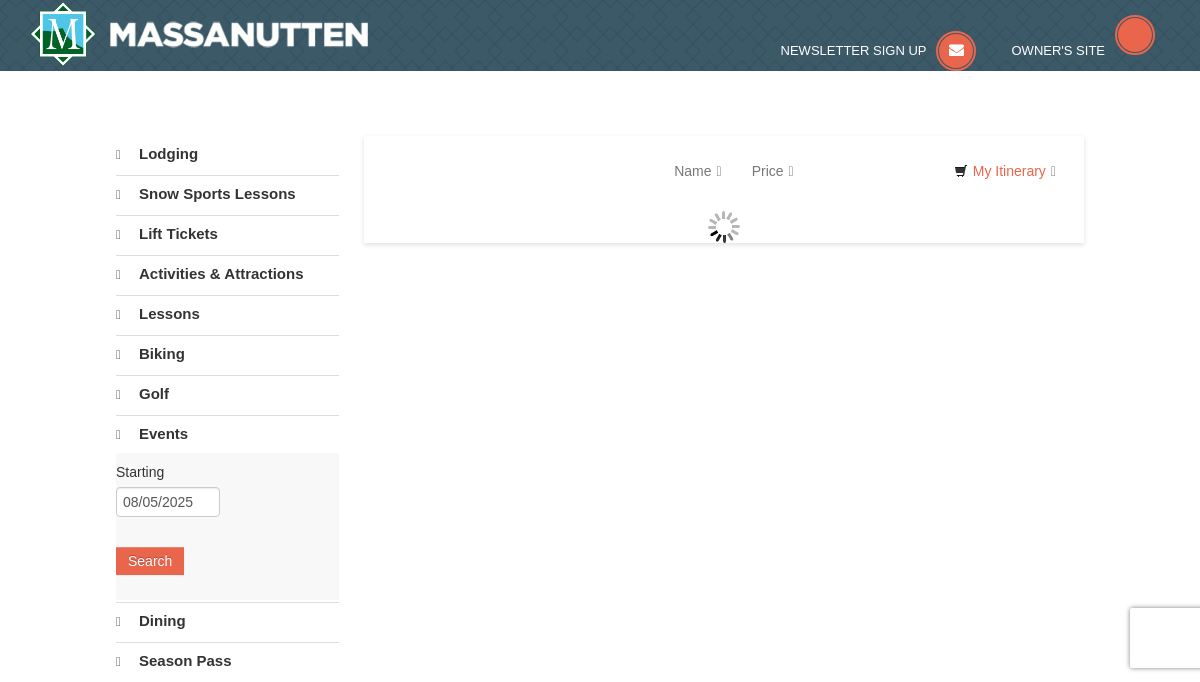 scroll, scrollTop: 0, scrollLeft: 0, axis: both 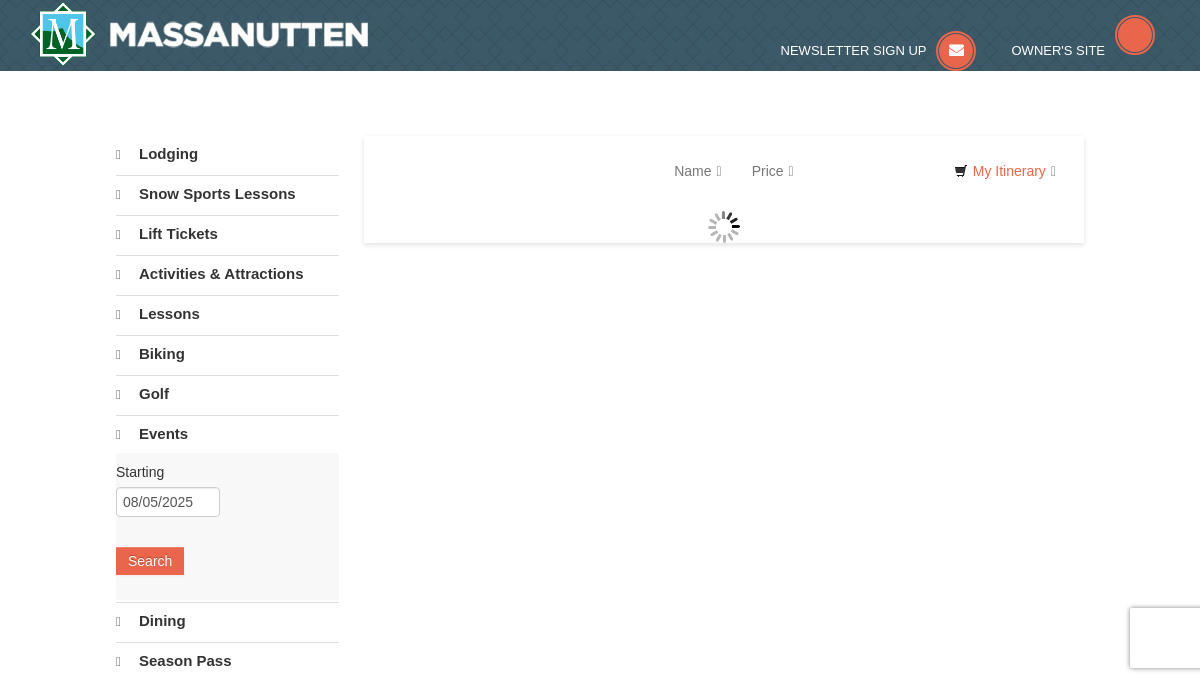 select on "8" 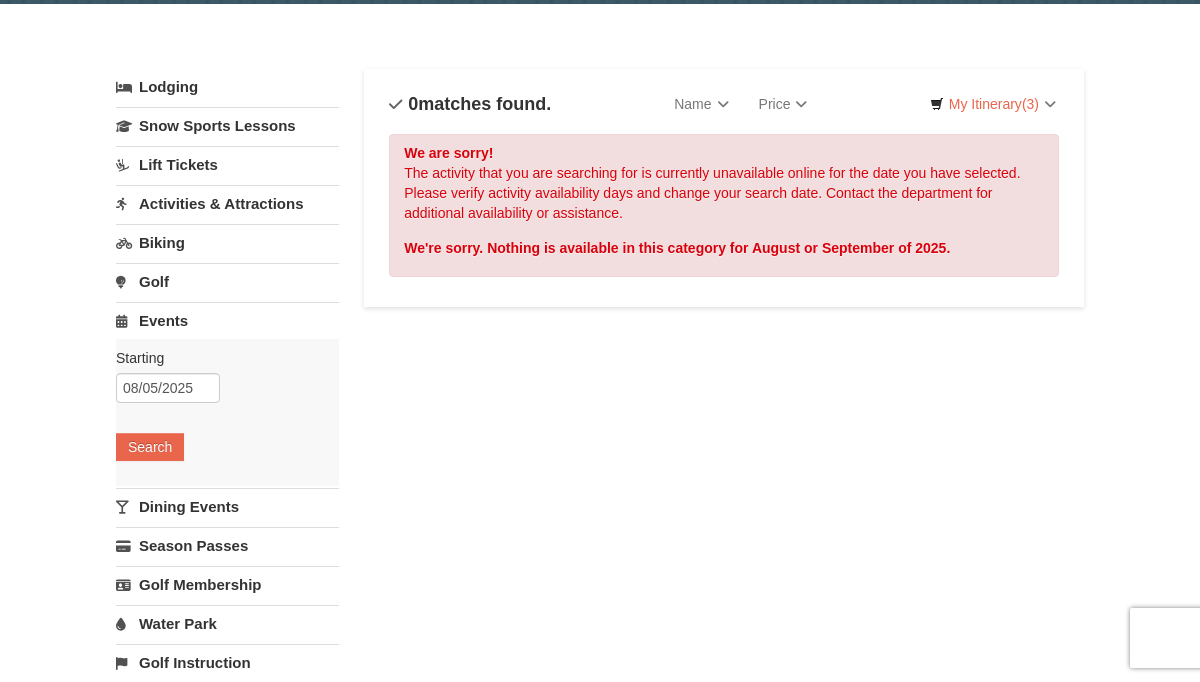 scroll, scrollTop: 48, scrollLeft: 0, axis: vertical 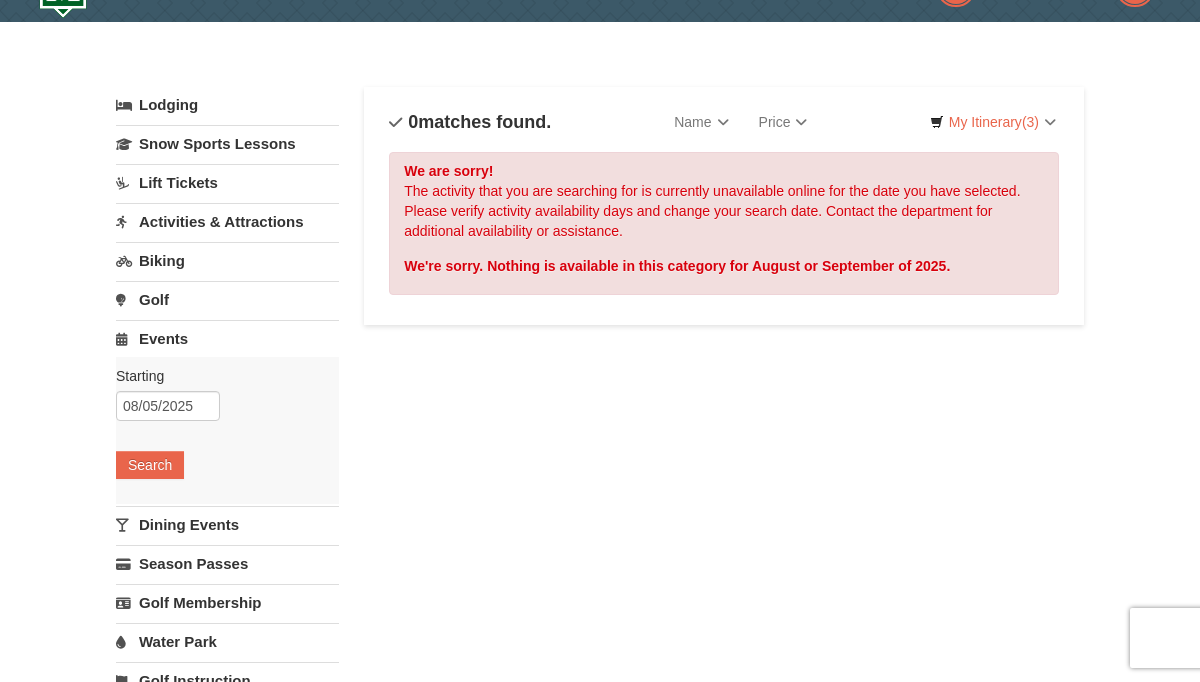 click on "Golf" at bounding box center [227, 299] 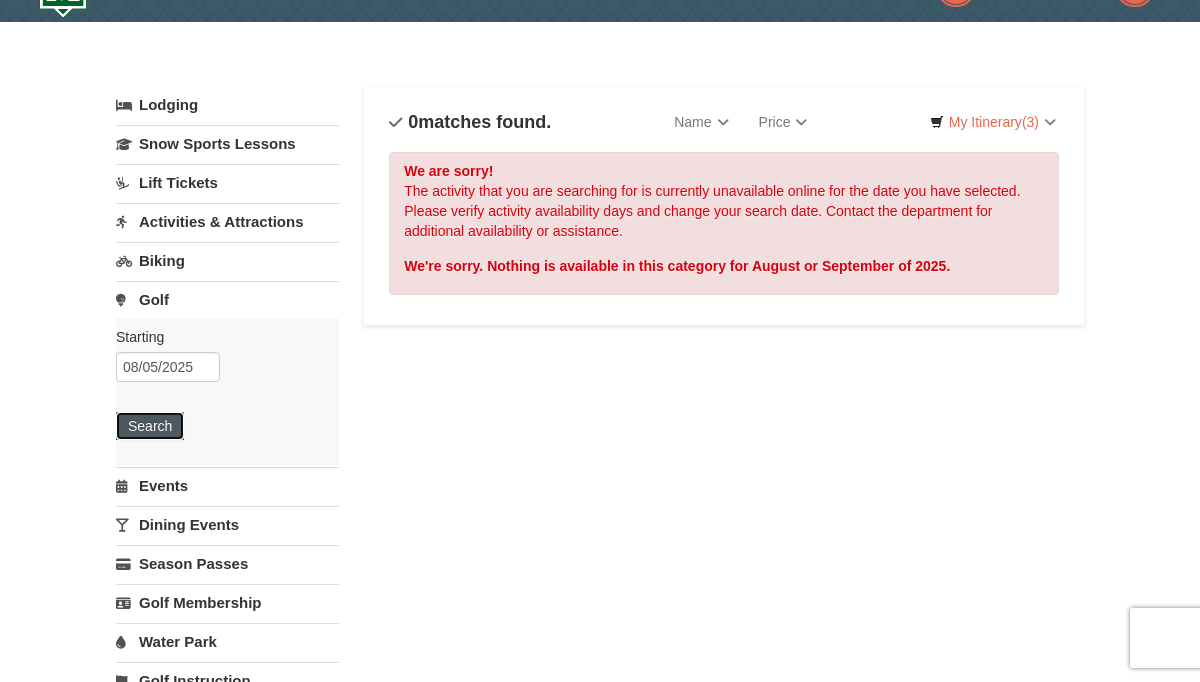 click on "Search" at bounding box center [150, 426] 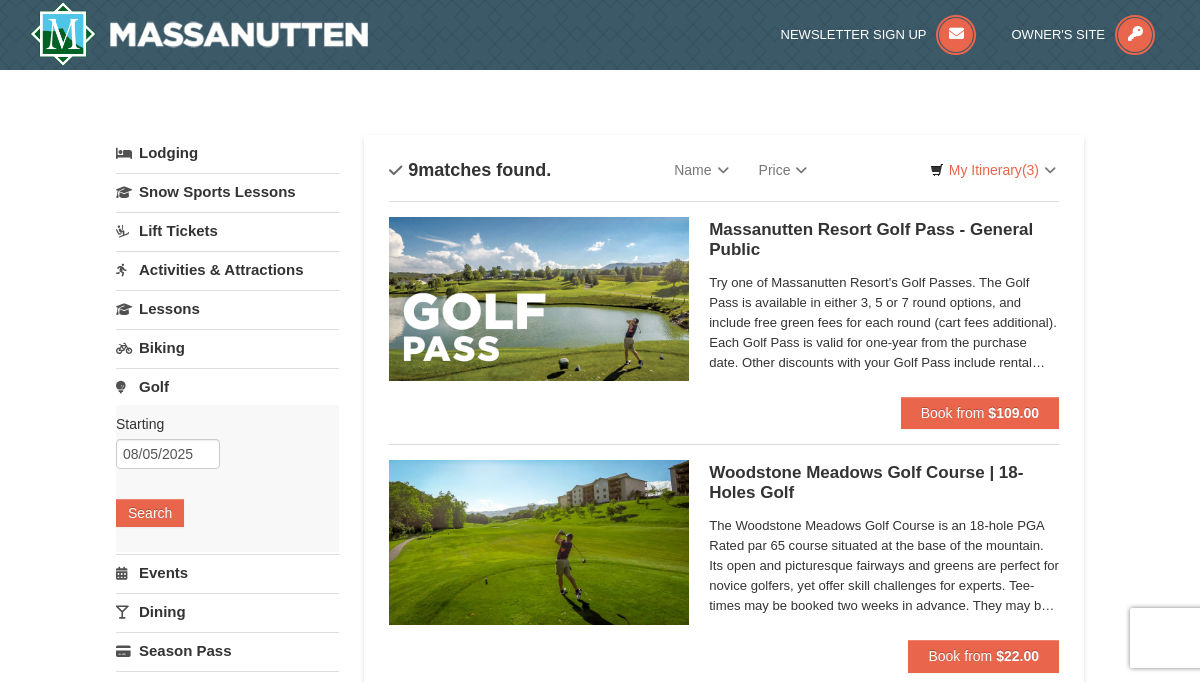 scroll, scrollTop: 0, scrollLeft: 0, axis: both 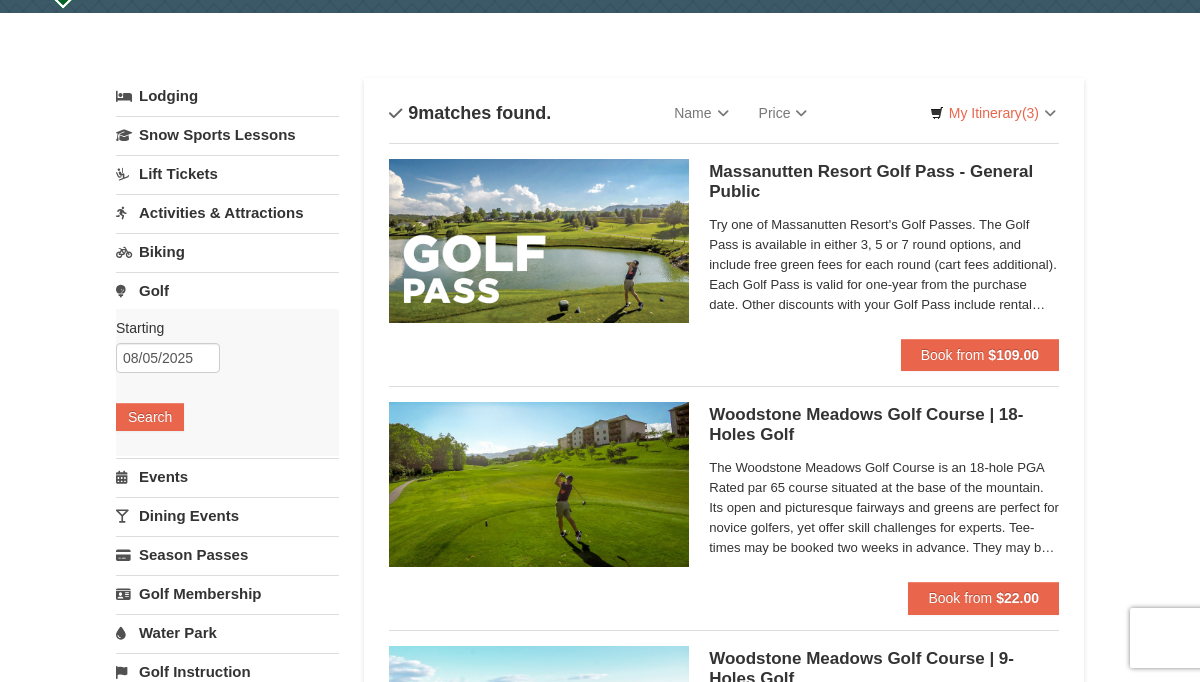 click on "Biking" at bounding box center [227, 251] 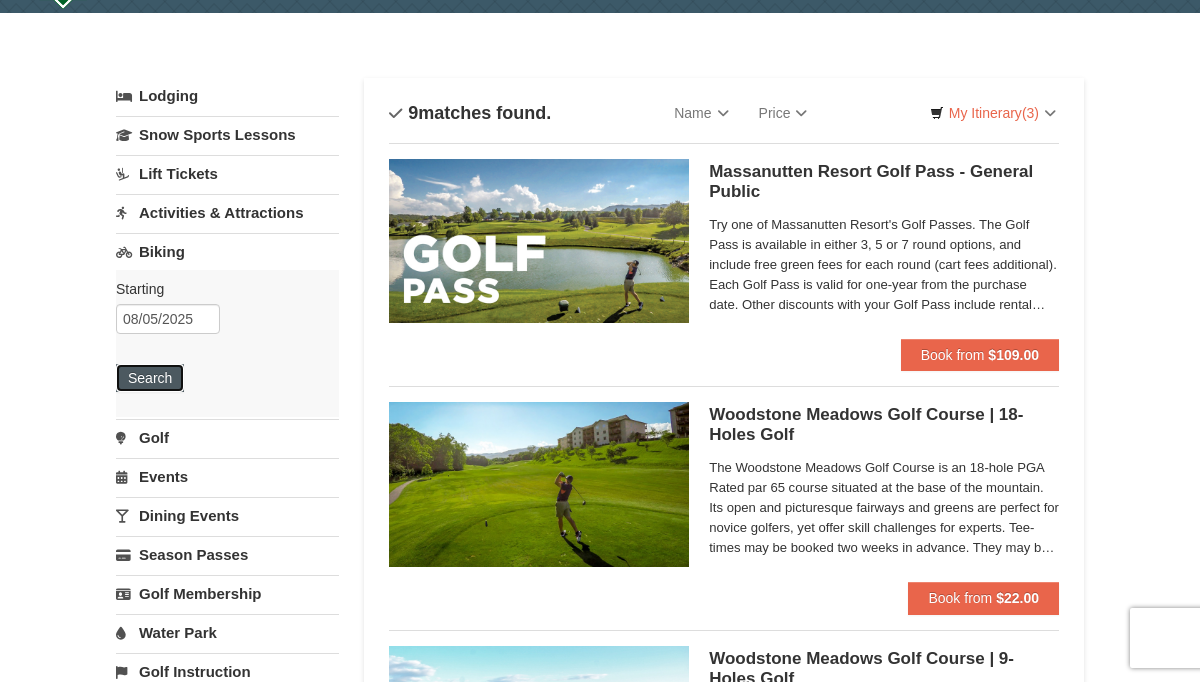 click on "Search" at bounding box center (150, 378) 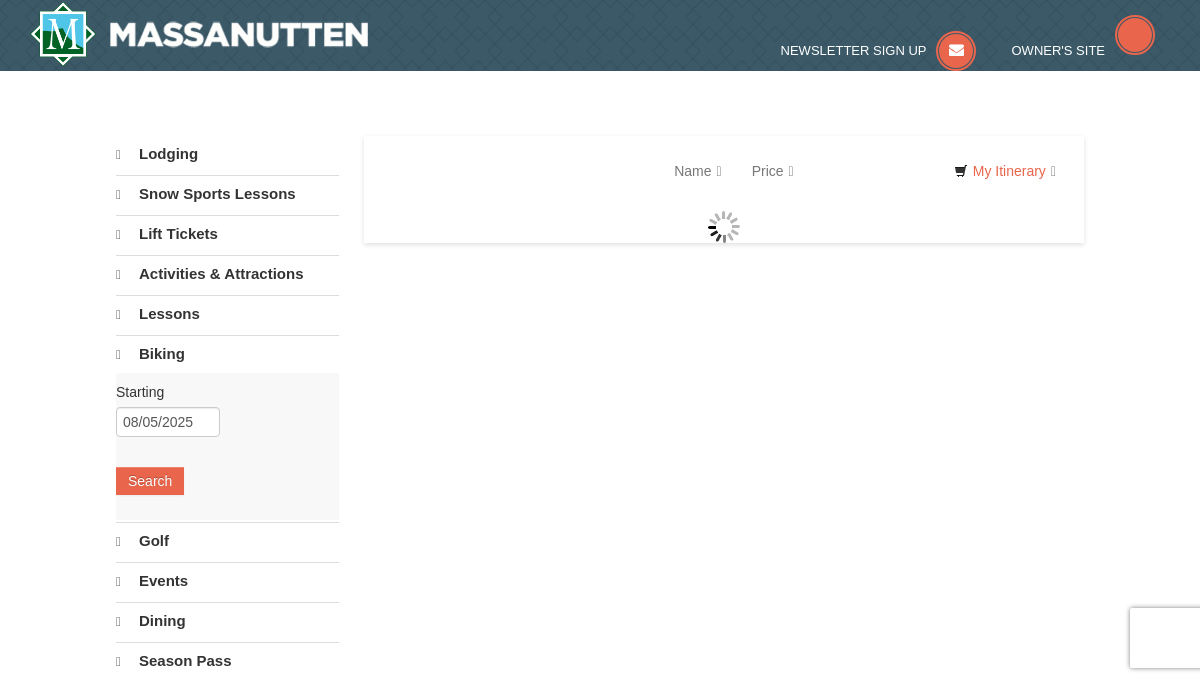 scroll, scrollTop: 0, scrollLeft: 0, axis: both 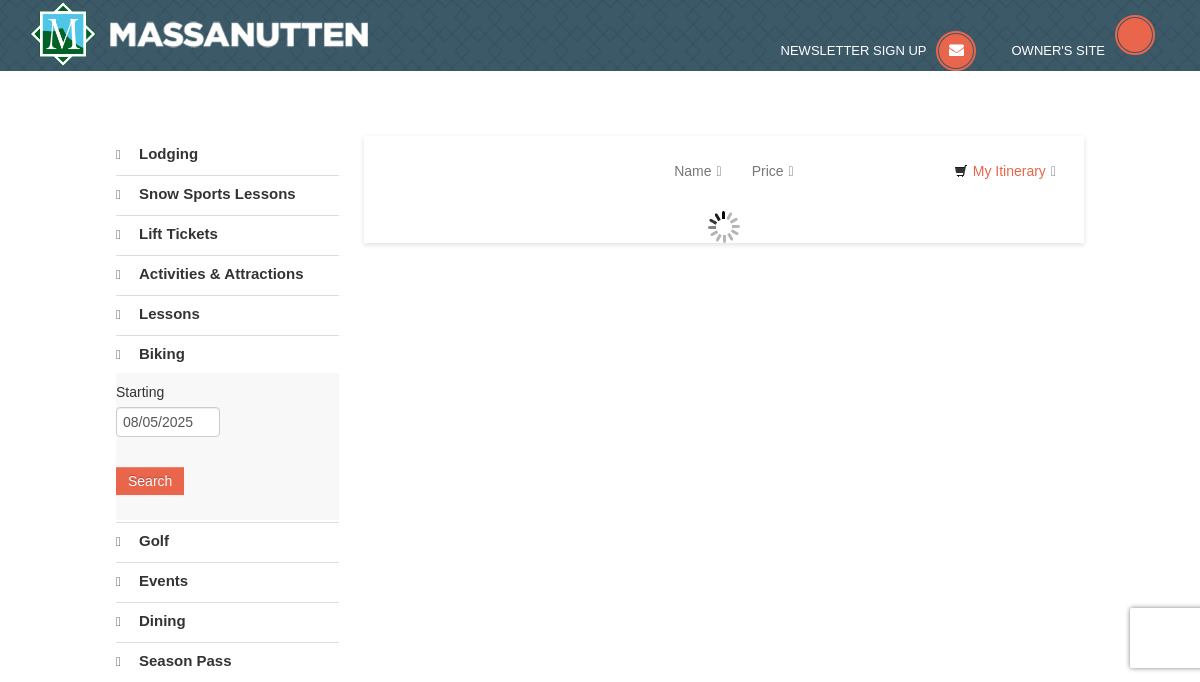 select on "8" 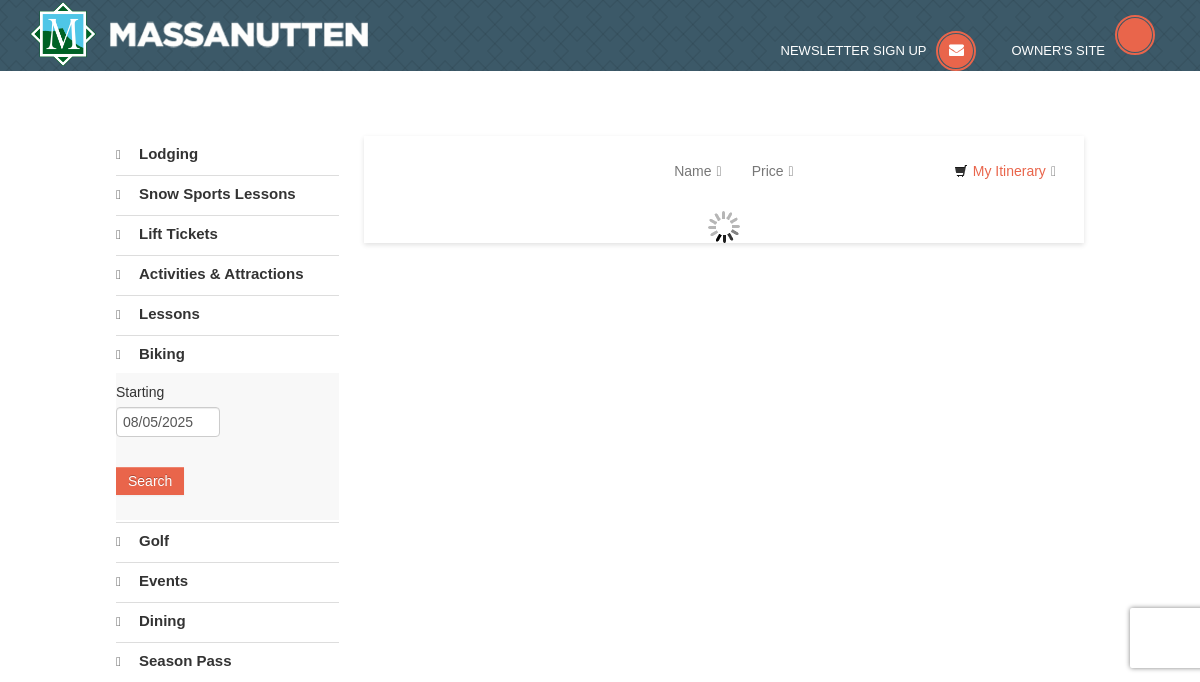 select on "8" 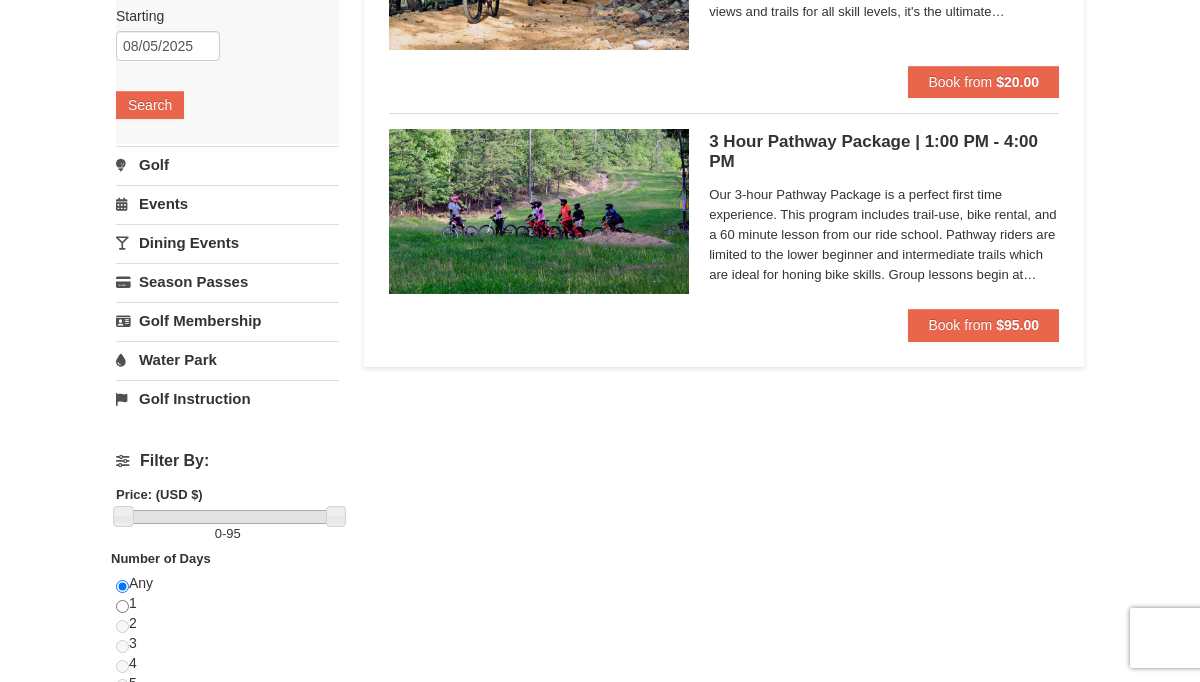 scroll, scrollTop: 334, scrollLeft: 0, axis: vertical 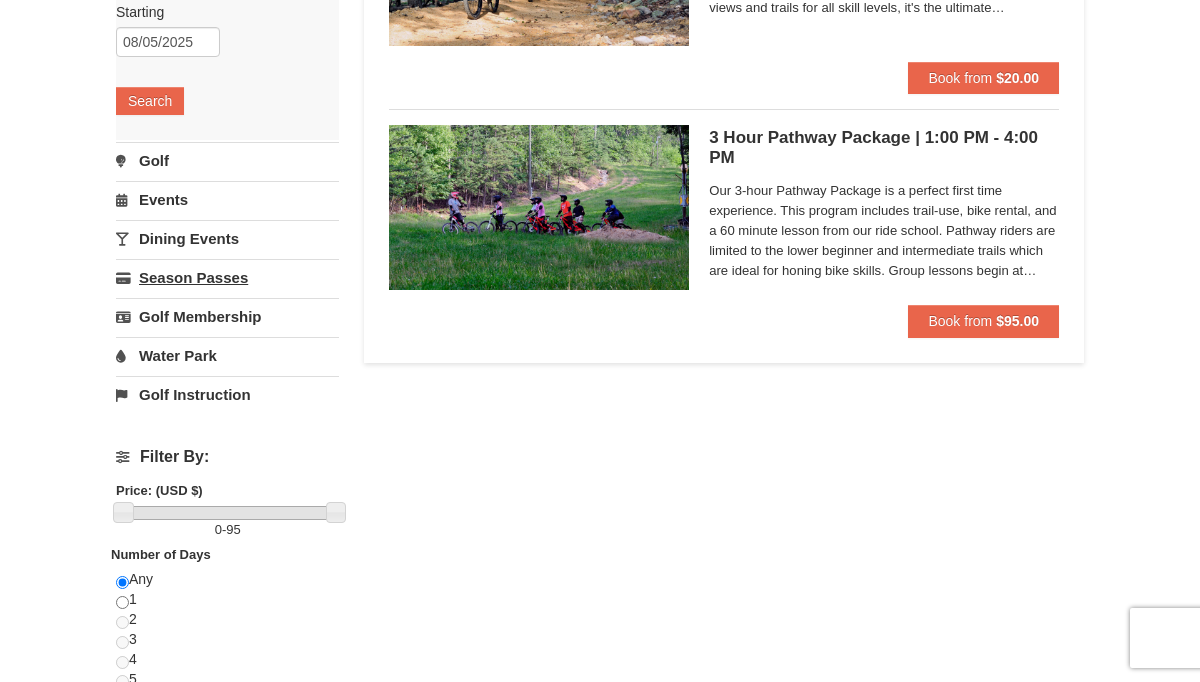click on "Season Passes" at bounding box center [227, 277] 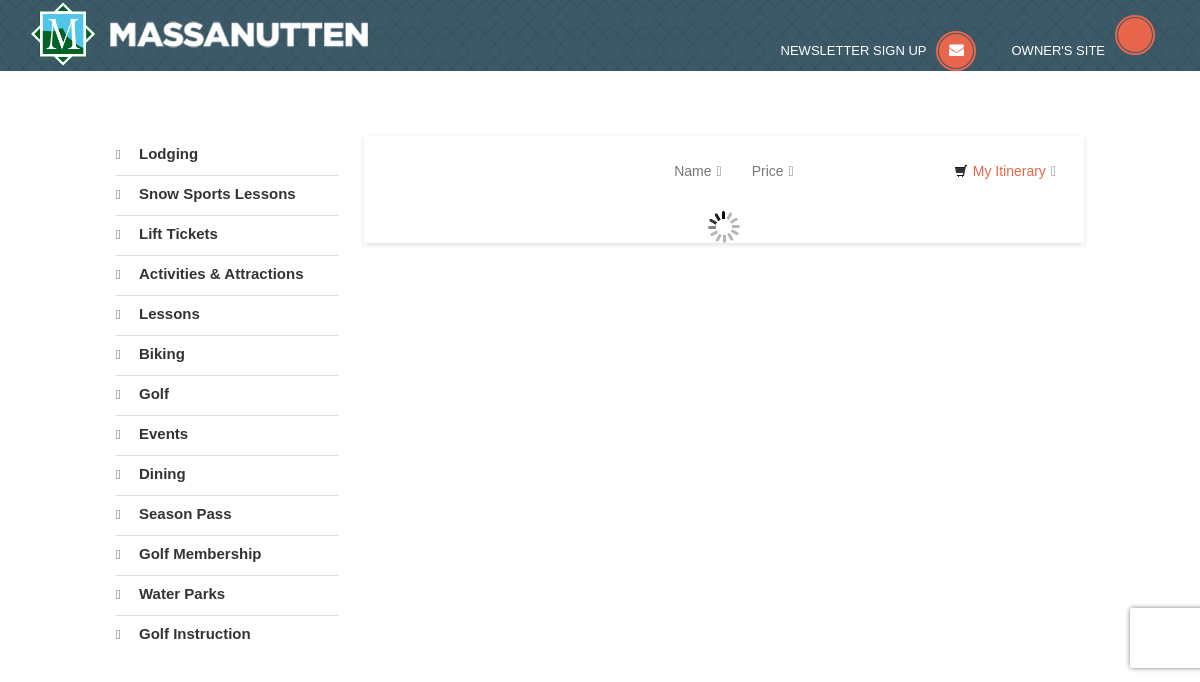 scroll, scrollTop: 0, scrollLeft: 0, axis: both 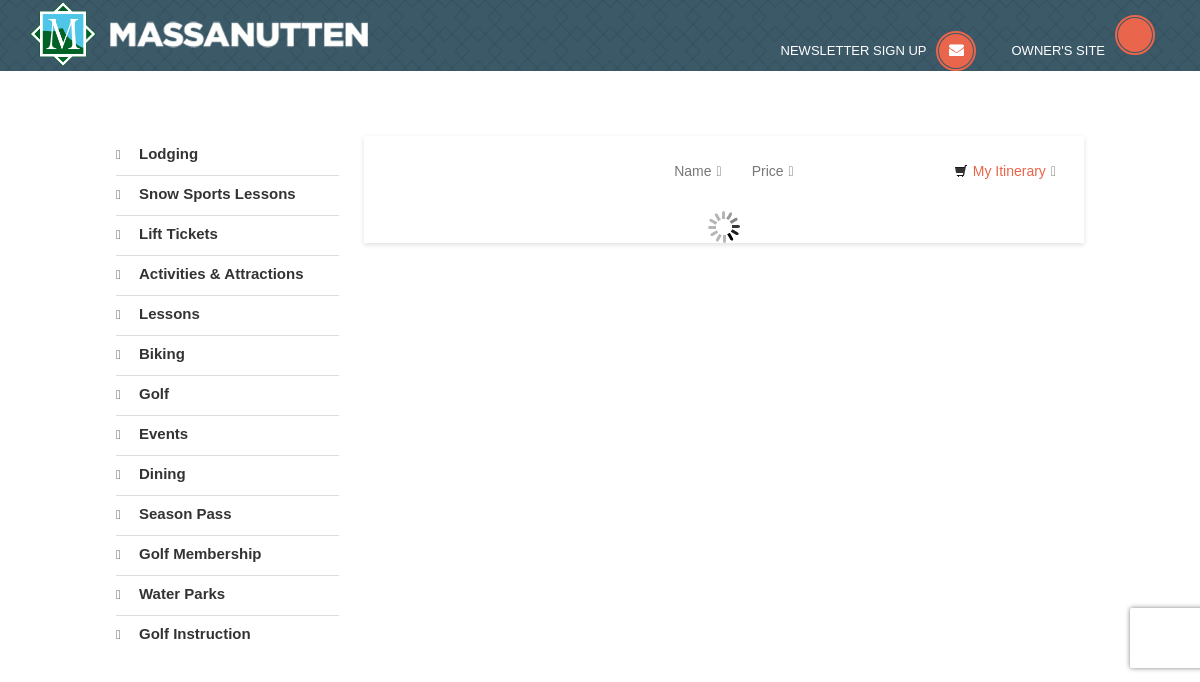 select on "8" 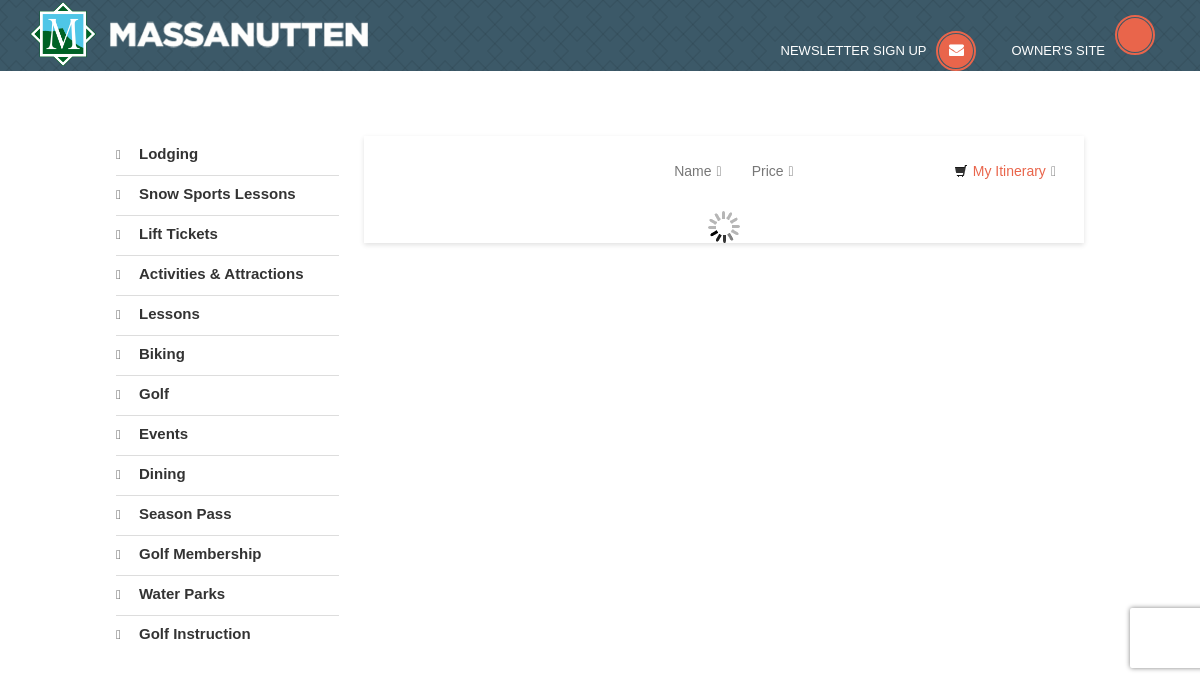 select on "8" 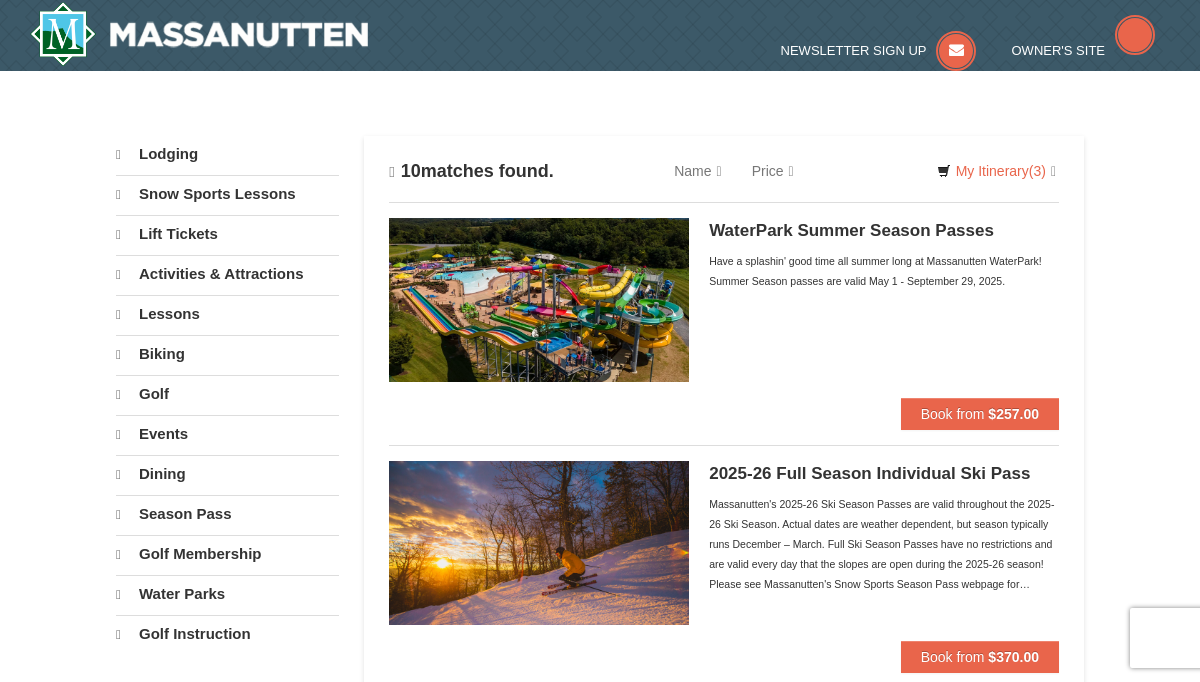 scroll, scrollTop: 0, scrollLeft: 0, axis: both 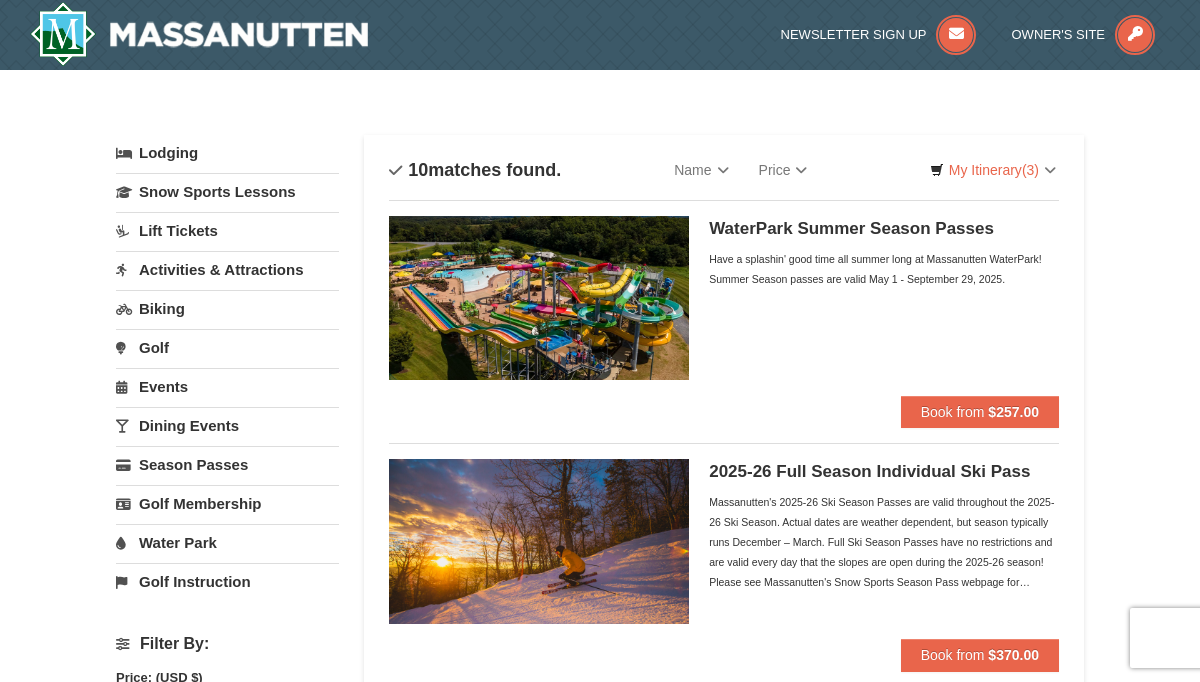 click on "Activities & Attractions" at bounding box center (227, 269) 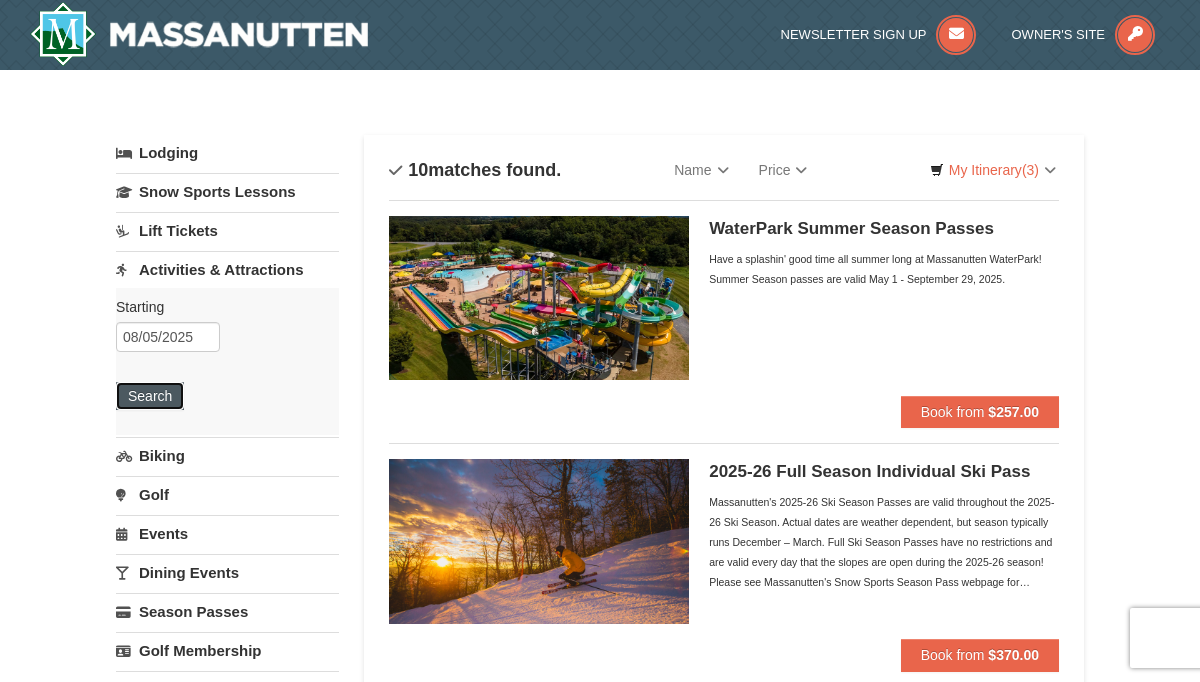 click on "Search" at bounding box center (150, 396) 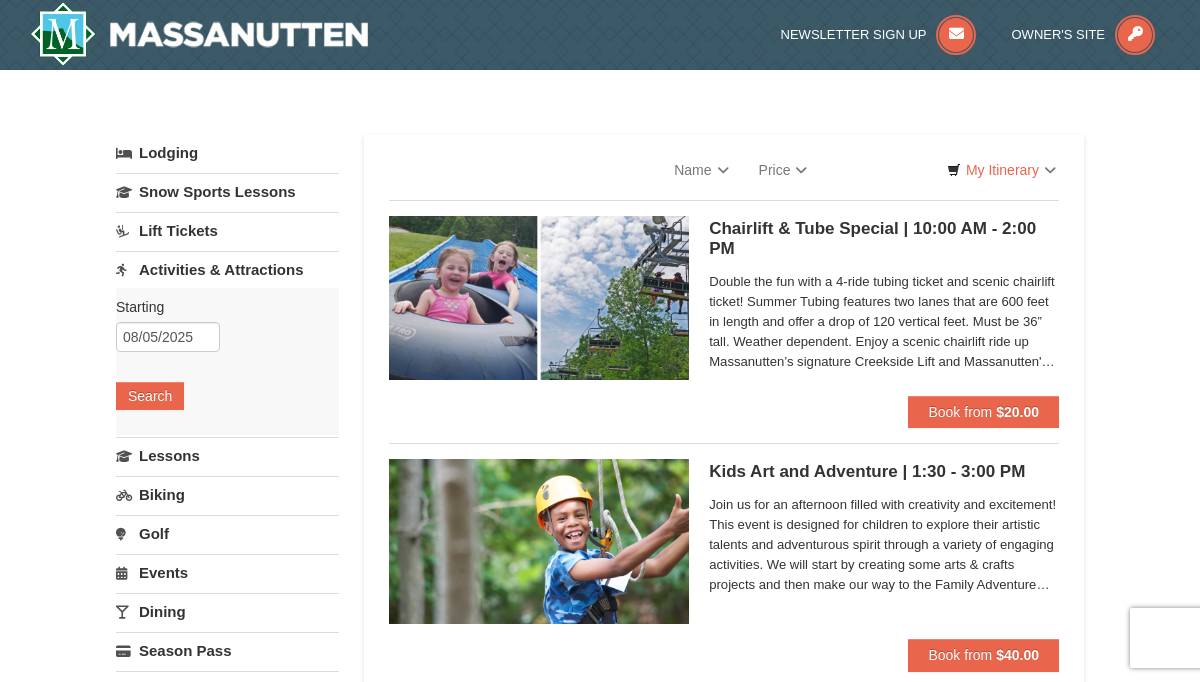 scroll, scrollTop: 0, scrollLeft: 0, axis: both 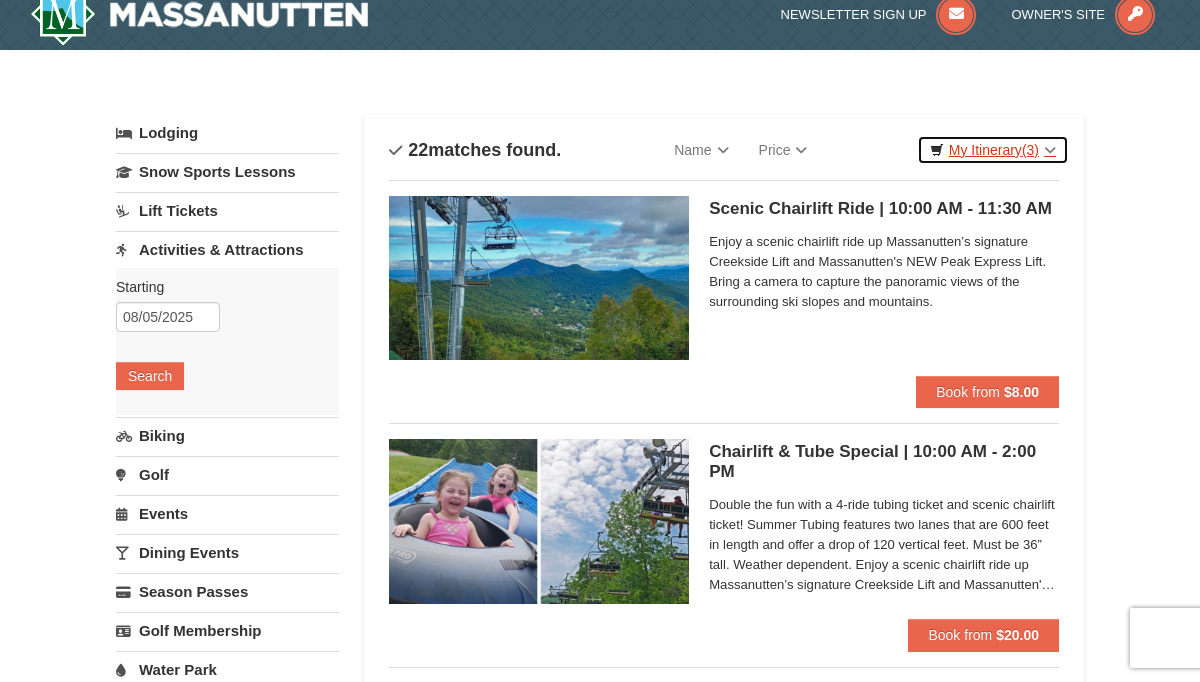 click on "My Itinerary (3)" at bounding box center [993, 150] 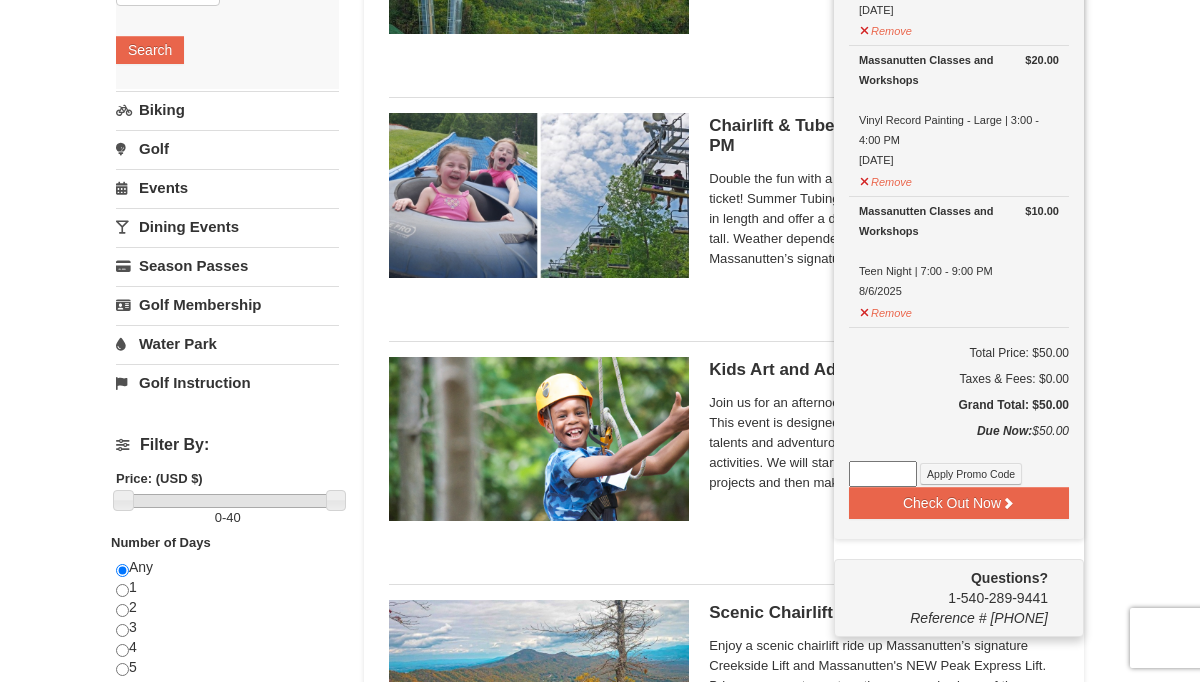 scroll, scrollTop: 348, scrollLeft: 0, axis: vertical 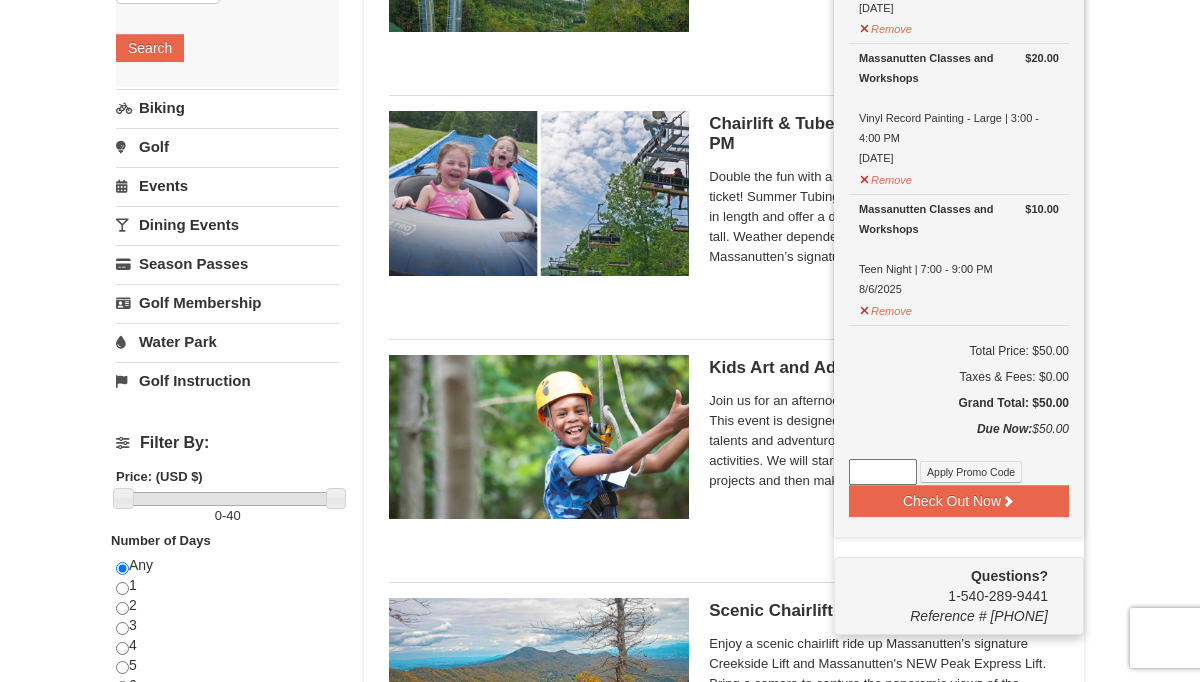 click at bounding box center (883, 472) 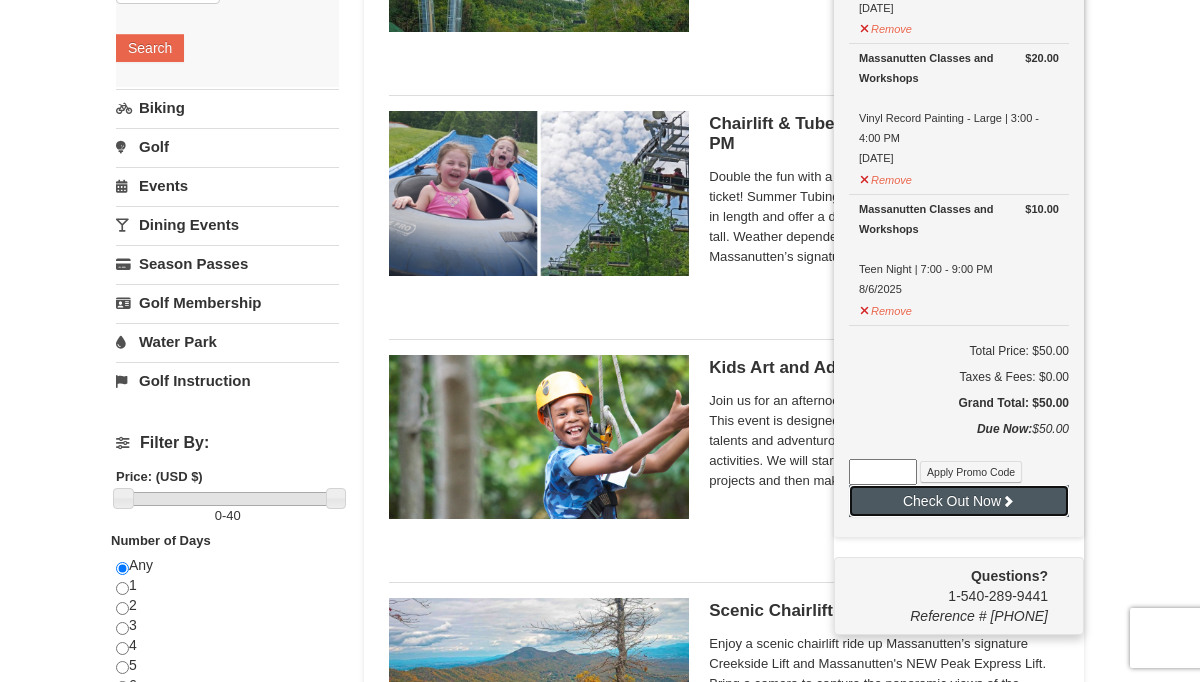 click on "Check Out Now" at bounding box center (959, 501) 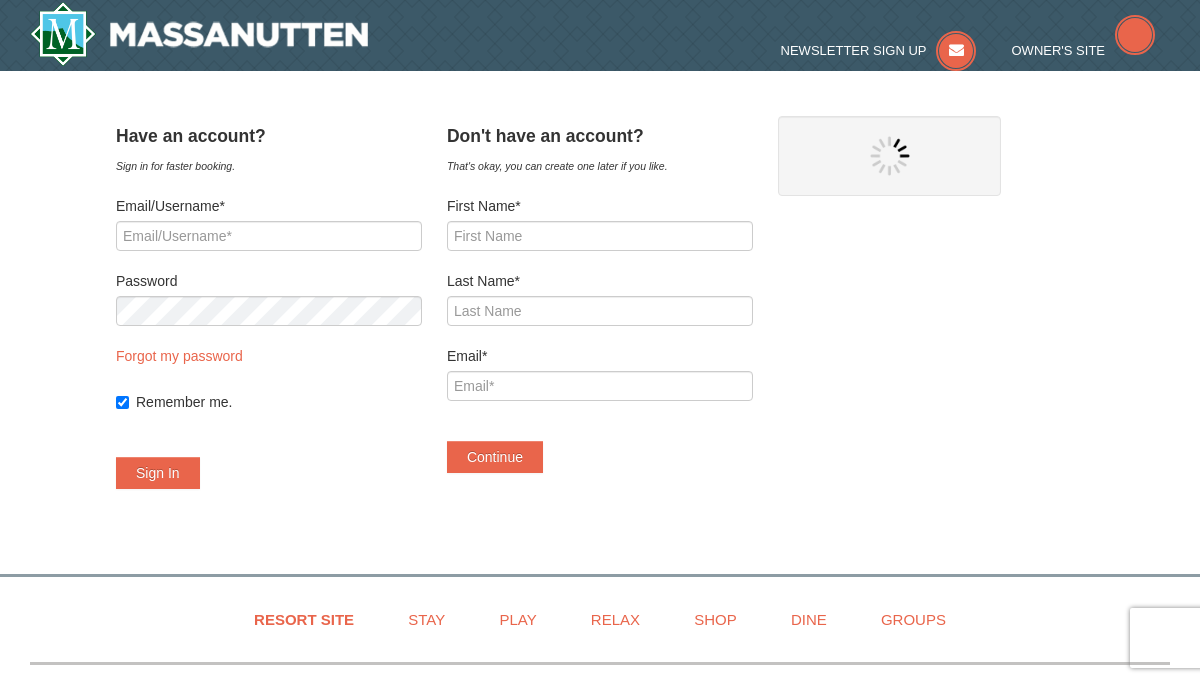 scroll, scrollTop: 0, scrollLeft: 0, axis: both 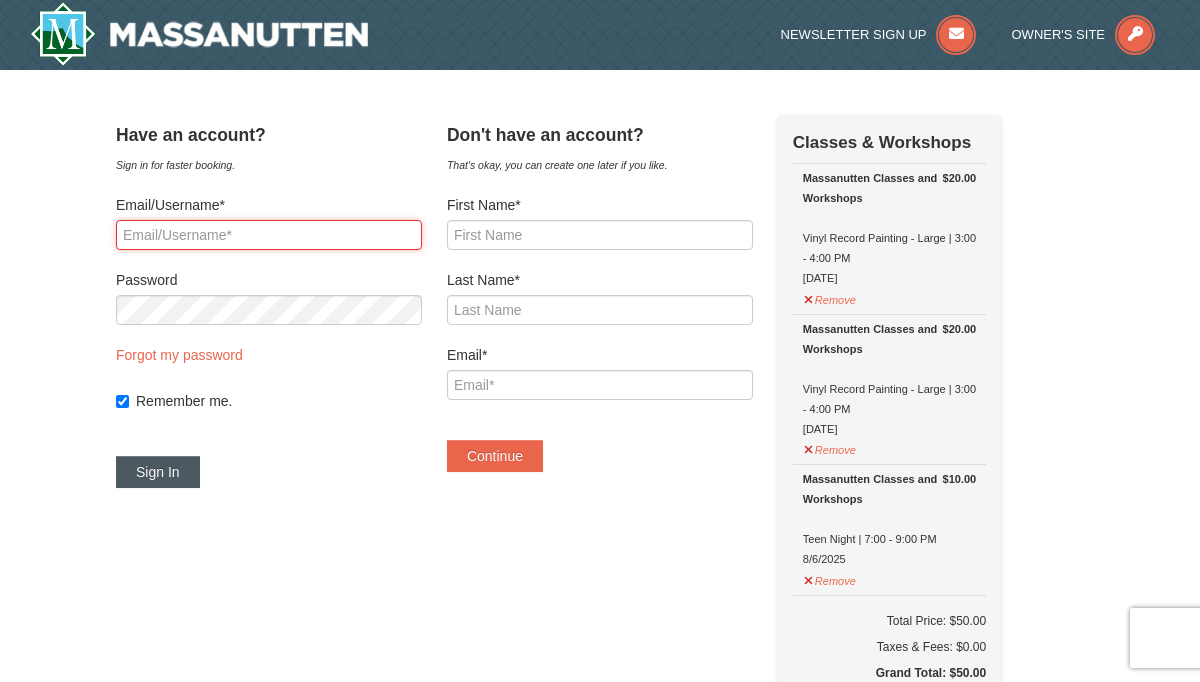 type on "[EMAIL]" 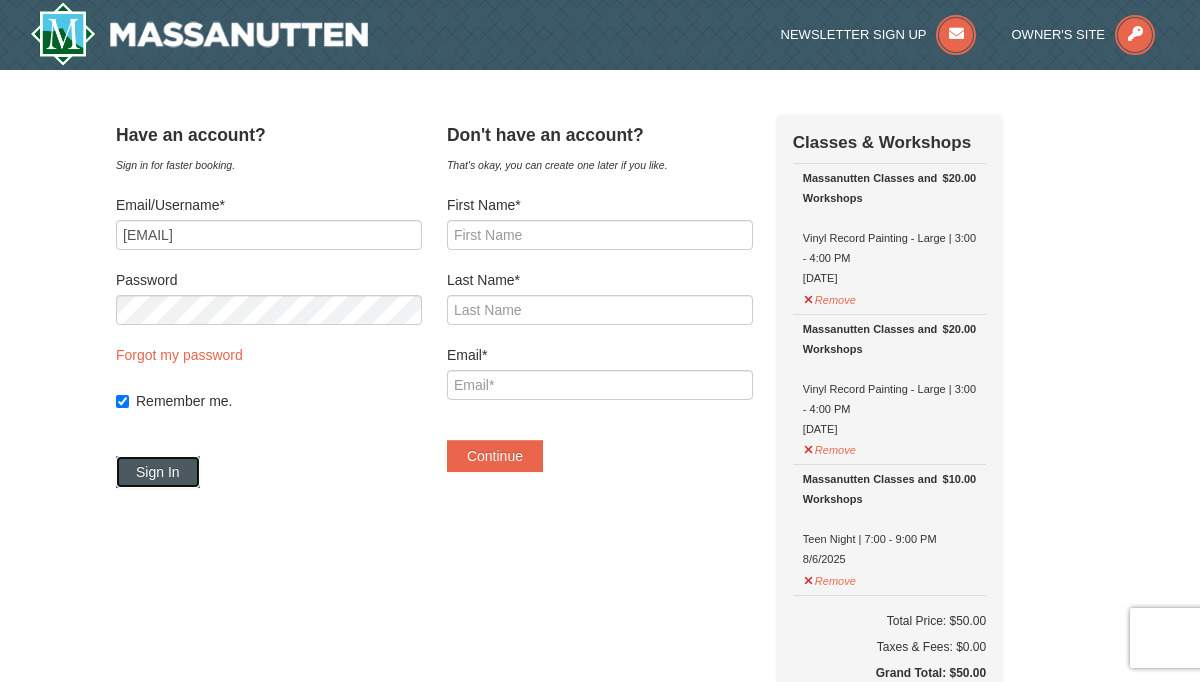 click on "Sign In" at bounding box center (158, 472) 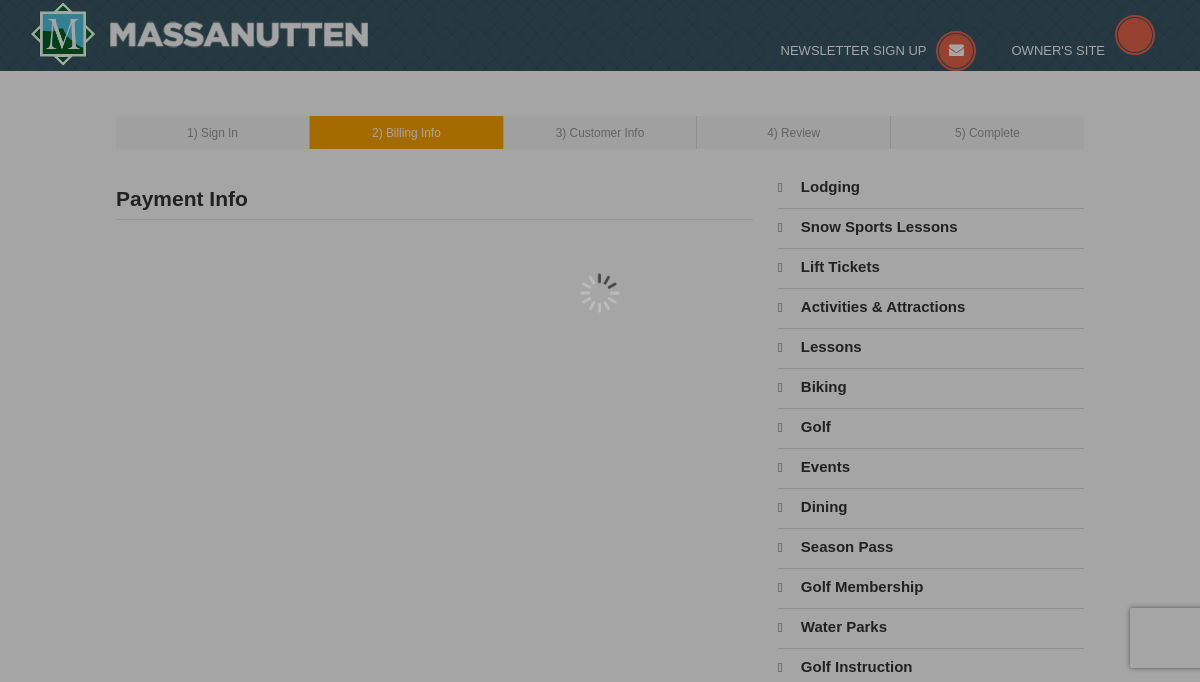 scroll, scrollTop: 0, scrollLeft: 0, axis: both 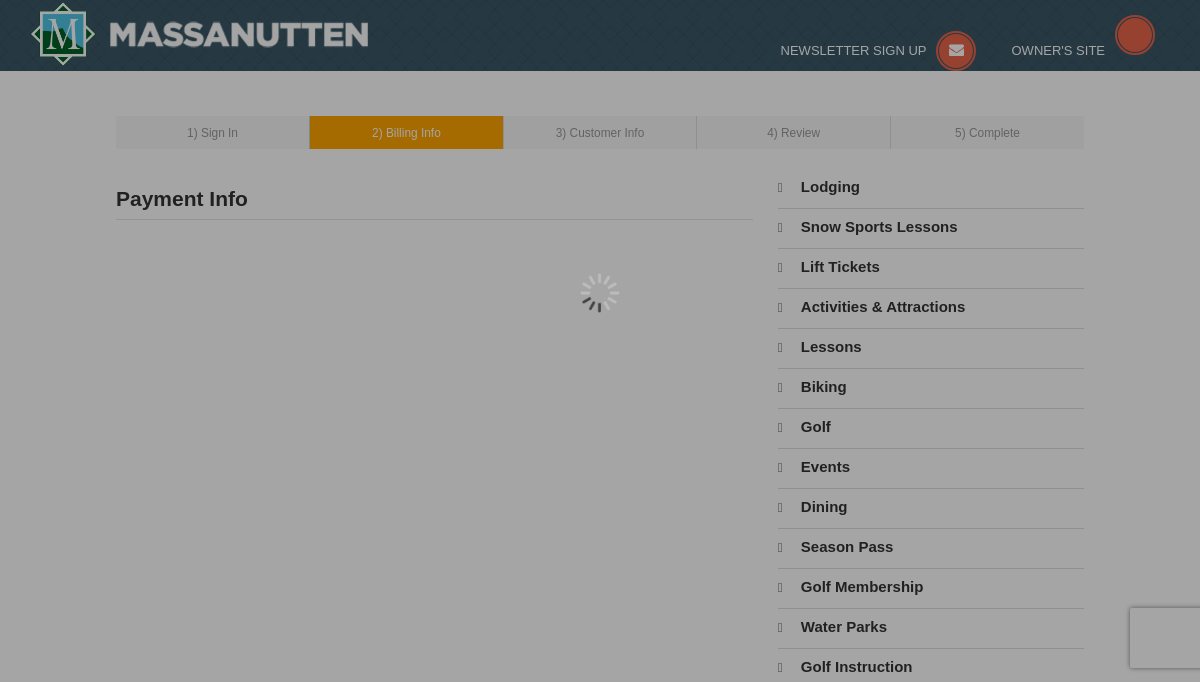 select on "8" 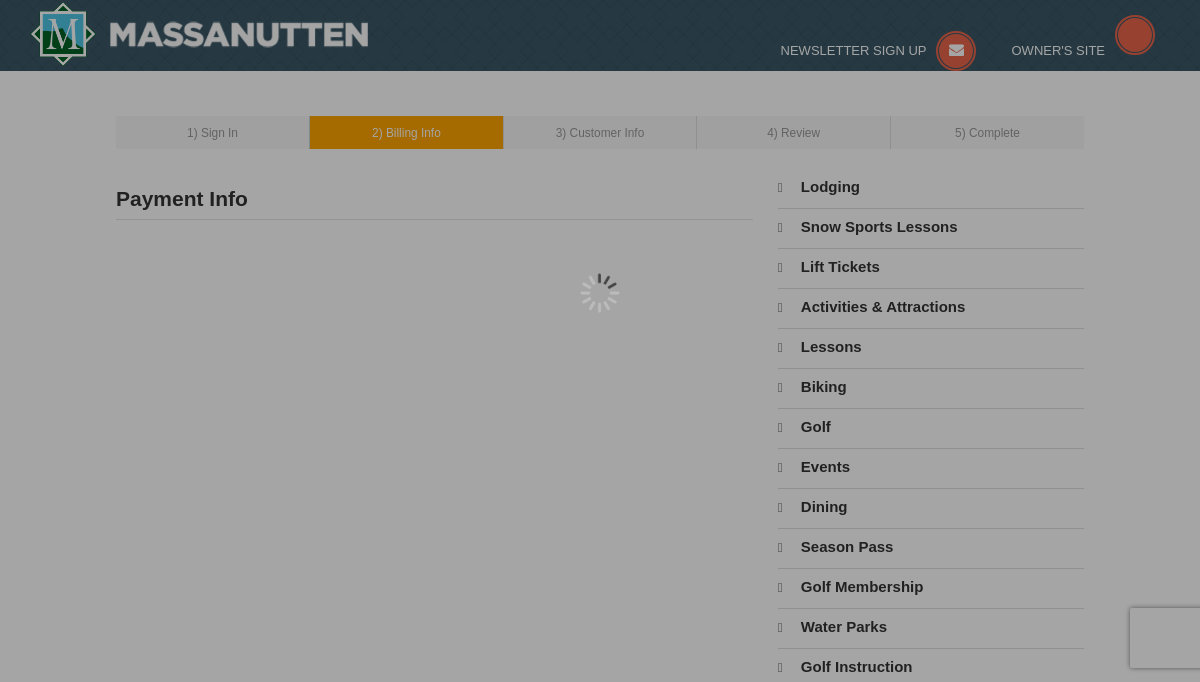 select on "8" 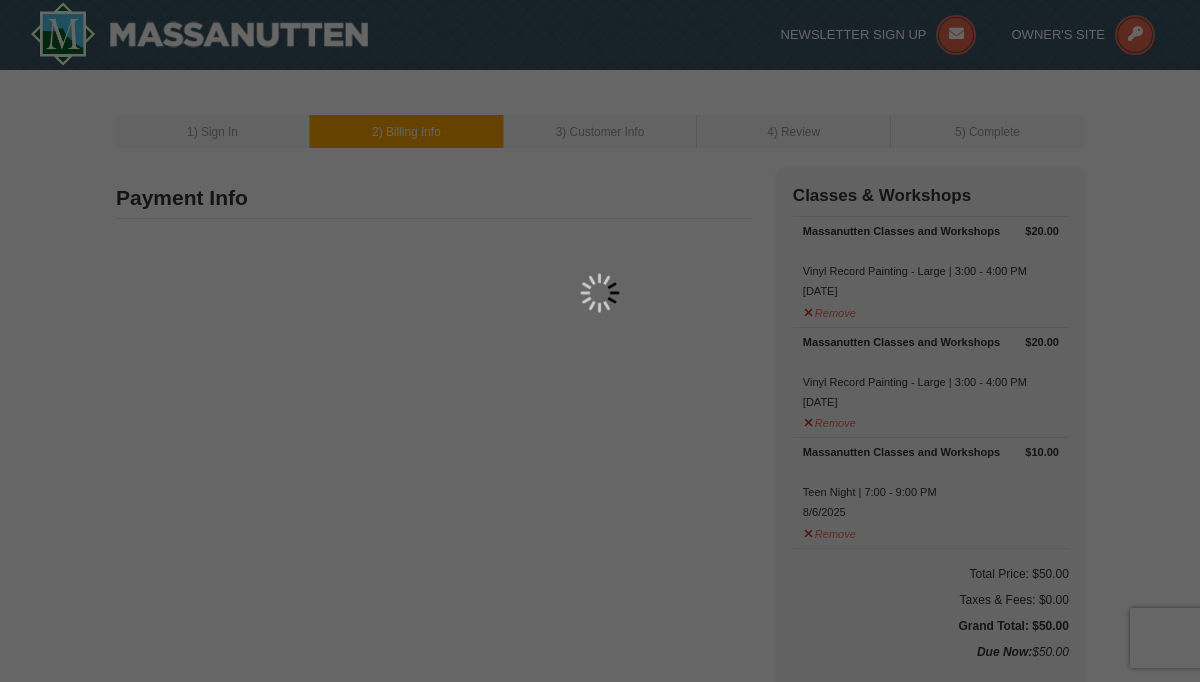 type on "[NUMBER] [STREET]" 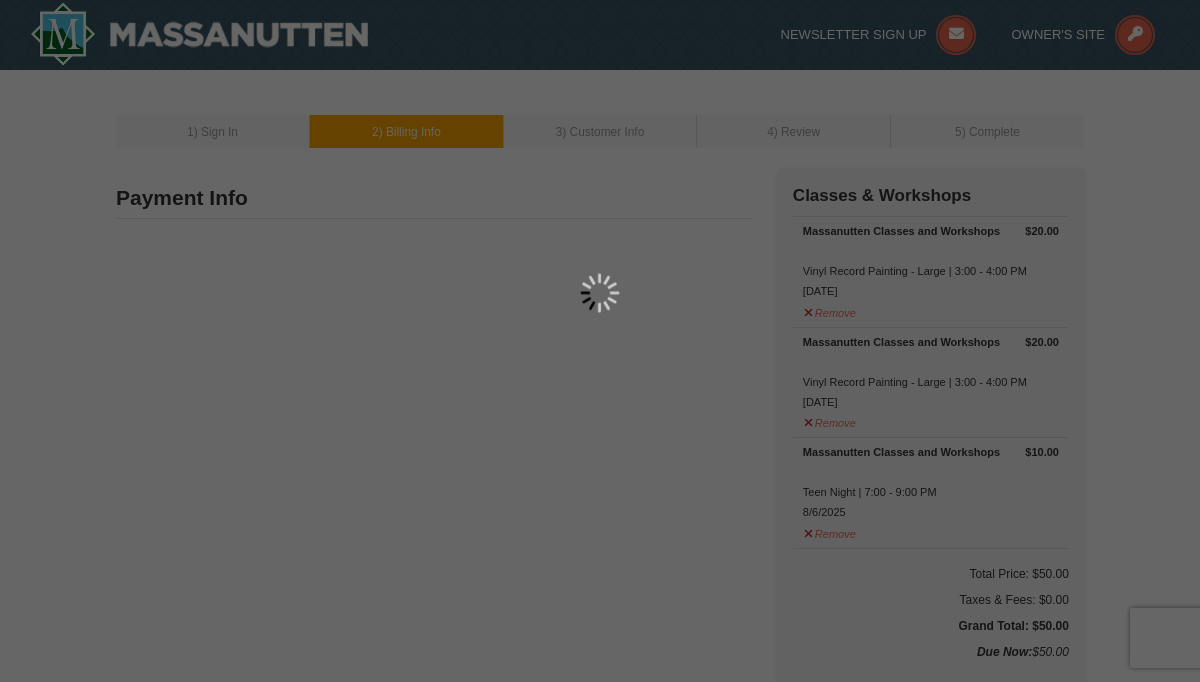 type on "[CITY]" 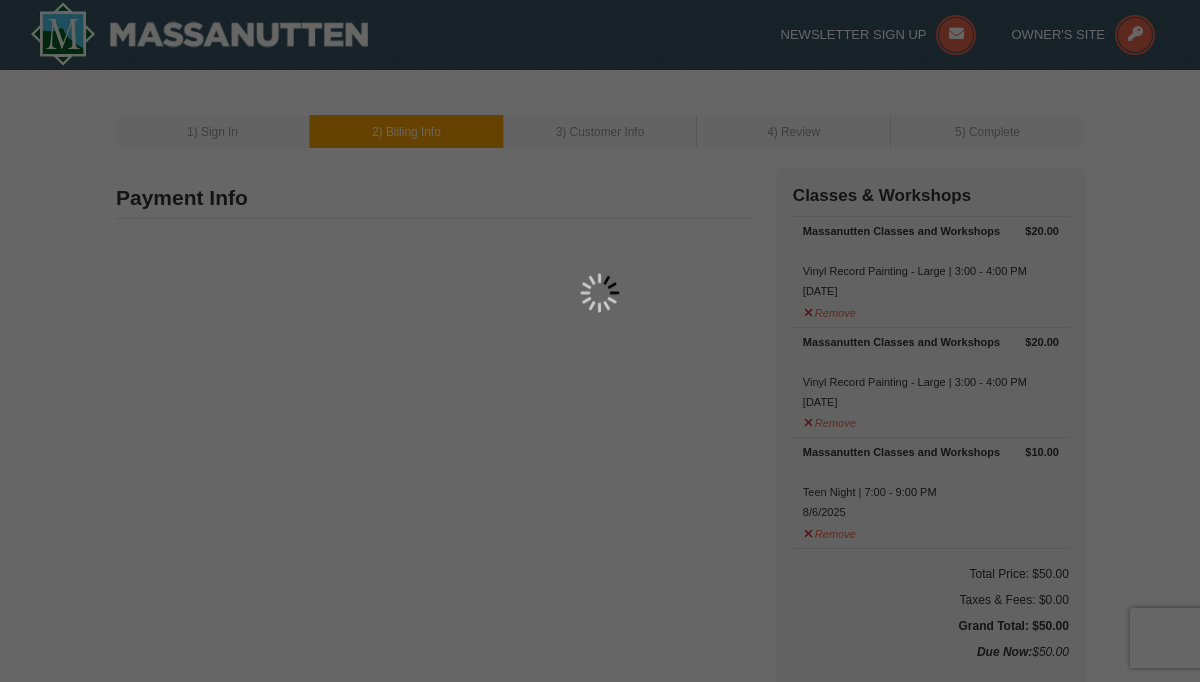 type on "21244" 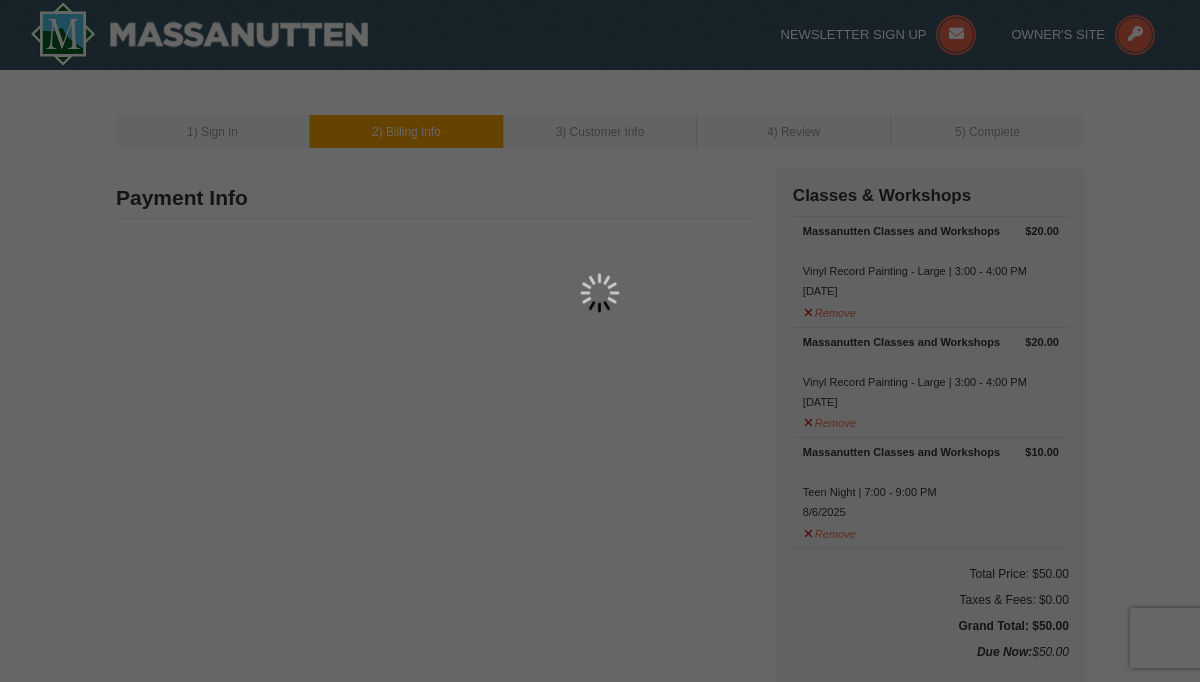type on "443" 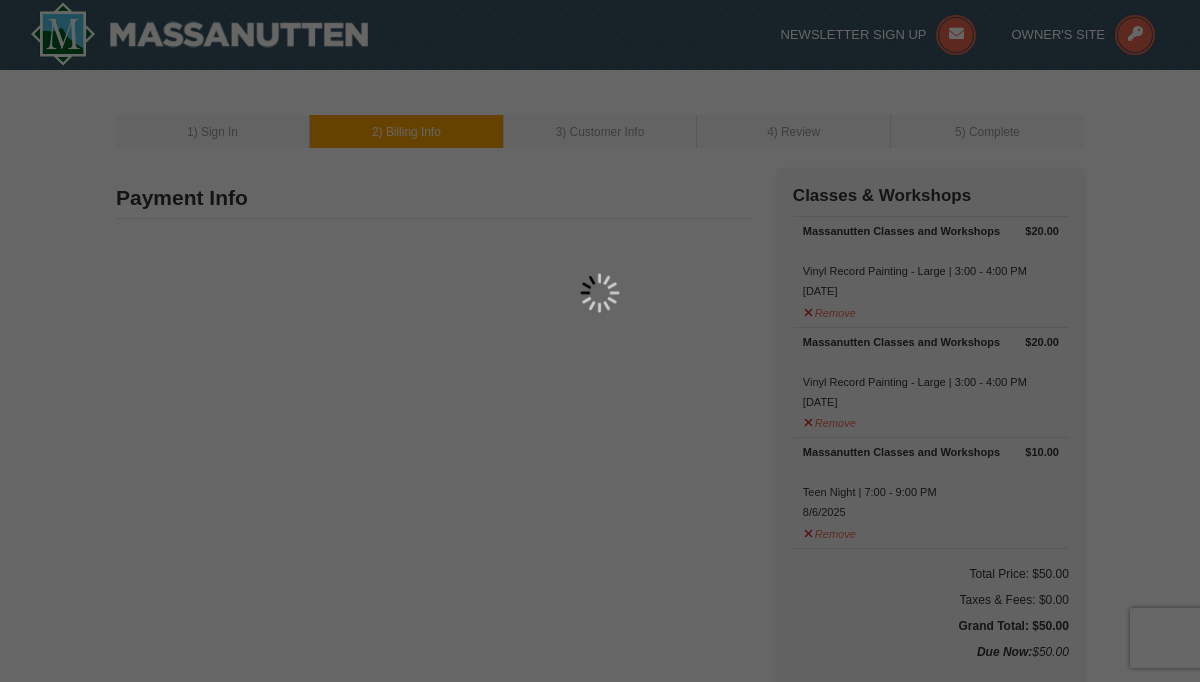 type on "729" 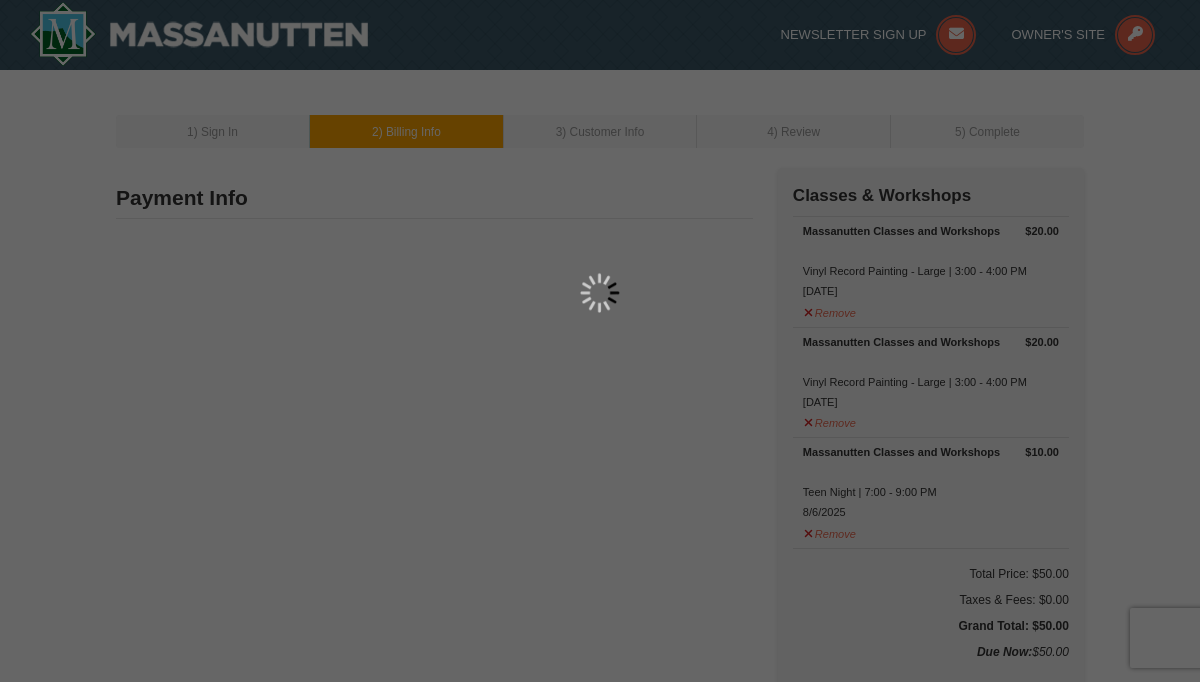type on "6766" 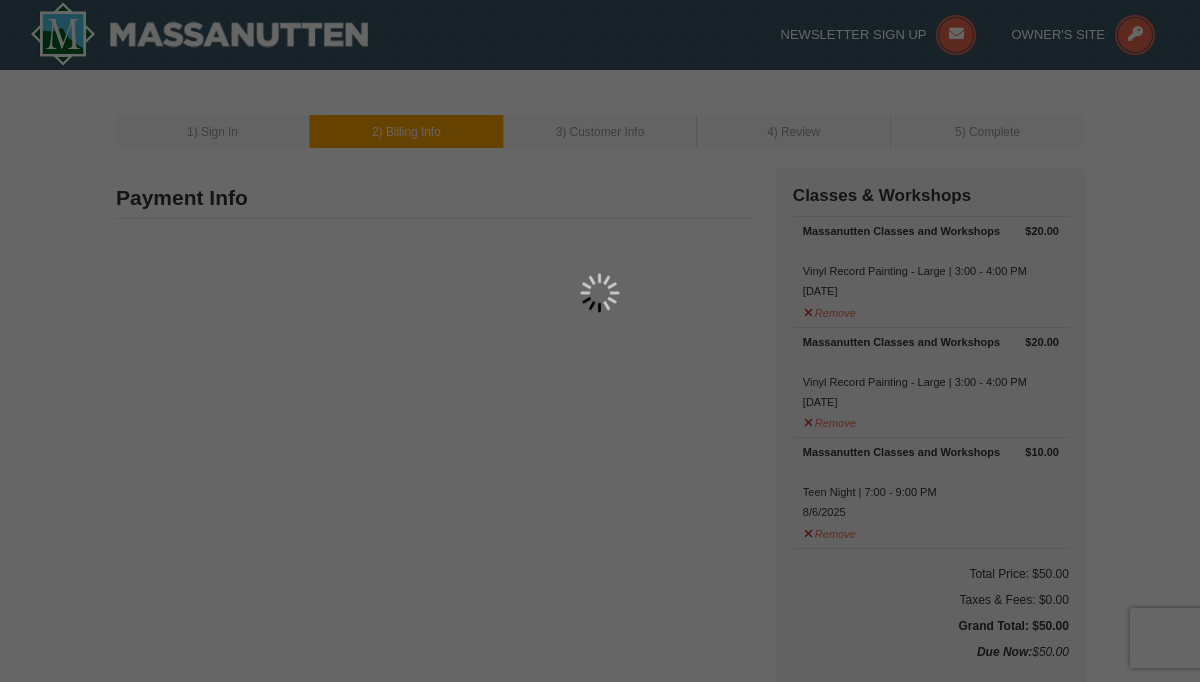 type on "[EMAIL]" 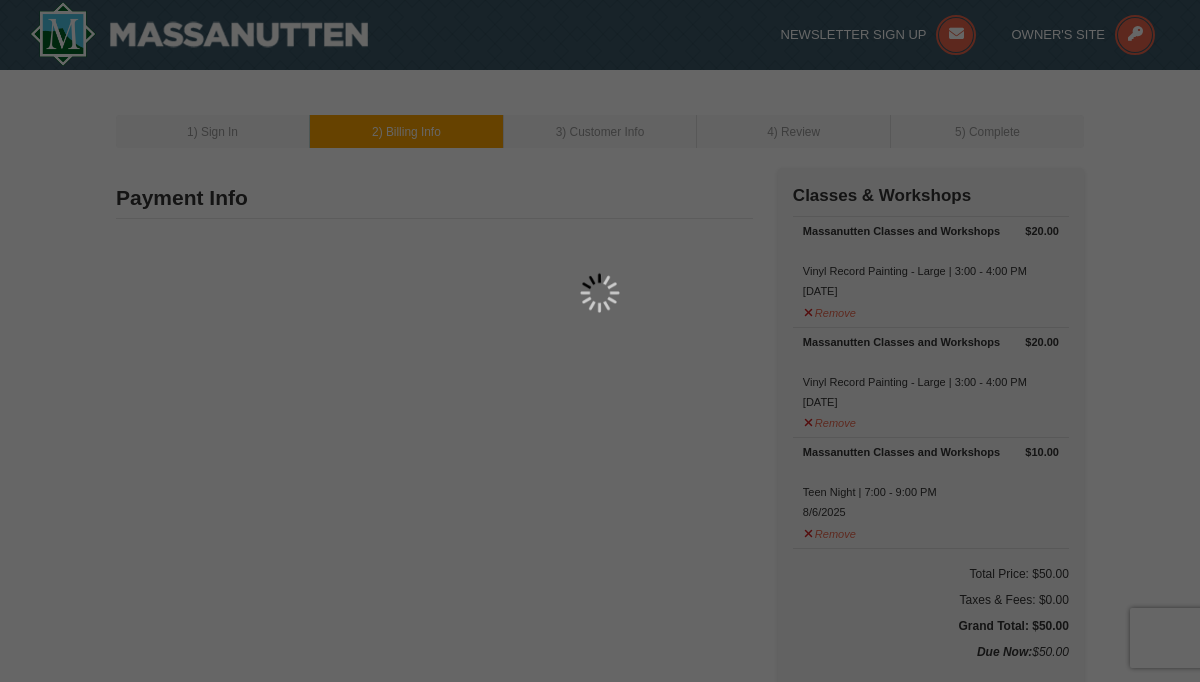 select on "MD" 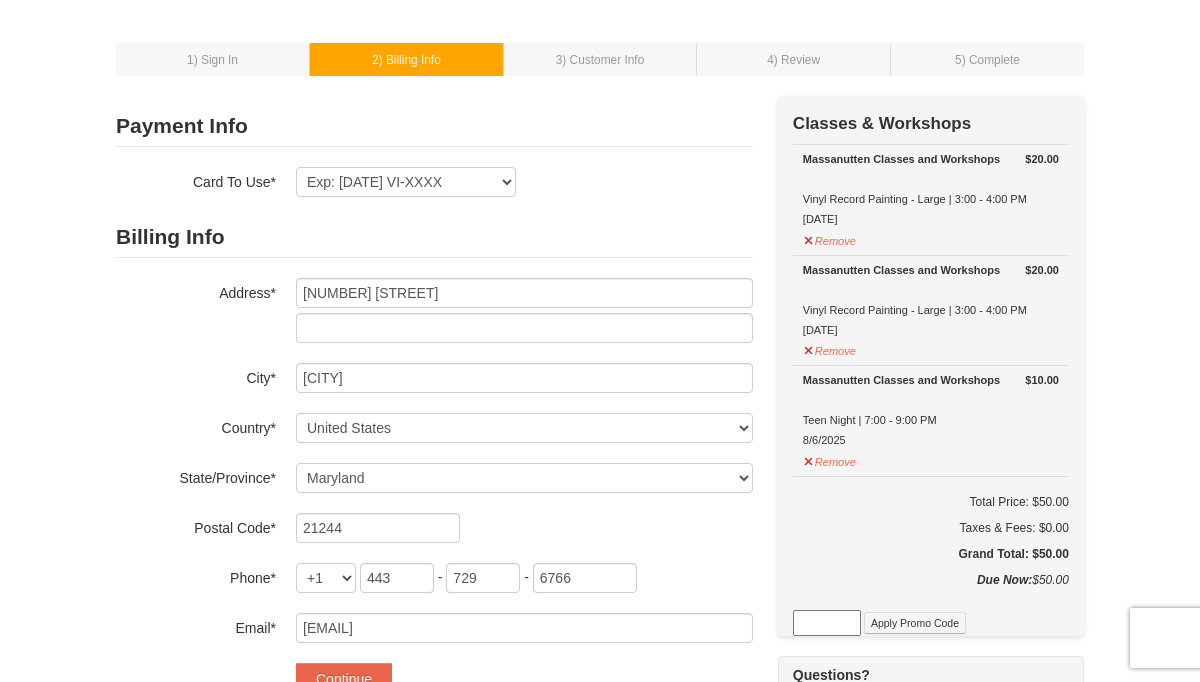 scroll, scrollTop: 77, scrollLeft: 0, axis: vertical 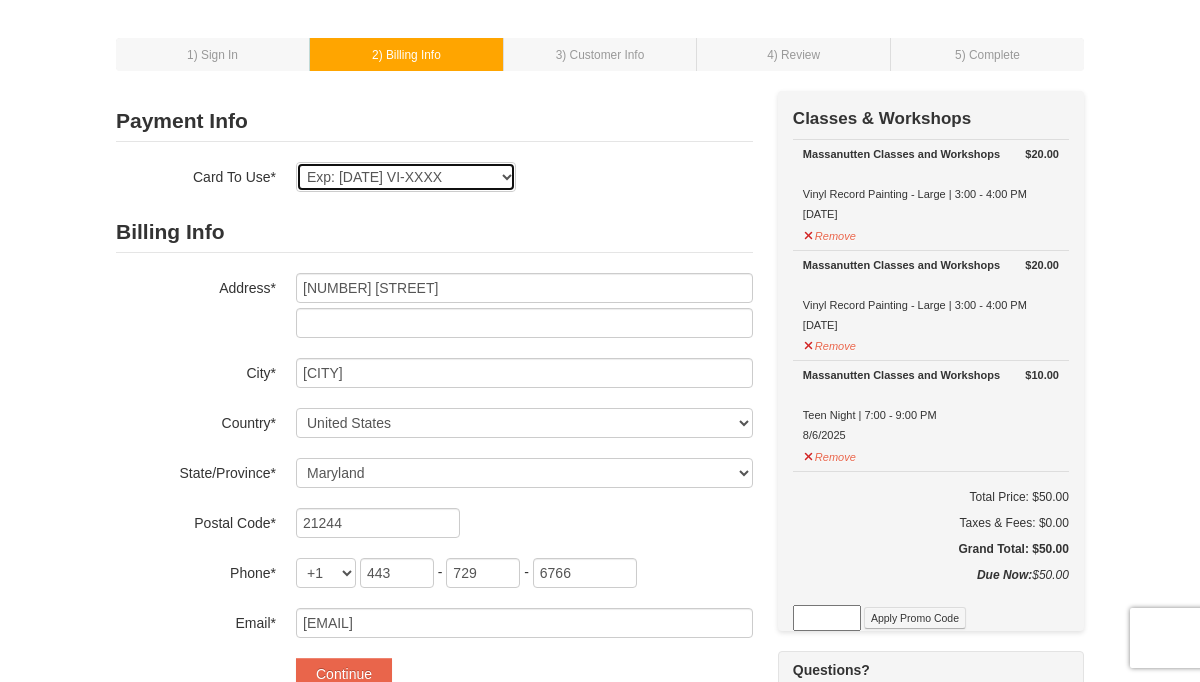 click on "Exp: [DATE] VI-XXXX New Card" at bounding box center [406, 177] 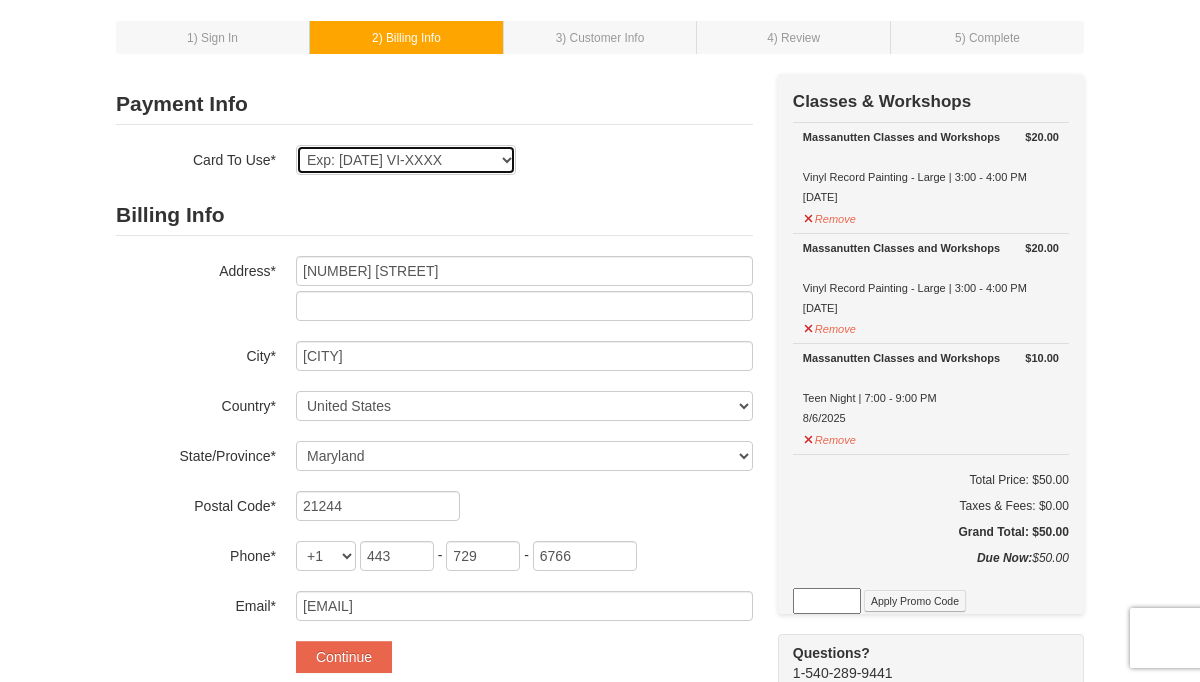 scroll, scrollTop: 131, scrollLeft: 0, axis: vertical 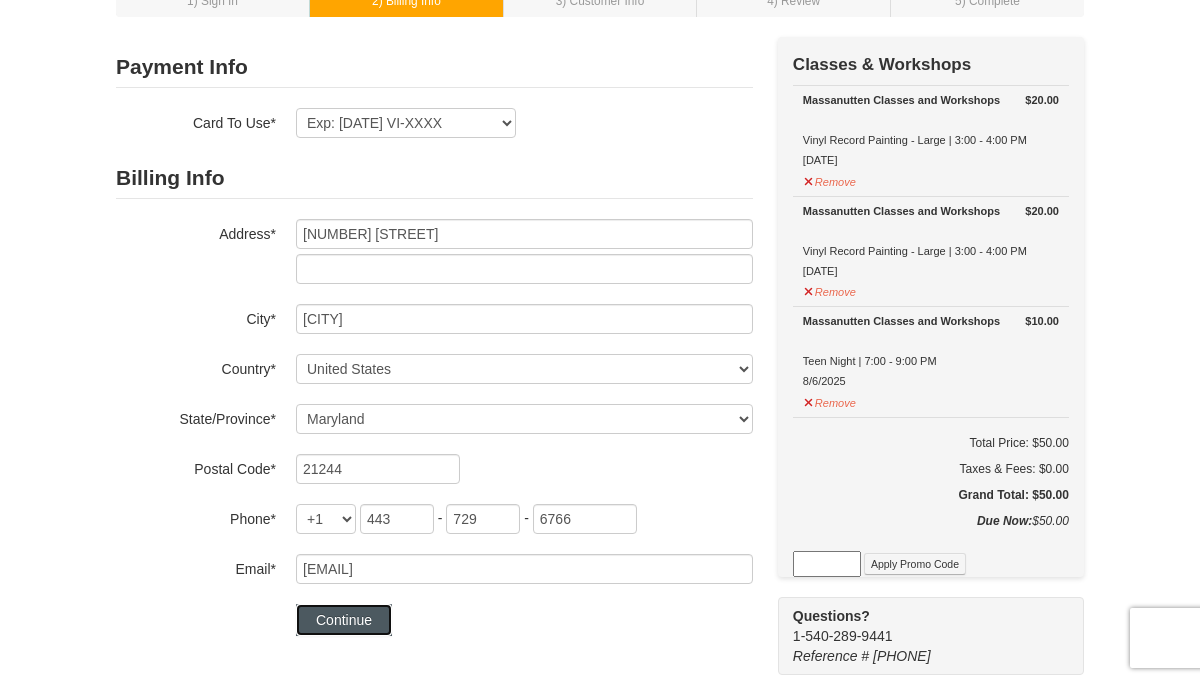 click on "Continue" at bounding box center [344, 620] 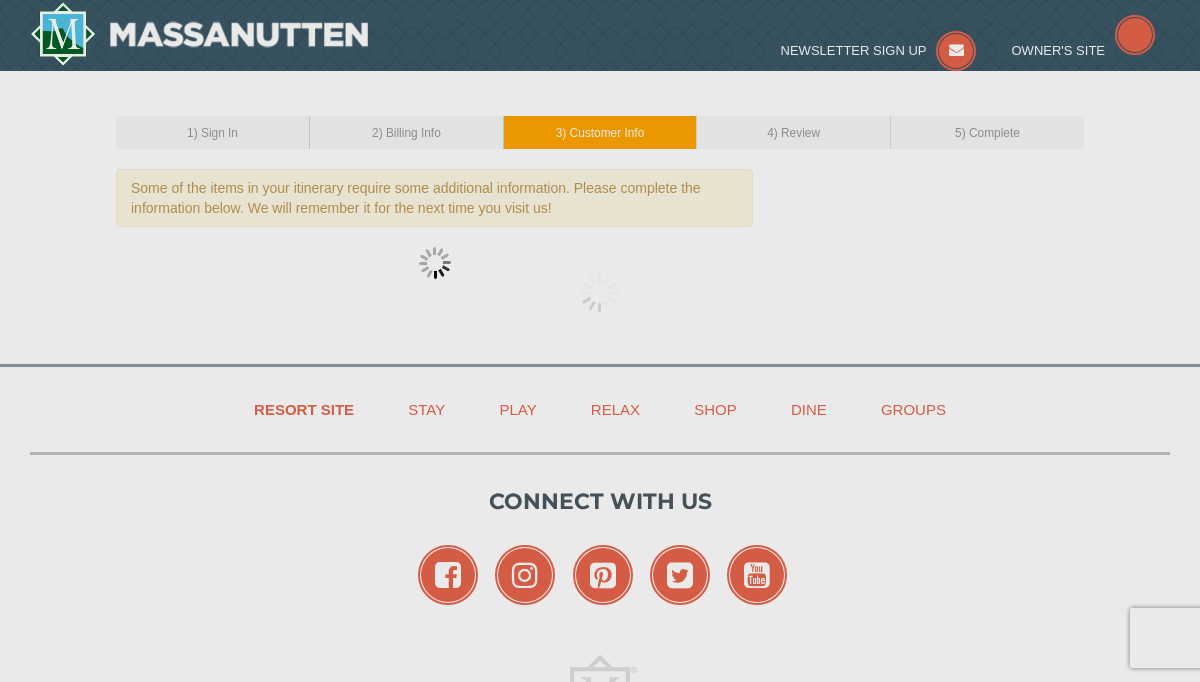 scroll, scrollTop: 0, scrollLeft: 0, axis: both 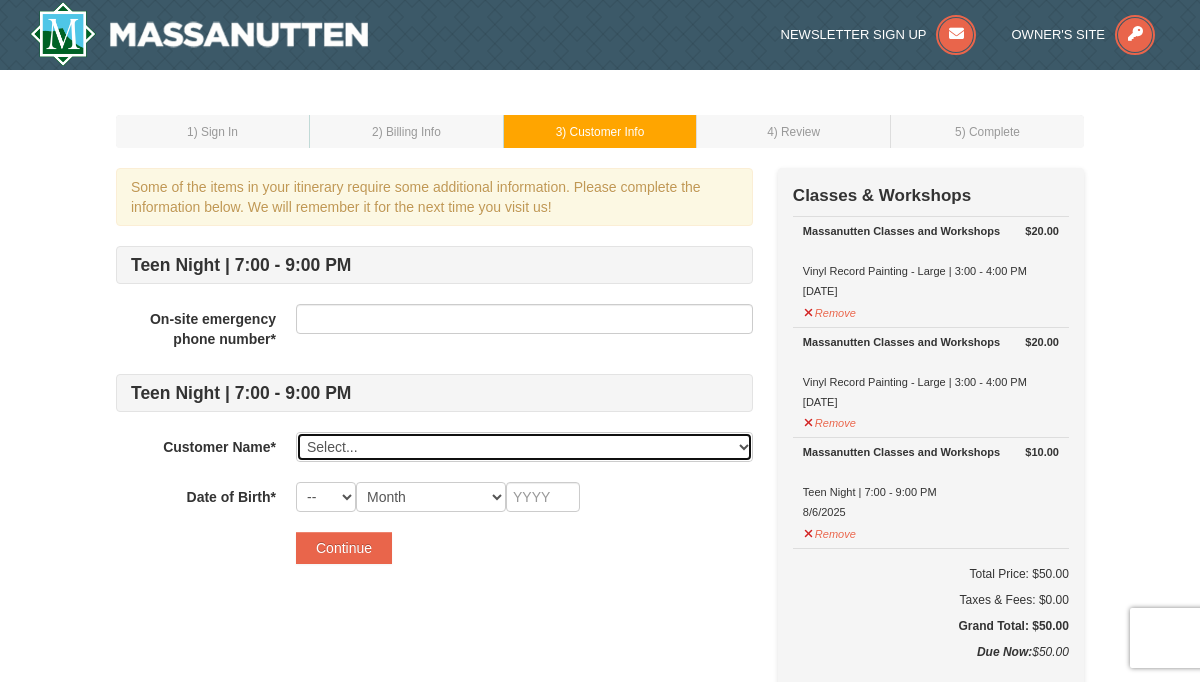 click on "Select... Travis Smith Add New..." at bounding box center (524, 447) 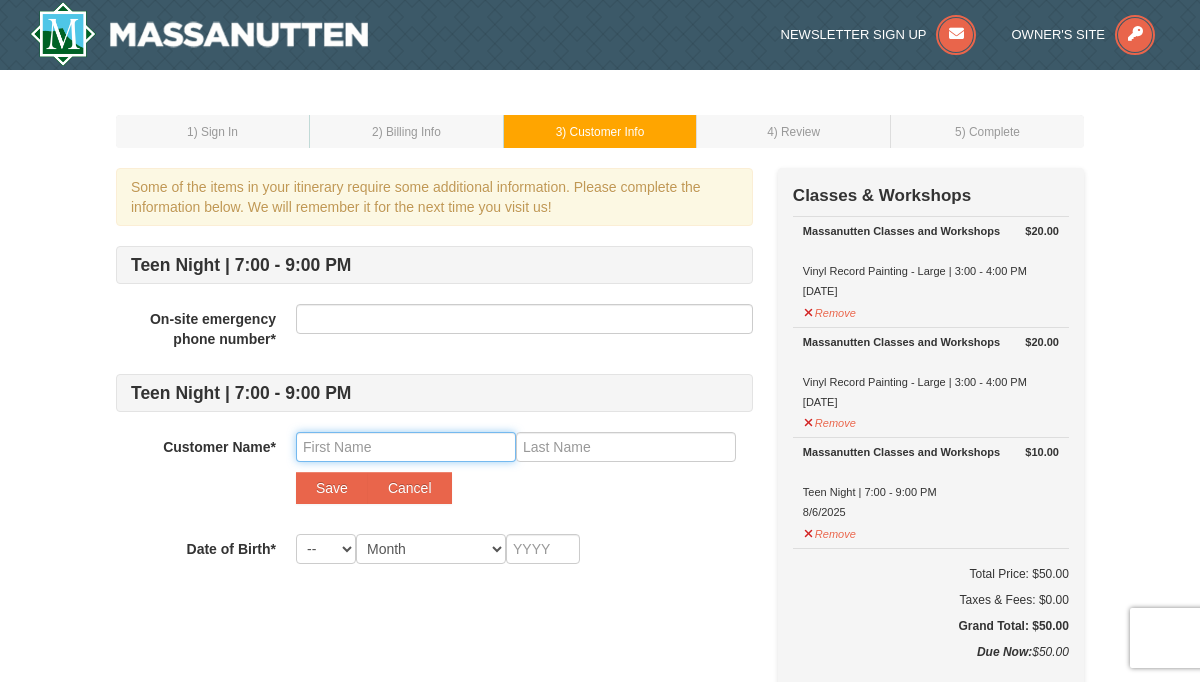 click at bounding box center (406, 447) 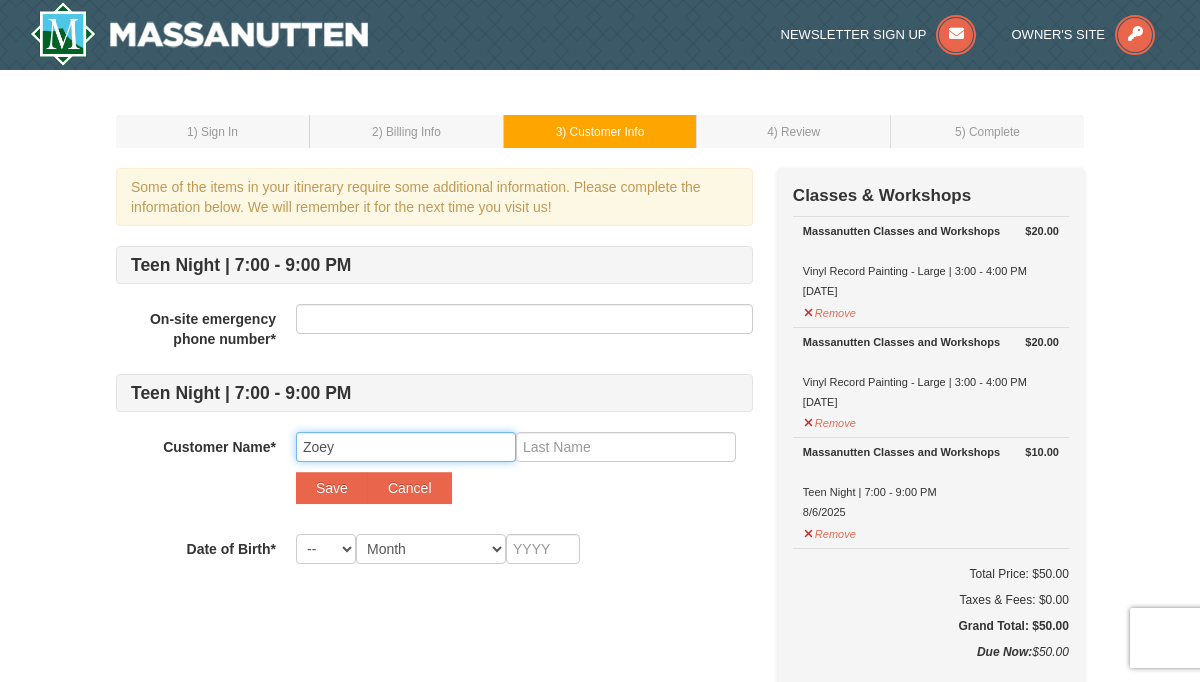 type on "Zoey" 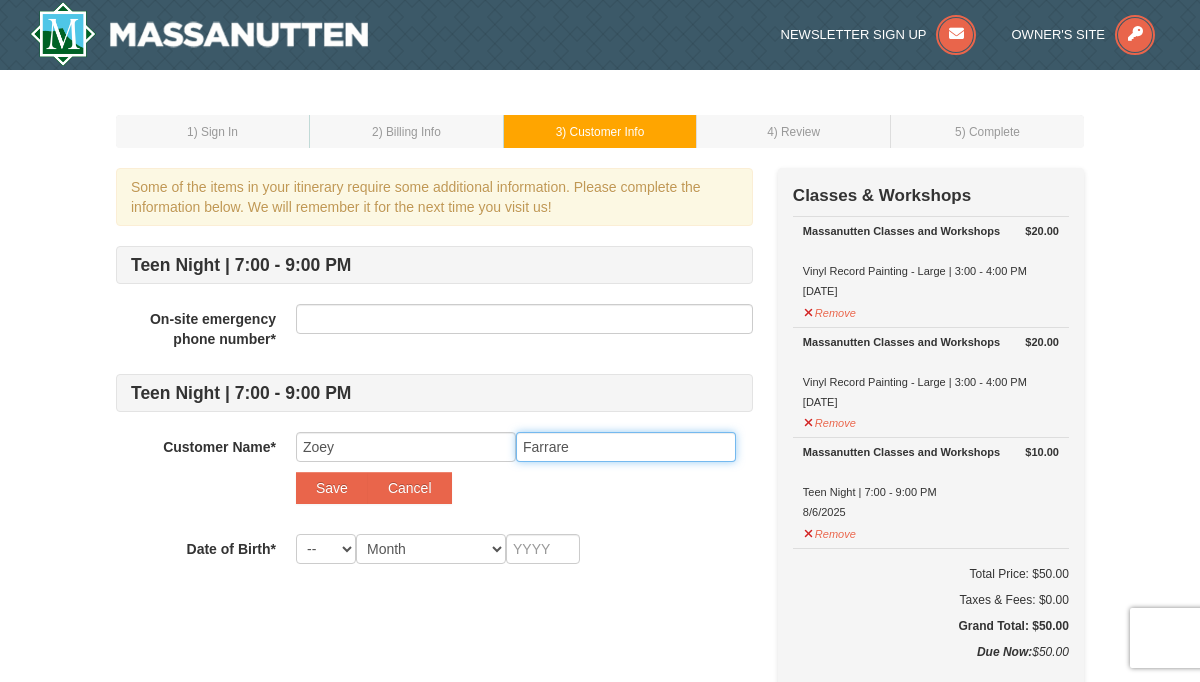 type on "Farrare" 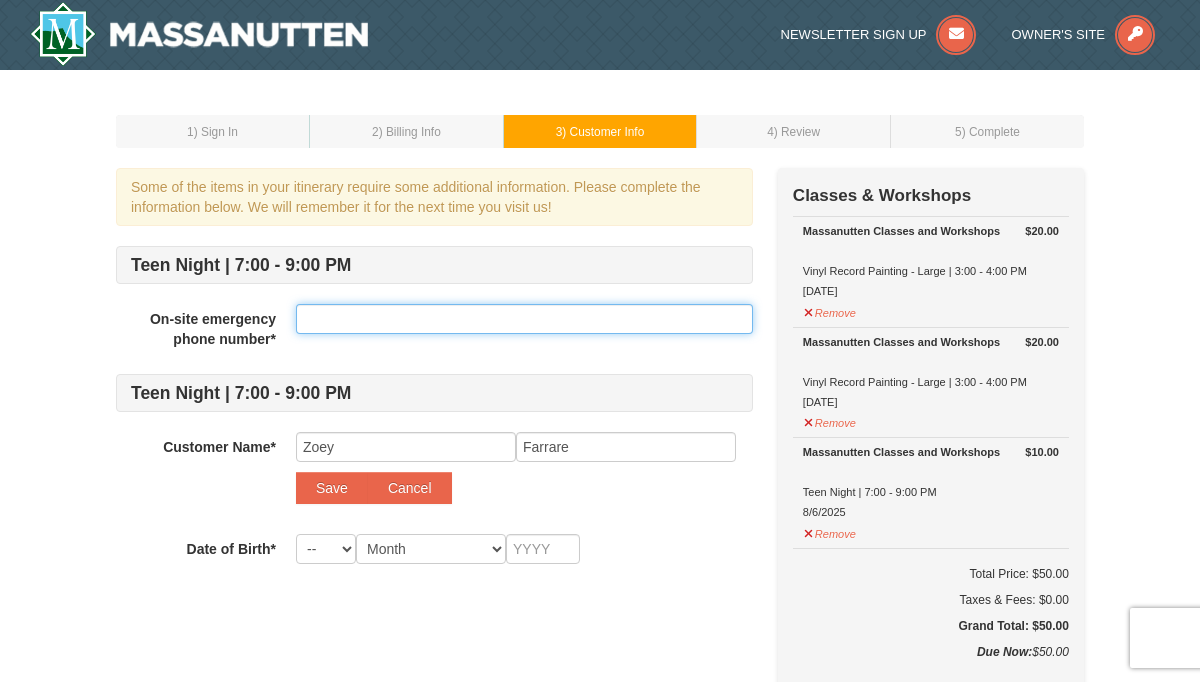 click at bounding box center [524, 319] 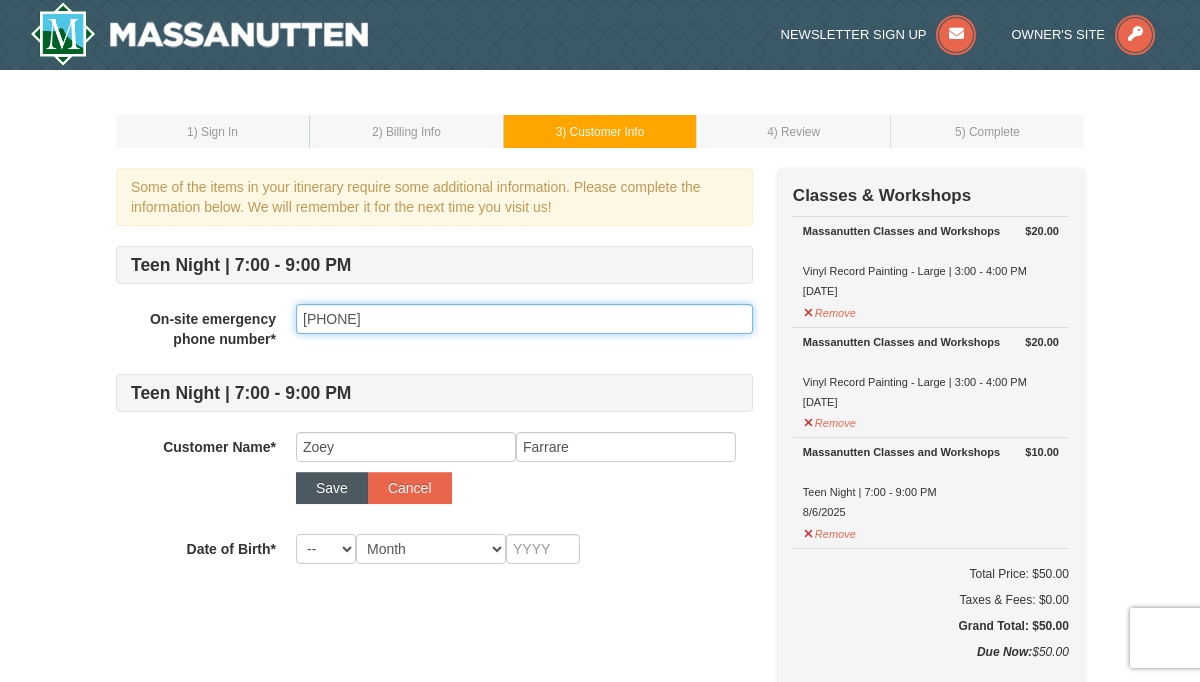 type on "4435404414" 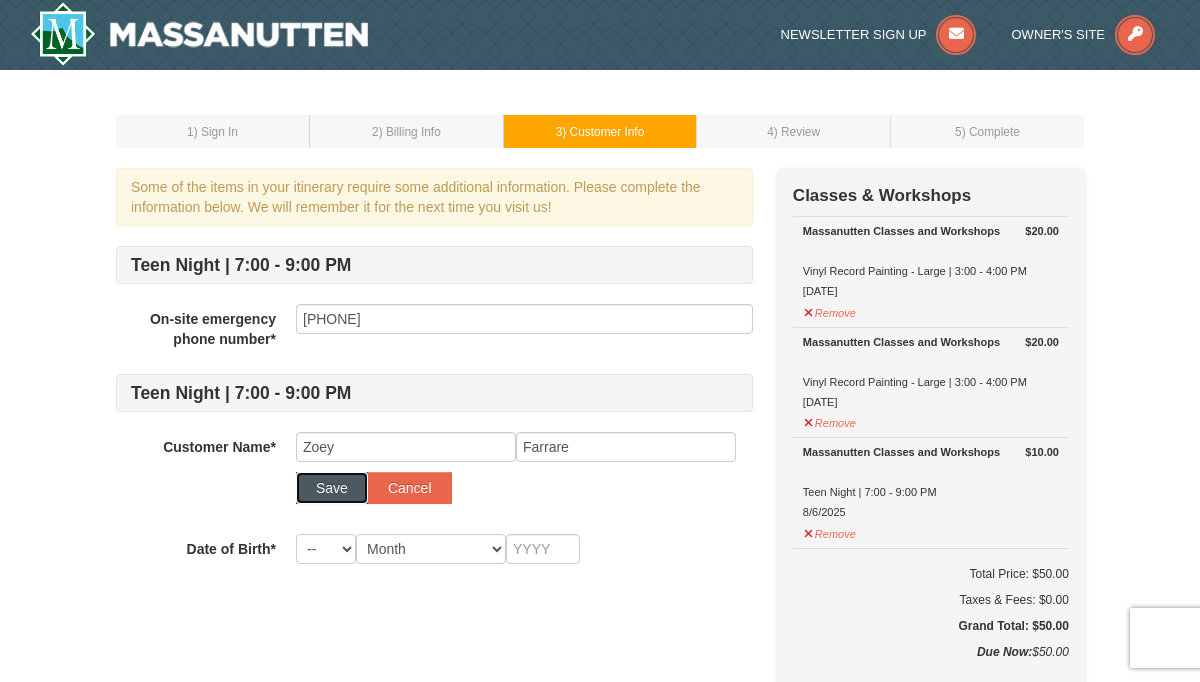 click on "Save" at bounding box center (332, 488) 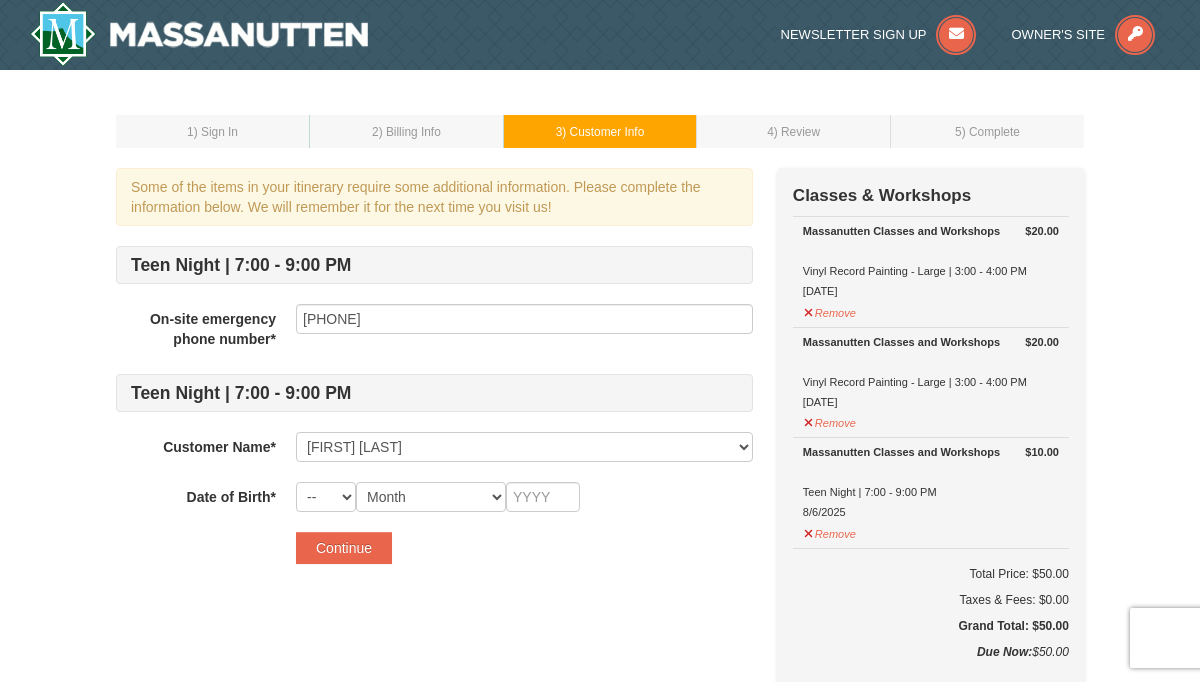 click on "Teen Night | 7:00 - 9:00 PM On-site emergency phone number* 4435404414 Teen Night | 7:00 - 9:00 PM Customer Name* Select... Travis Smith Zoey Farrare Add New... Zoey Farrare Save Cancel Date of Birth* -- 01 02 03 04 05 06 07 08 09 10 11 12 13 14 15 16 17 18 19 20 21 22 23 24 25 26 27 28 29 30 31 Month January February March April May June July August September October November December" at bounding box center (434, 379) 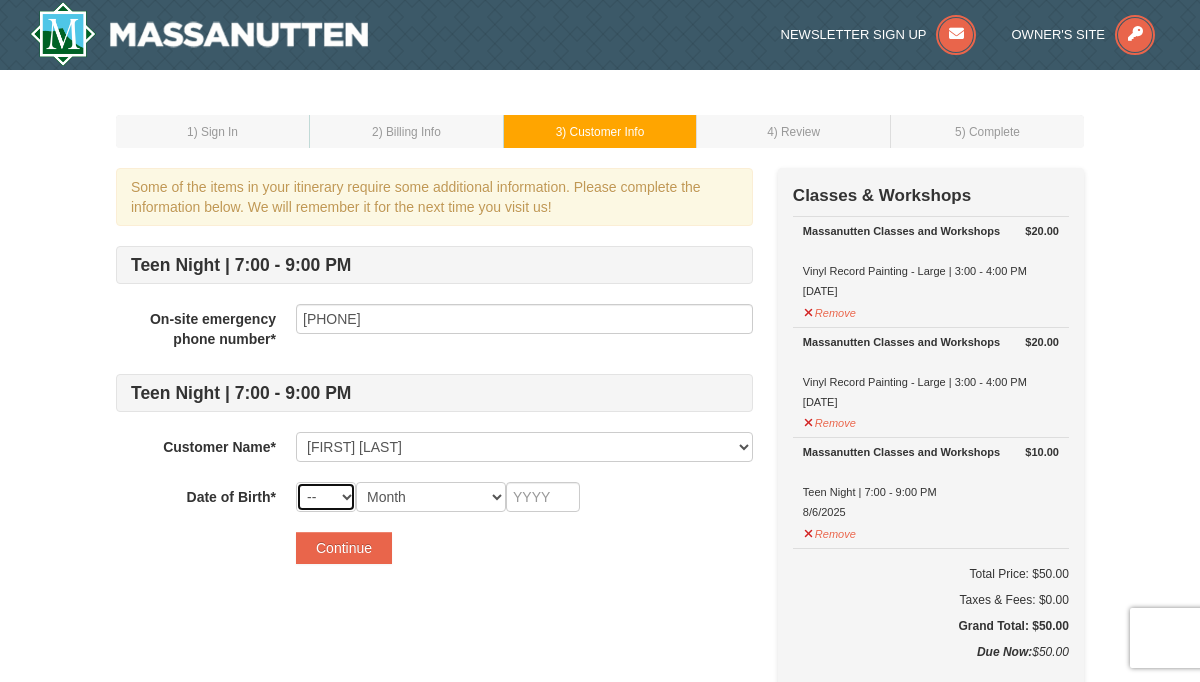 click on "-- 01 02 03 04 05 06 07 08 09 10 11 12 13 14 15 16 17 18 19 20 21 22 23 24 25 26 27 28 29 30 31" at bounding box center [326, 497] 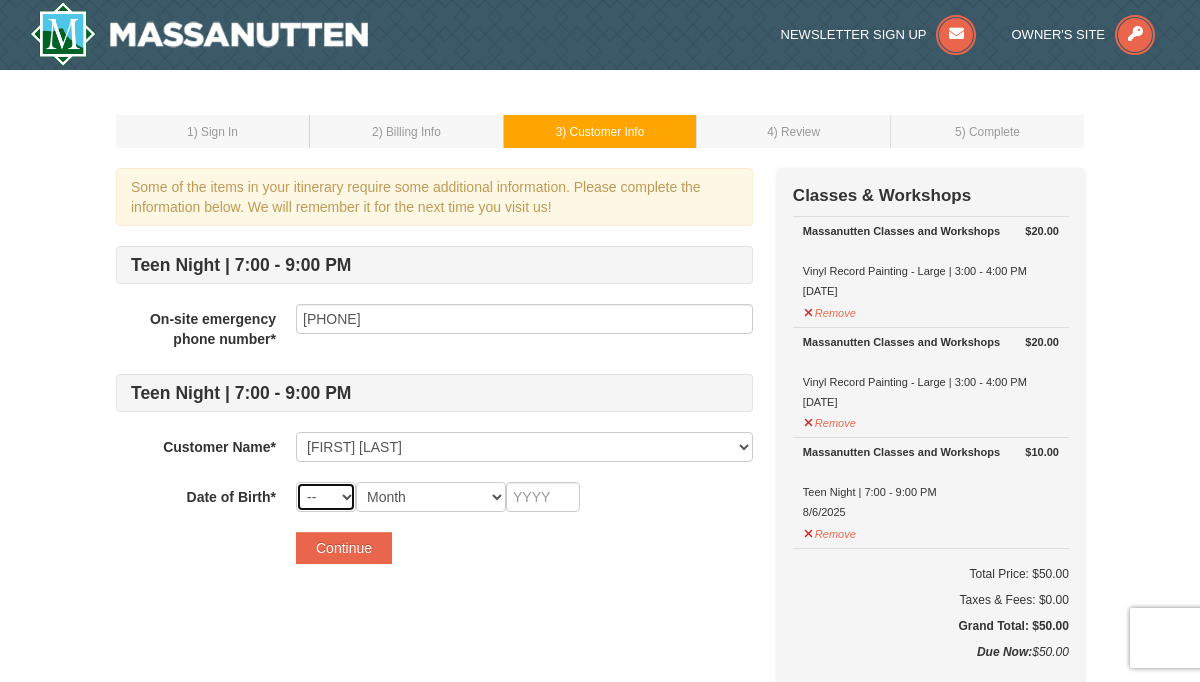 select on "11" 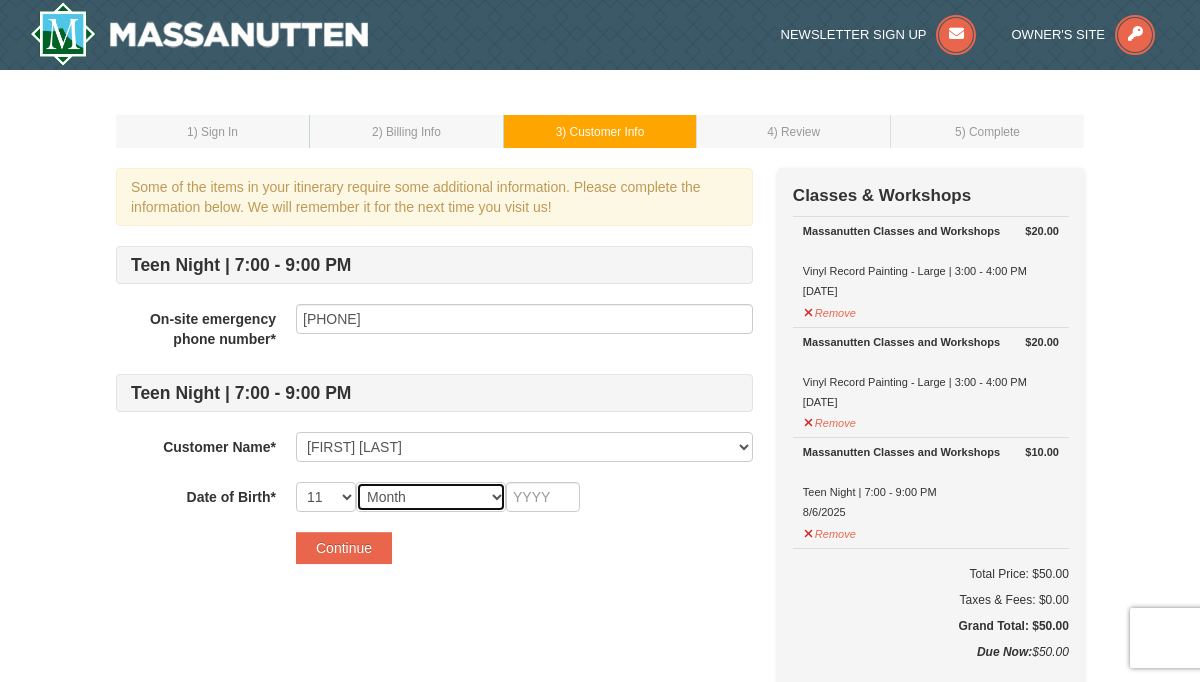 click on "Month January February March April May June July August September October November December" at bounding box center (431, 497) 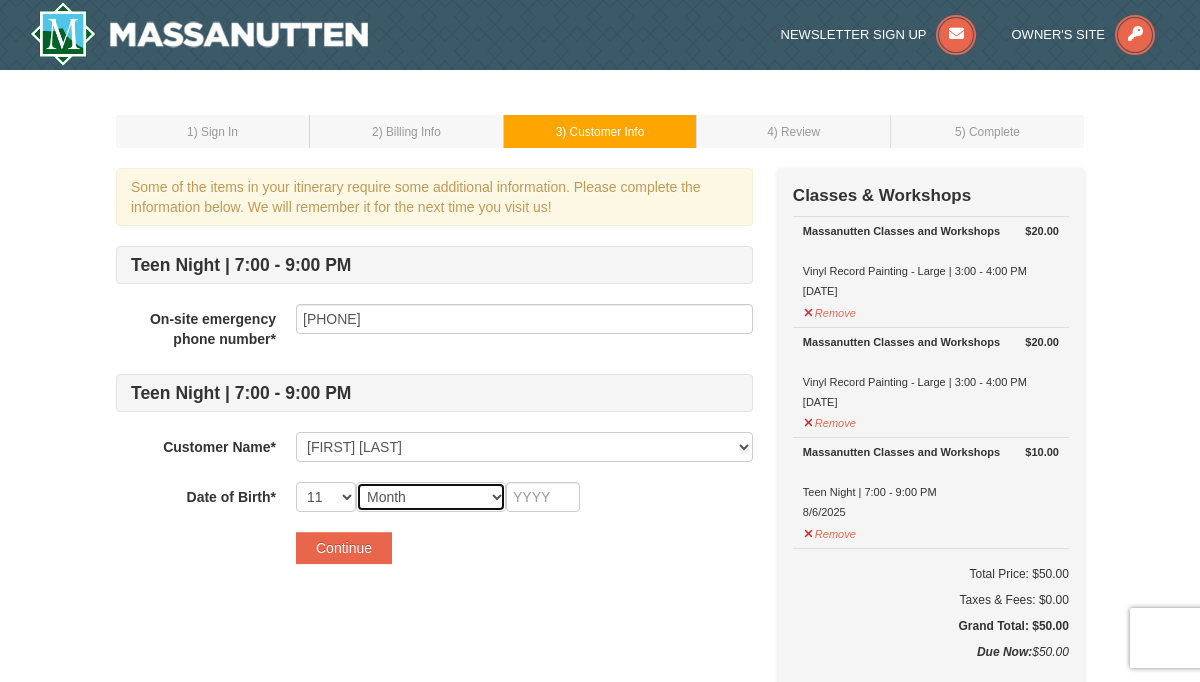select on "11" 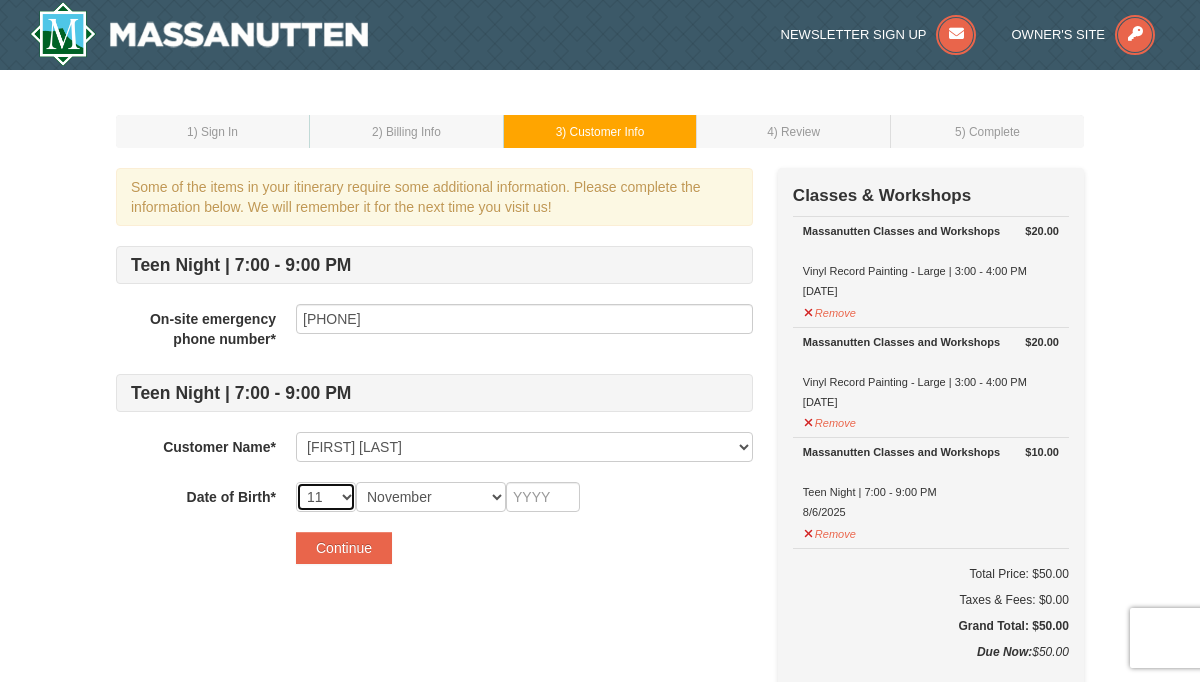 click on "-- 01 02 03 04 05 06 07 08 09 10 11 12 13 14 15 16 17 18 19 20 21 22 23 24 25 26 27 28 29 30 31" at bounding box center [326, 497] 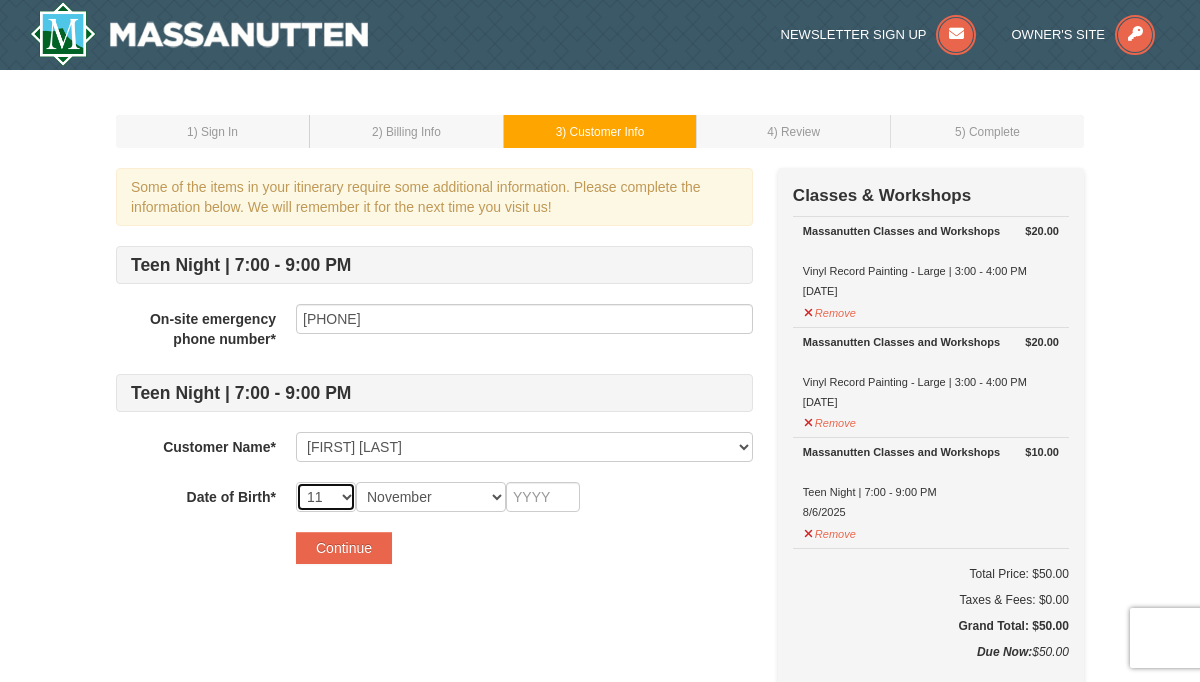 select on "20" 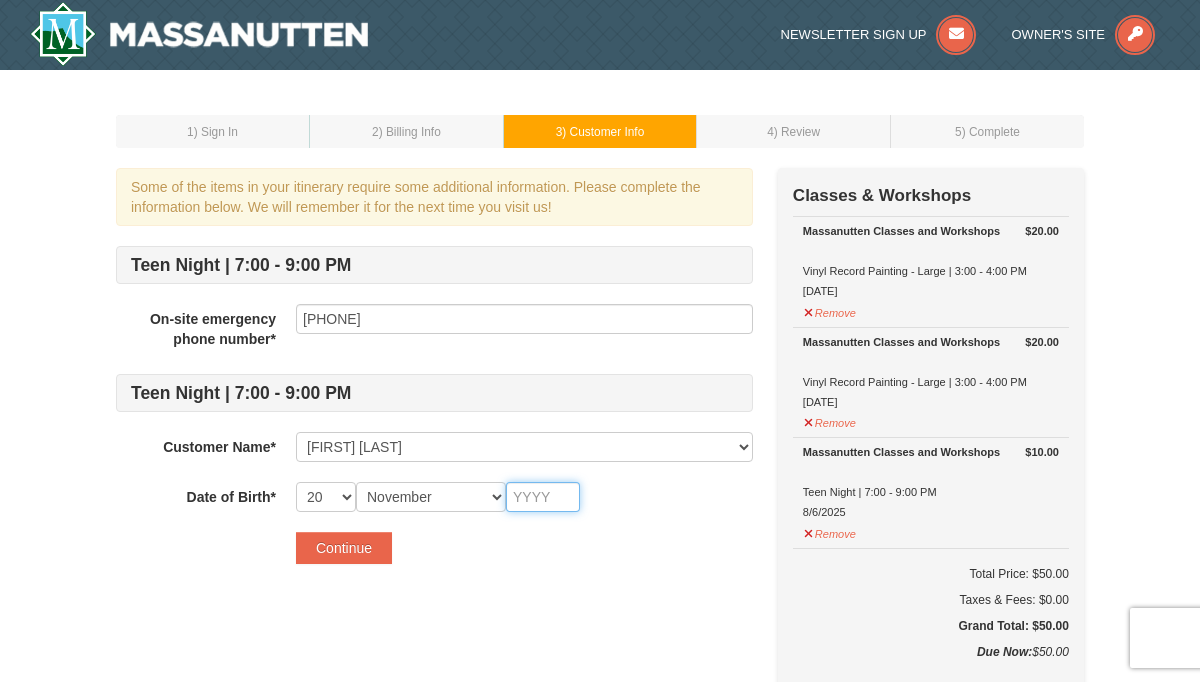 click at bounding box center [543, 497] 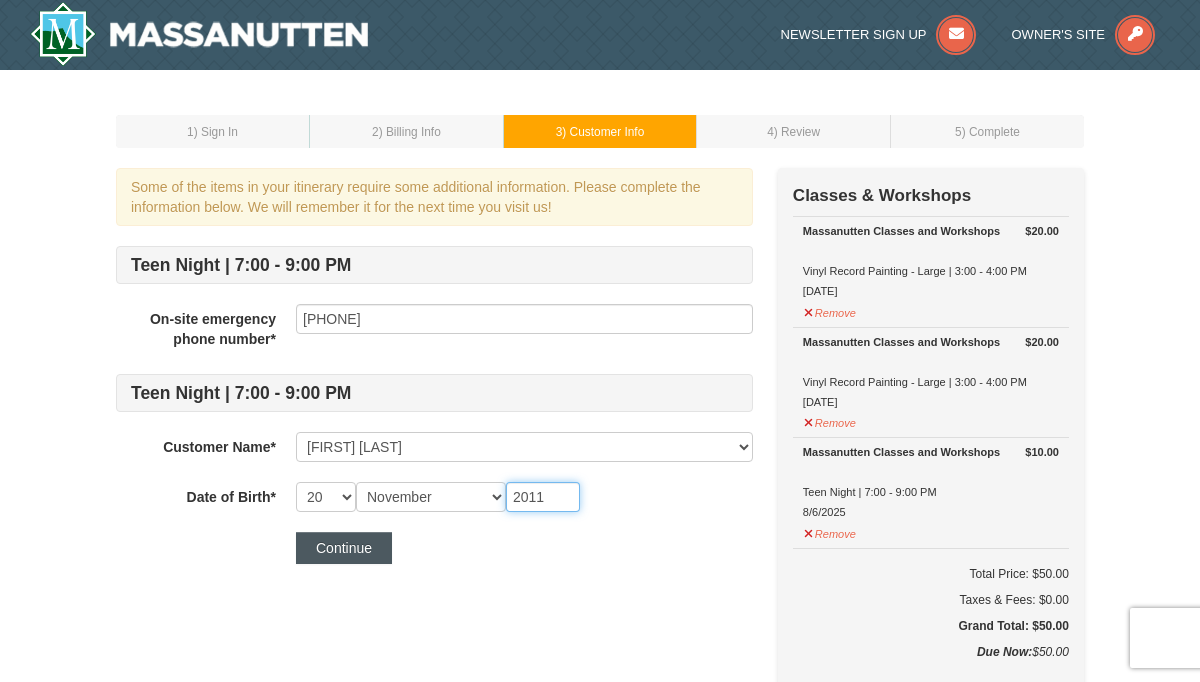 type on "2011" 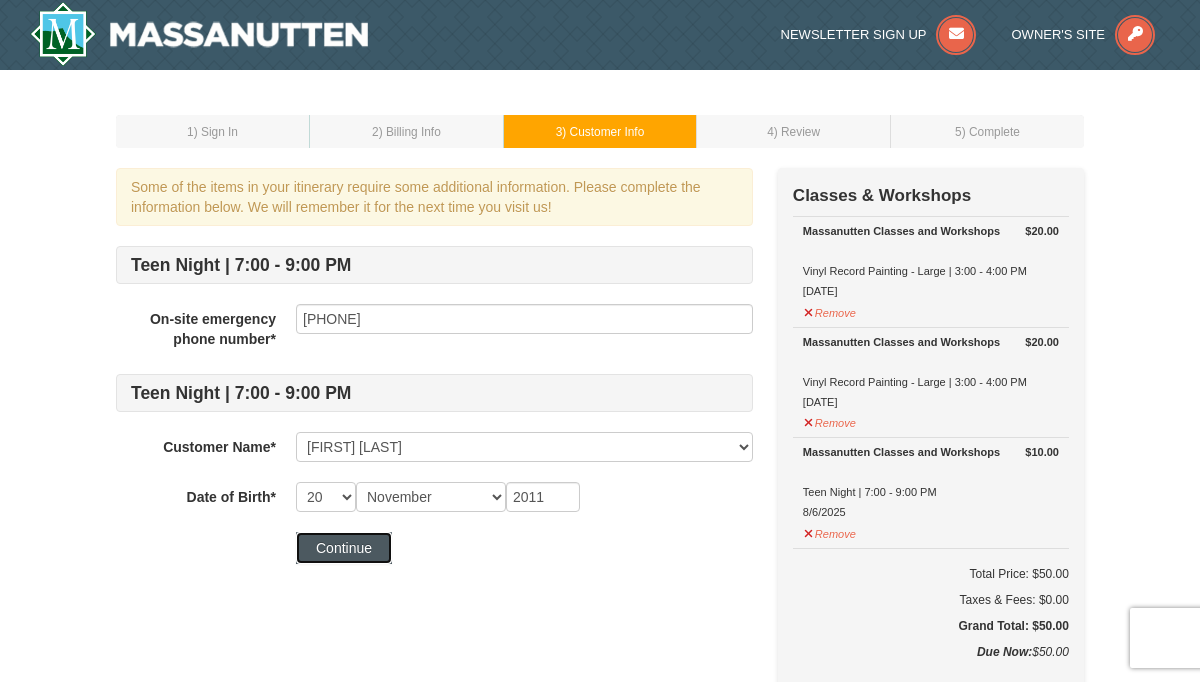 click on "Continue" at bounding box center (344, 548) 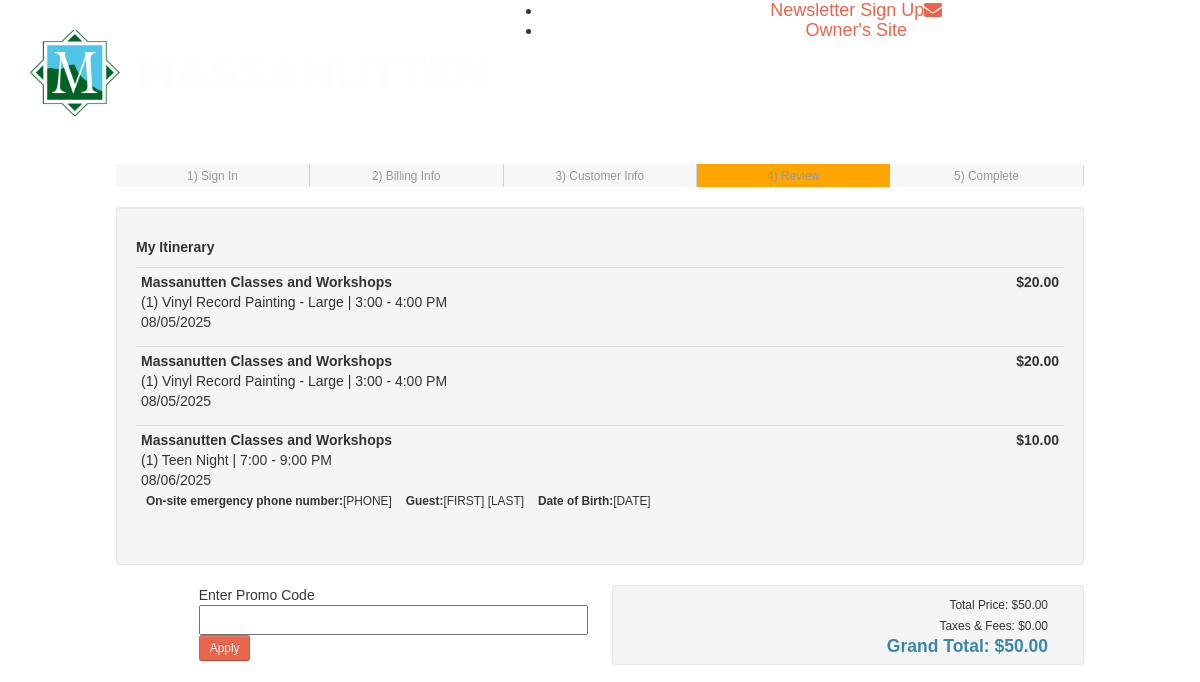 scroll, scrollTop: 0, scrollLeft: 0, axis: both 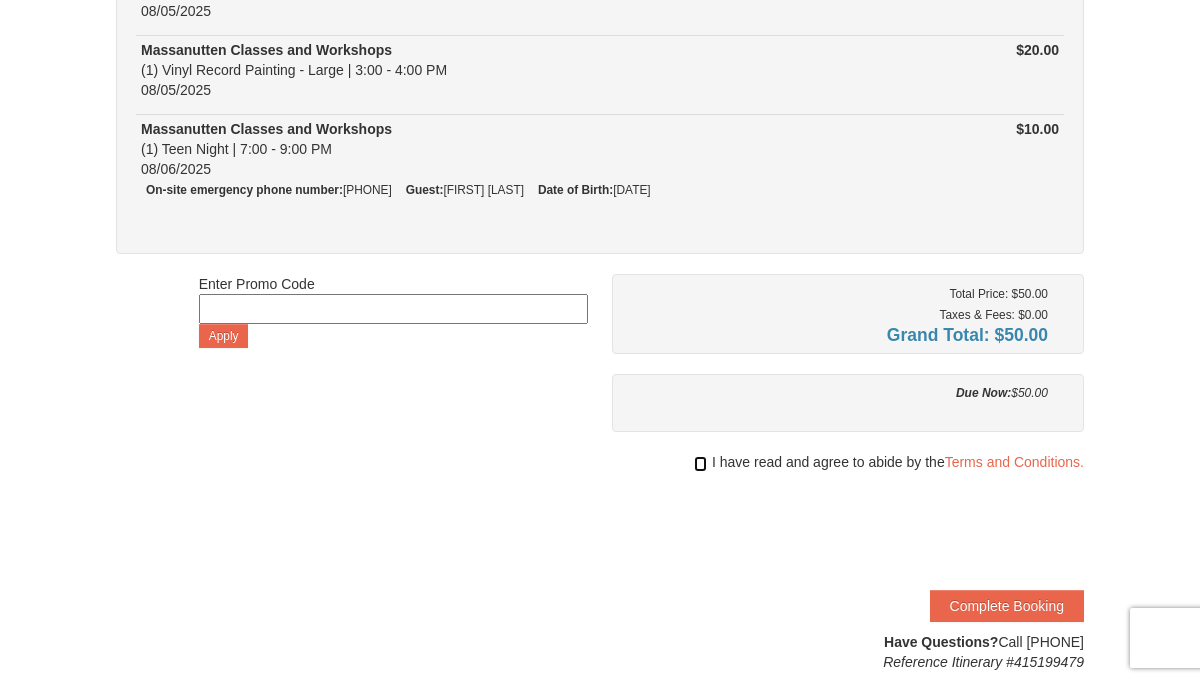 click at bounding box center (700, 464) 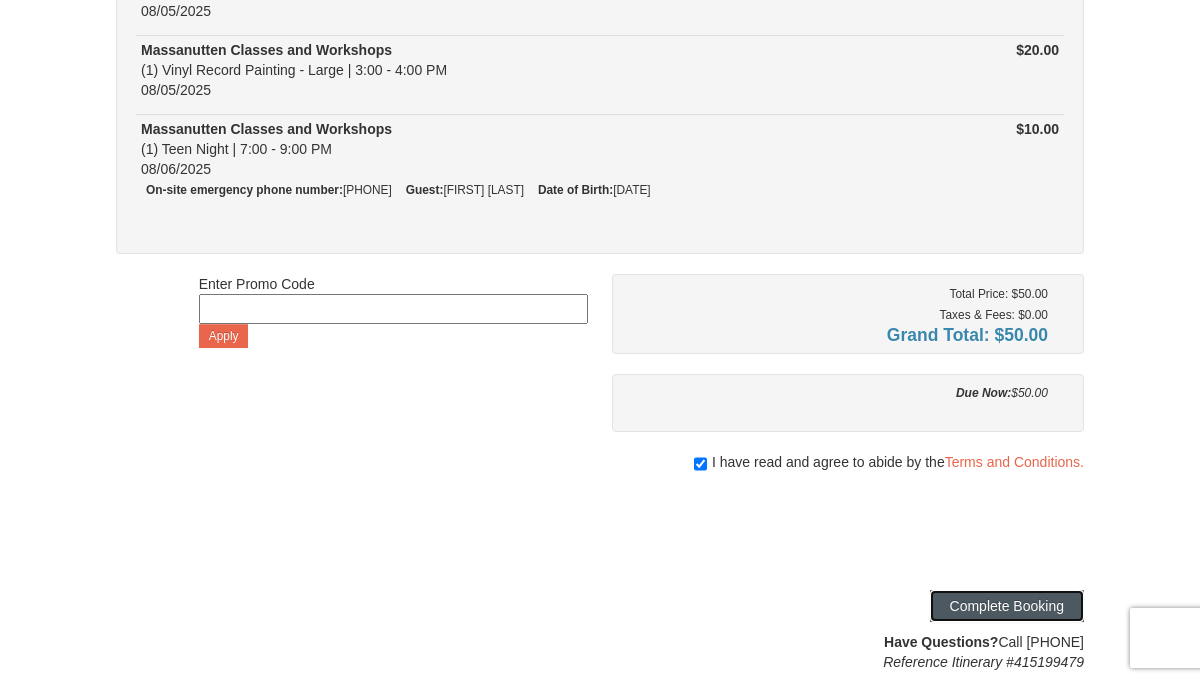 click on "Complete Booking" at bounding box center (1007, 606) 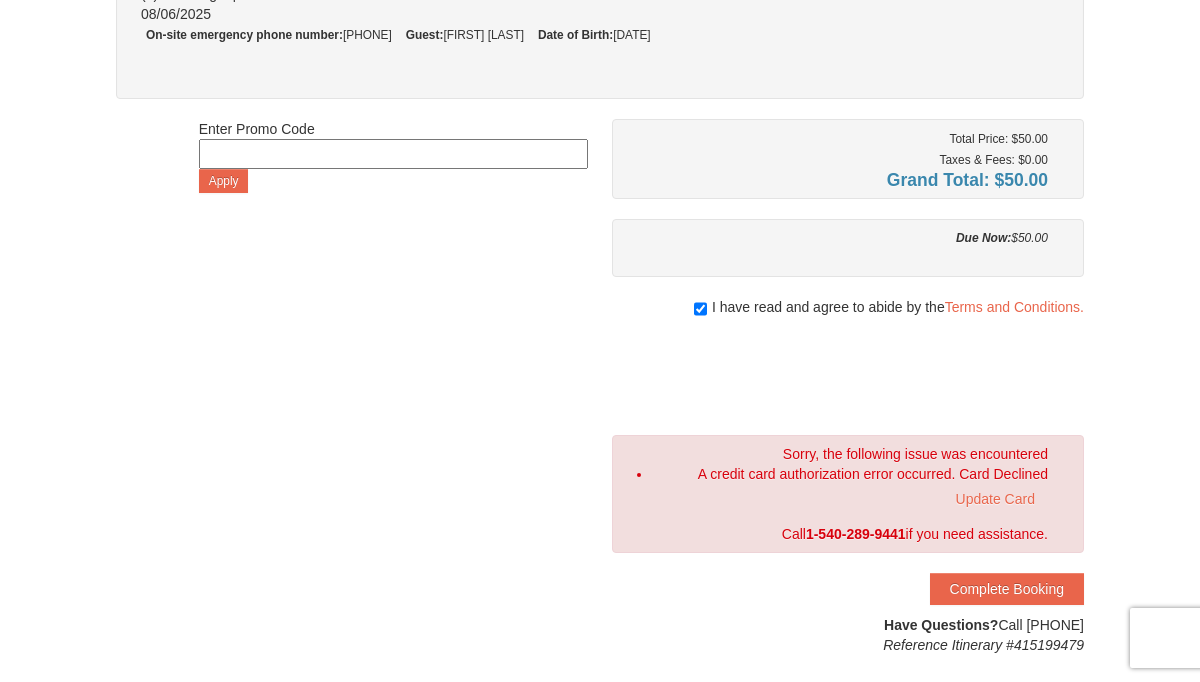 scroll, scrollTop: 0, scrollLeft: 0, axis: both 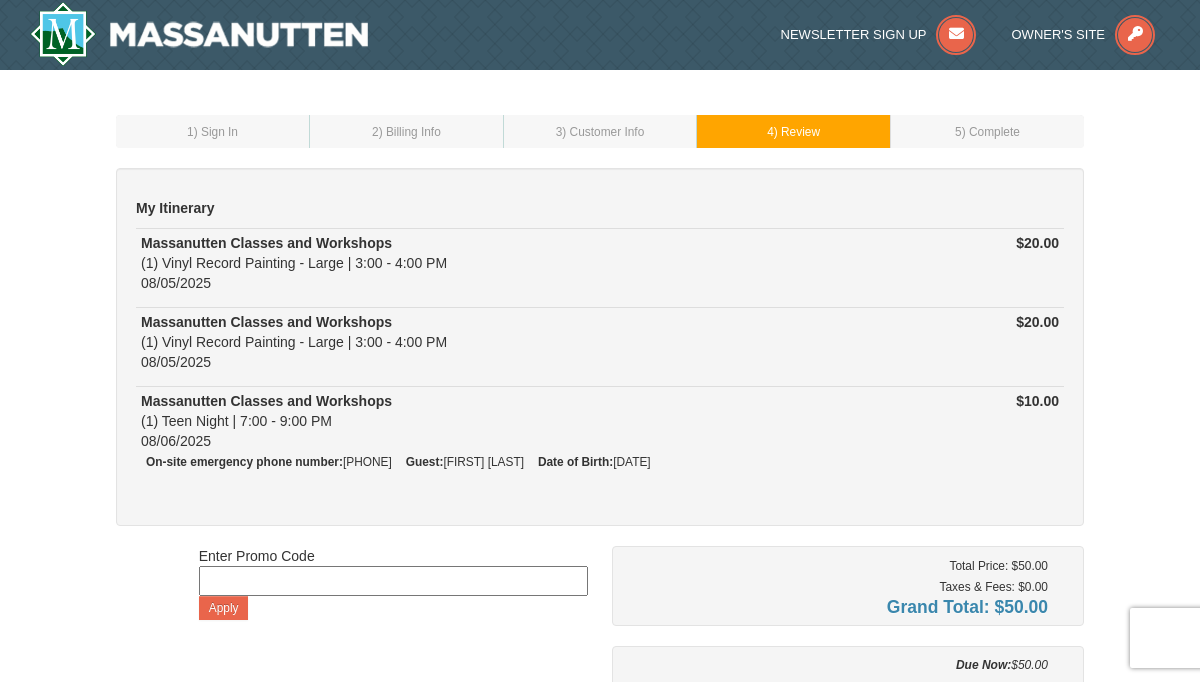 click on "2
) Billing Info" at bounding box center (407, 131) 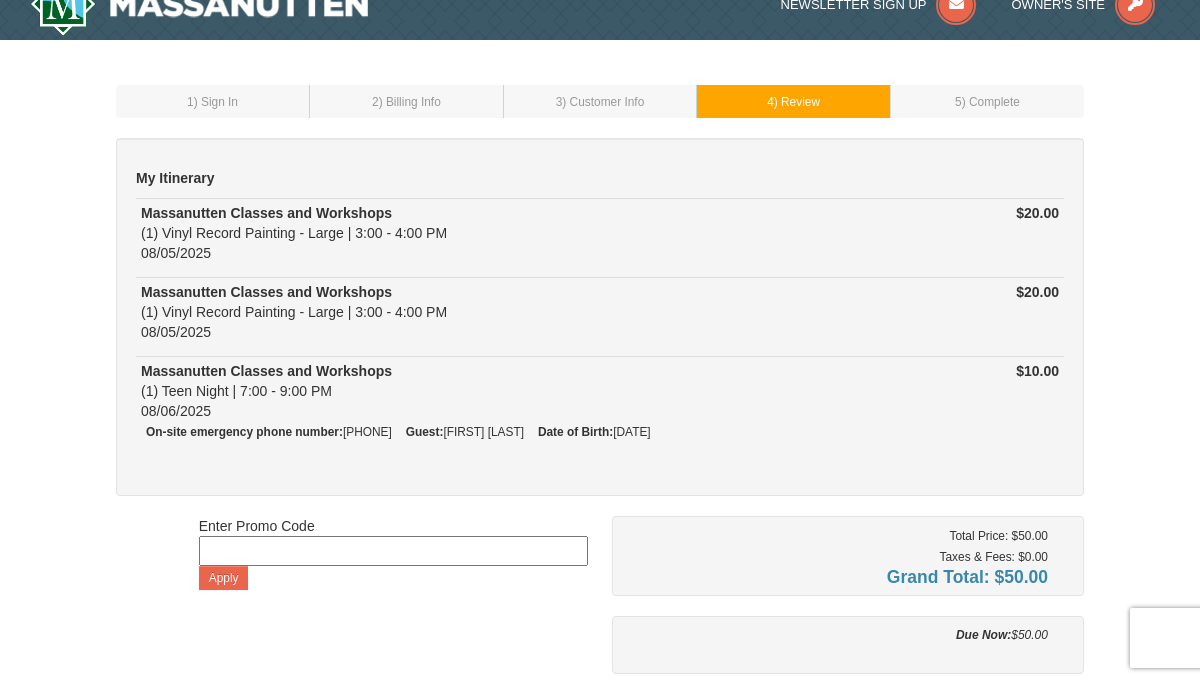 scroll, scrollTop: 11, scrollLeft: 0, axis: vertical 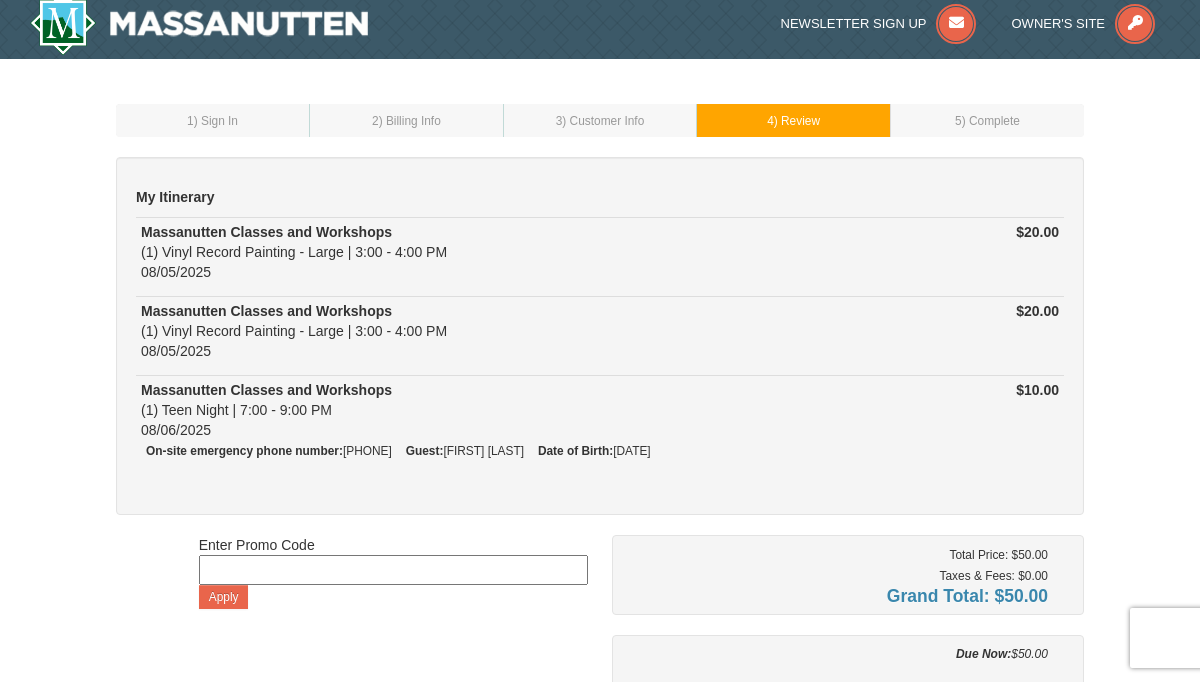 click on "2
) Billing Info" at bounding box center (406, 121) 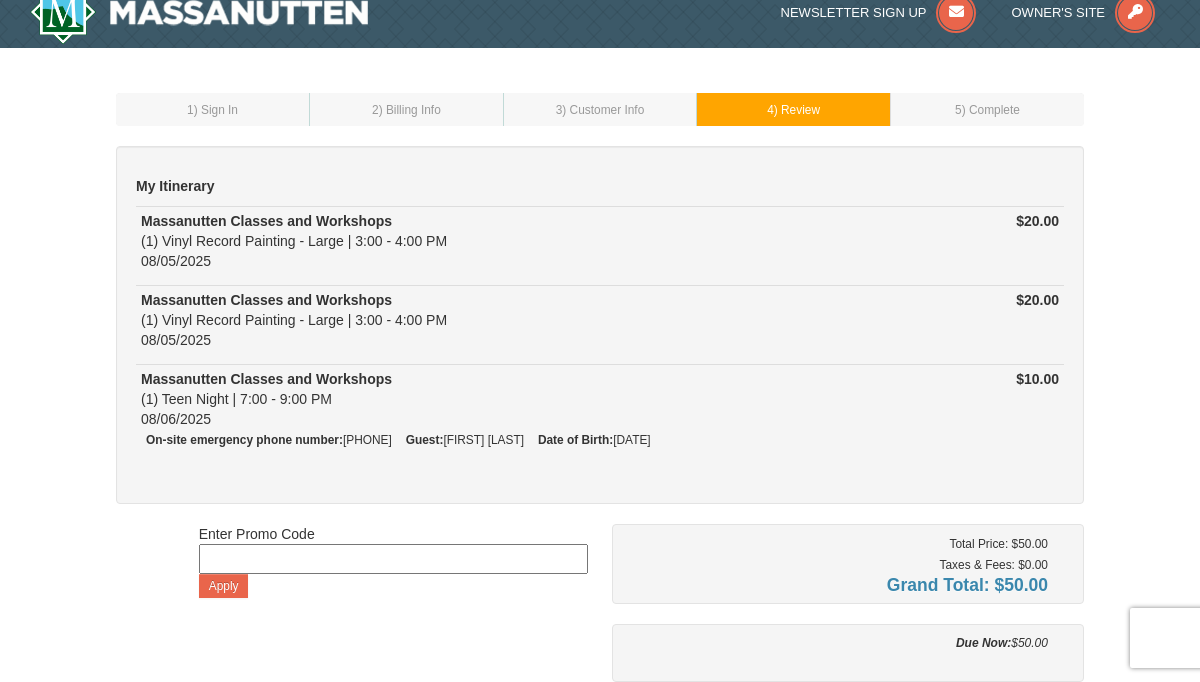 scroll, scrollTop: 17, scrollLeft: 0, axis: vertical 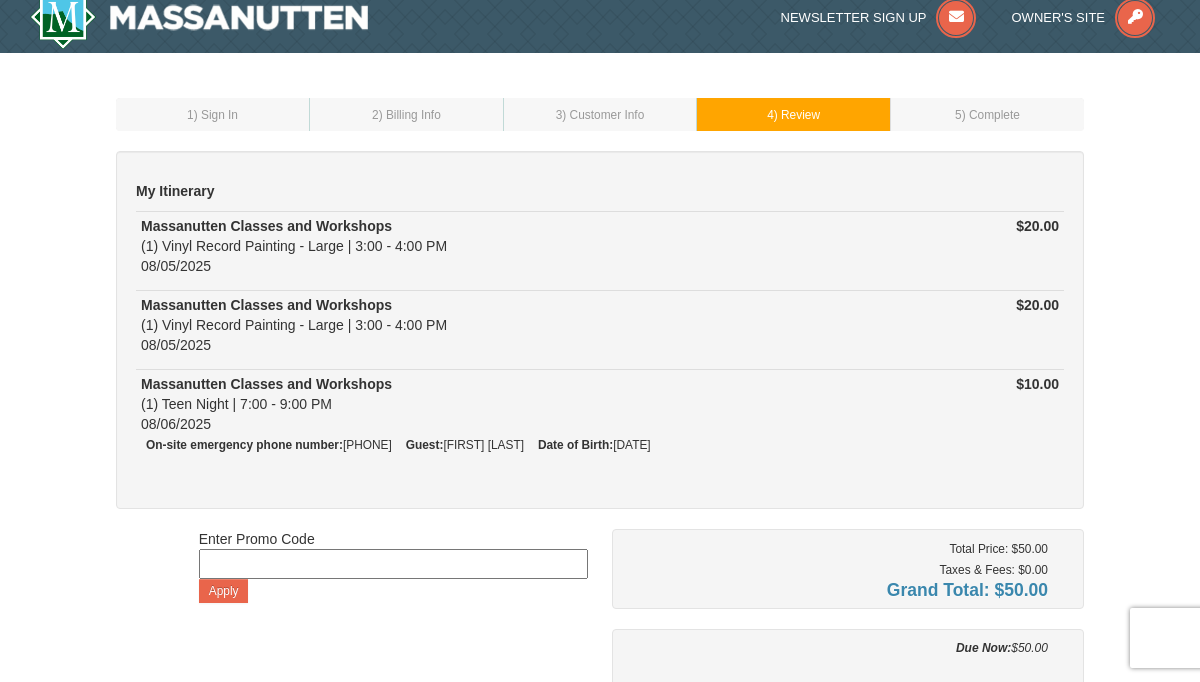 click on "My Itinerary
Massanutten Classes and Workshops
(1) Vinyl Record Painting - Large | 3:00 - 4:00 PM
08/05/2025
$20.00
Massanutten Classes and Workshops" at bounding box center [600, 330] 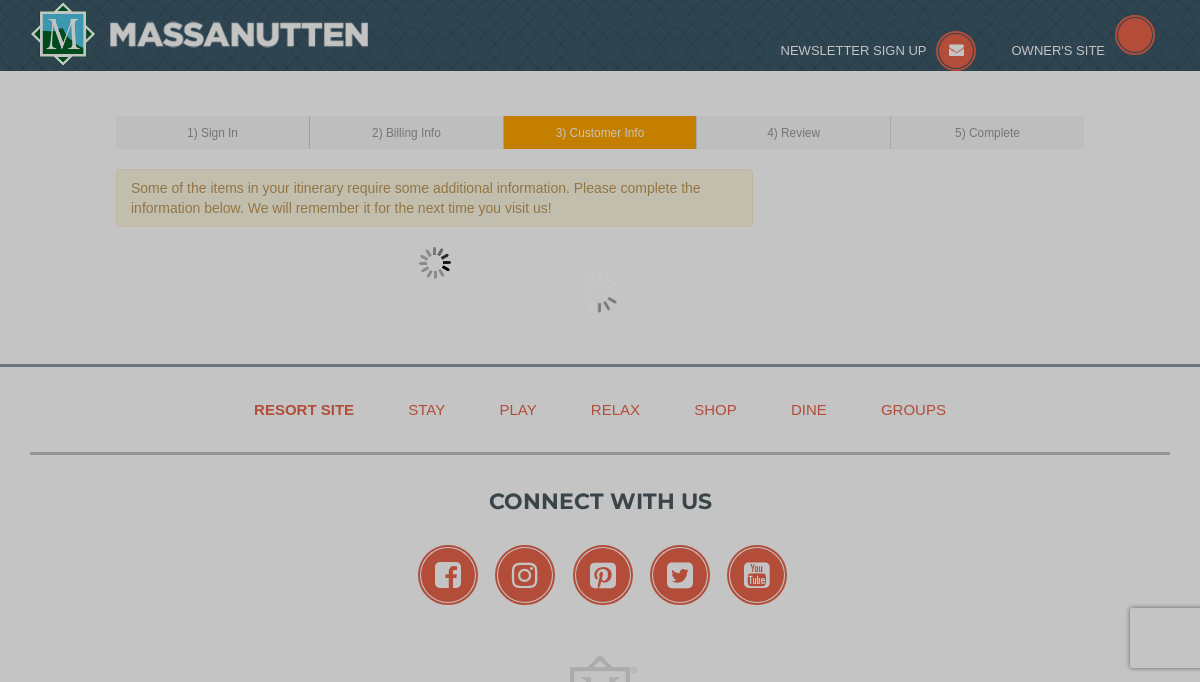 scroll, scrollTop: 0, scrollLeft: 0, axis: both 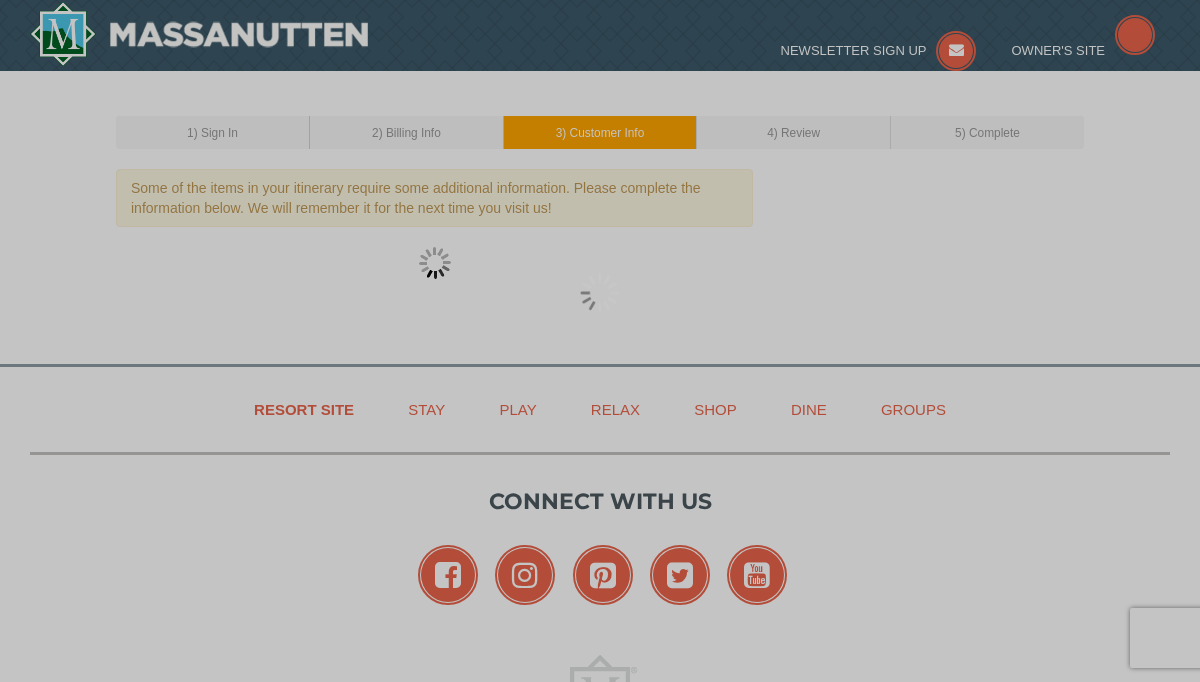 select on "20" 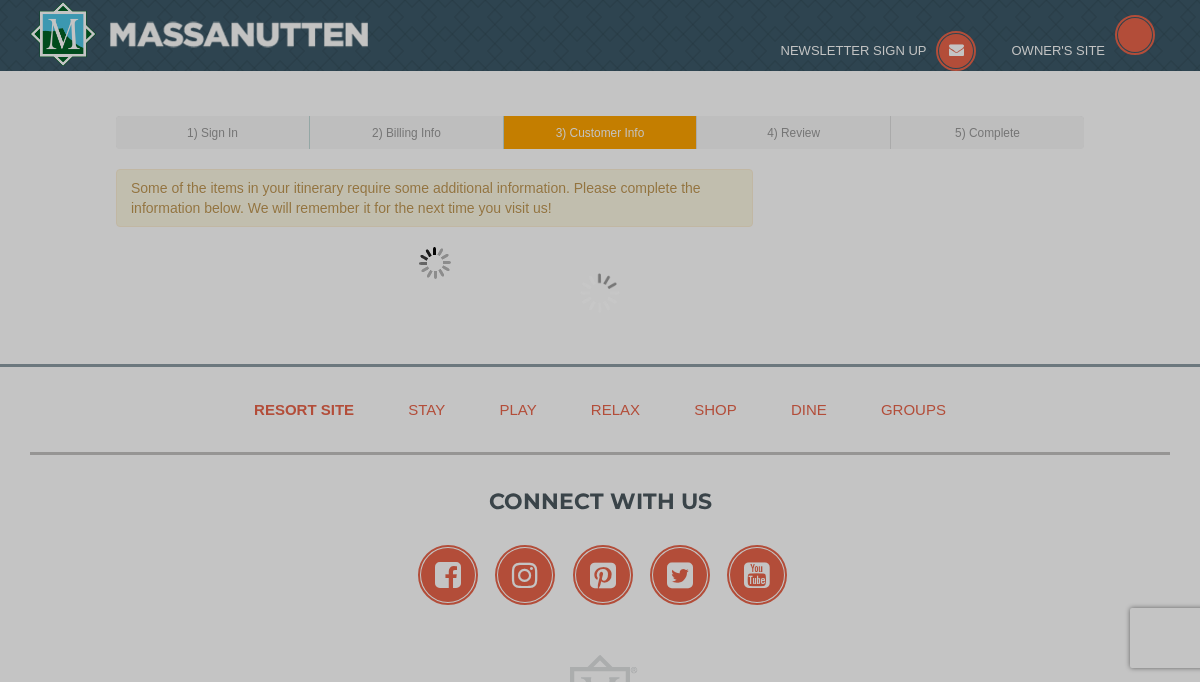 select on "11" 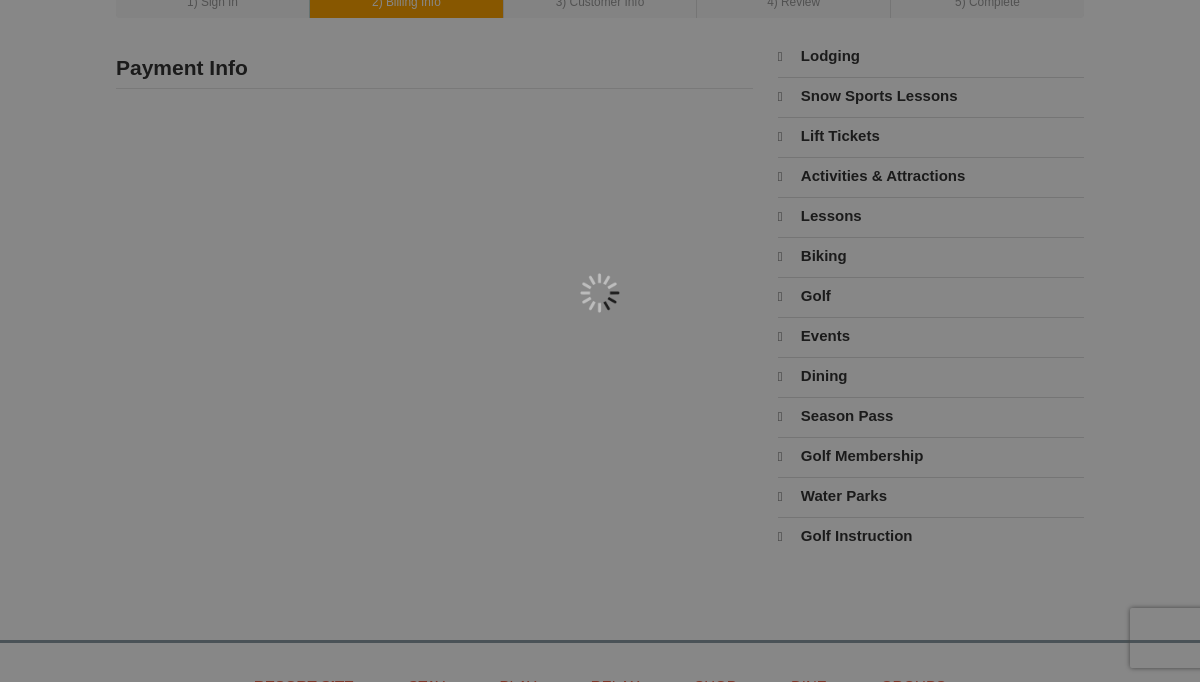 scroll, scrollTop: 131, scrollLeft: 0, axis: vertical 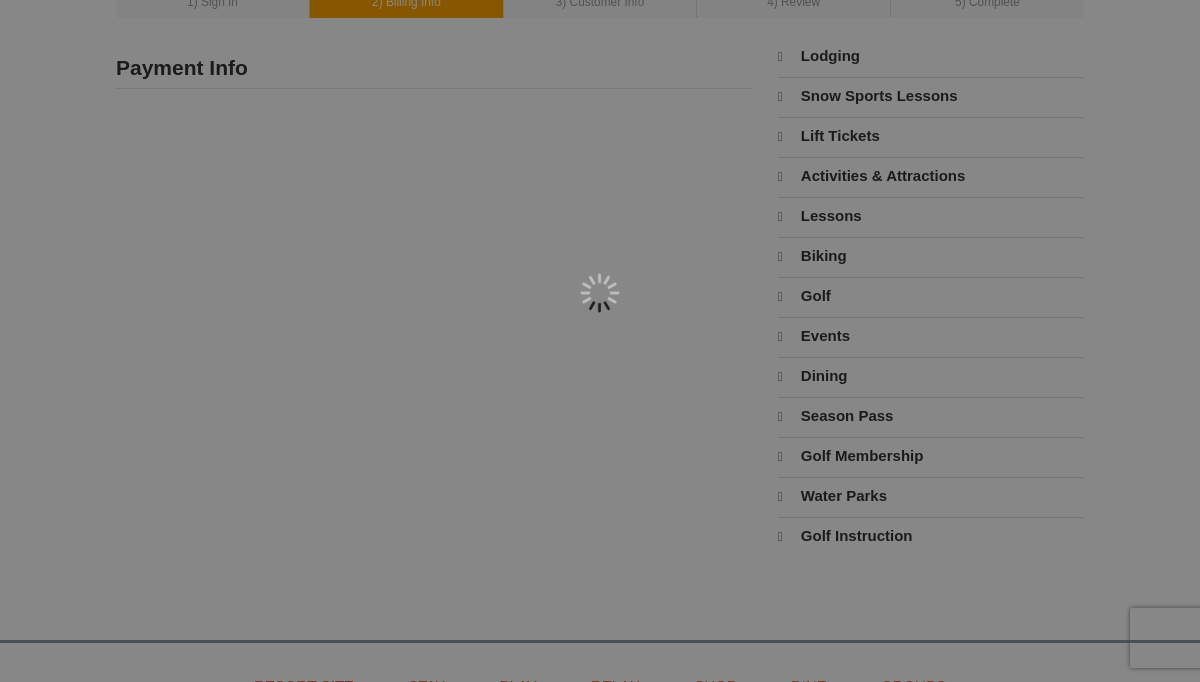select on "8" 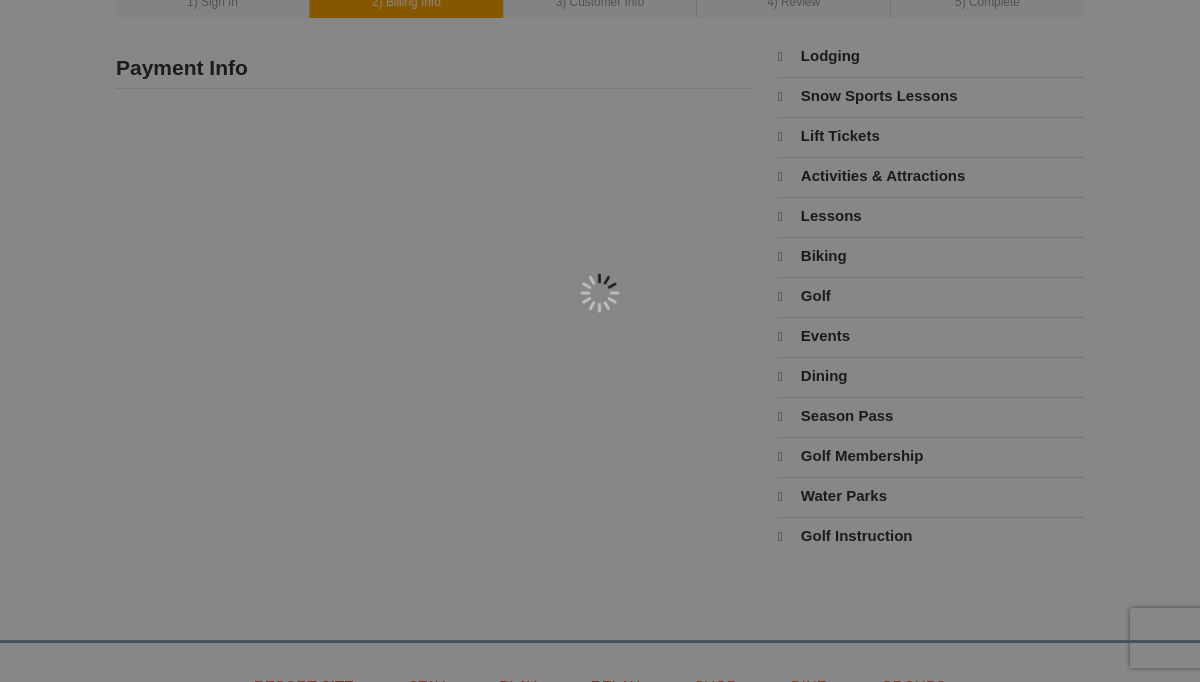 select on "8" 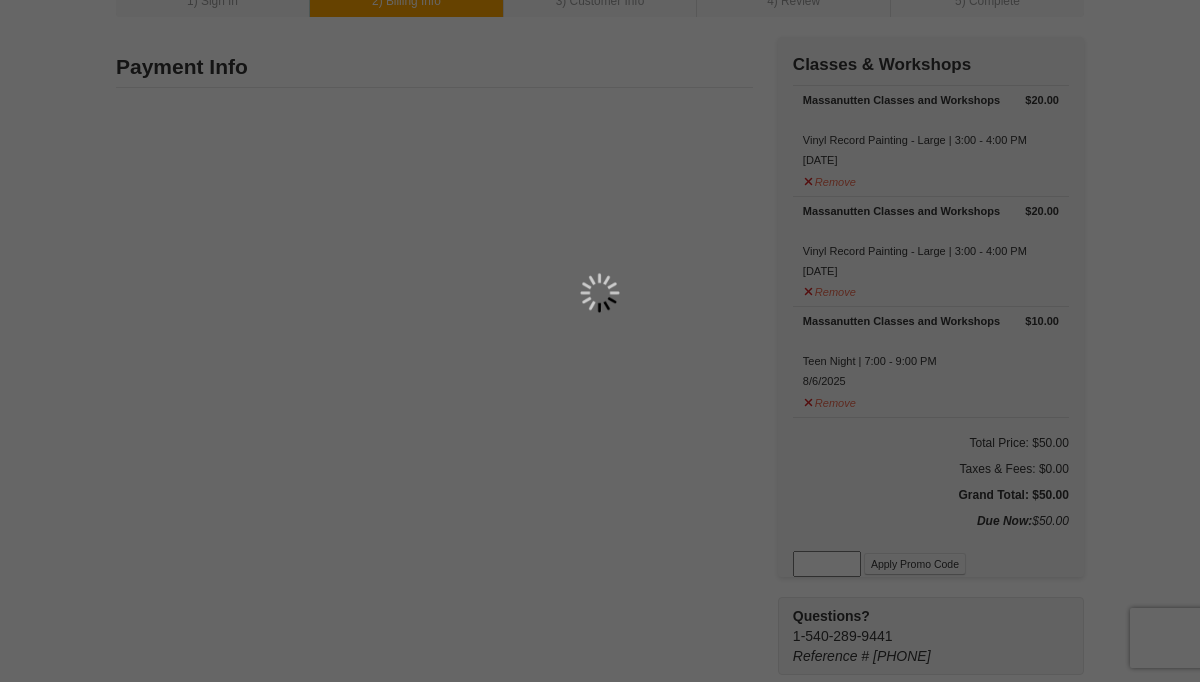 type on "[NUMBER] [STREET]" 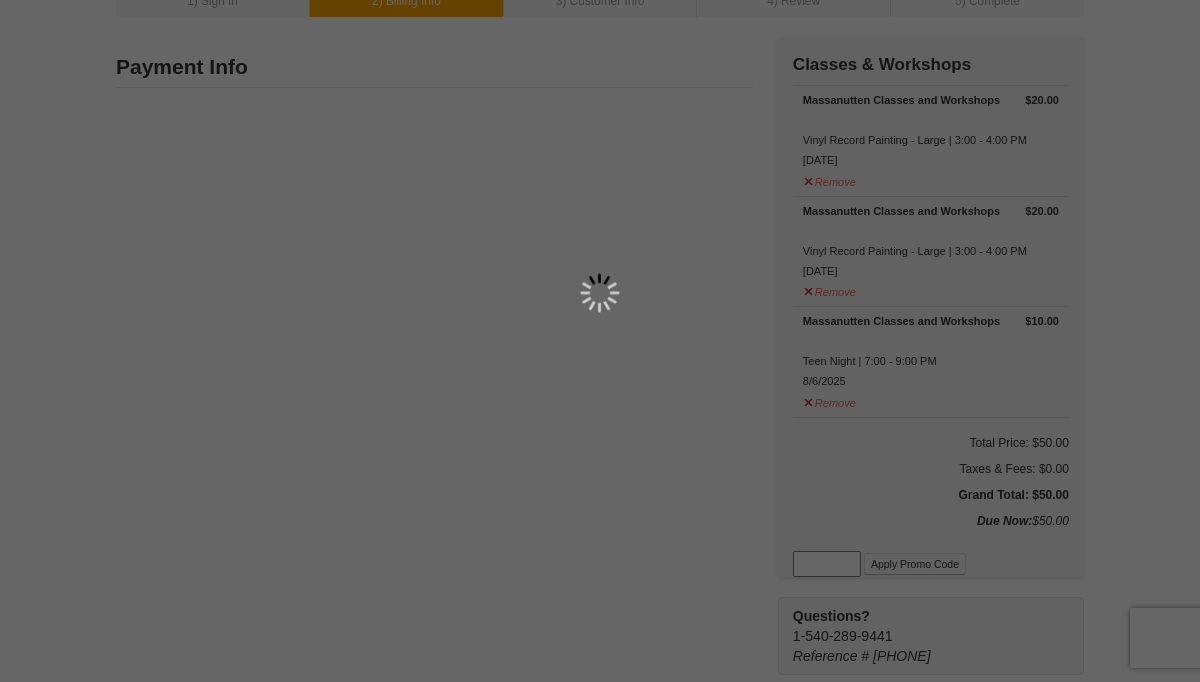 type on "[CITY]" 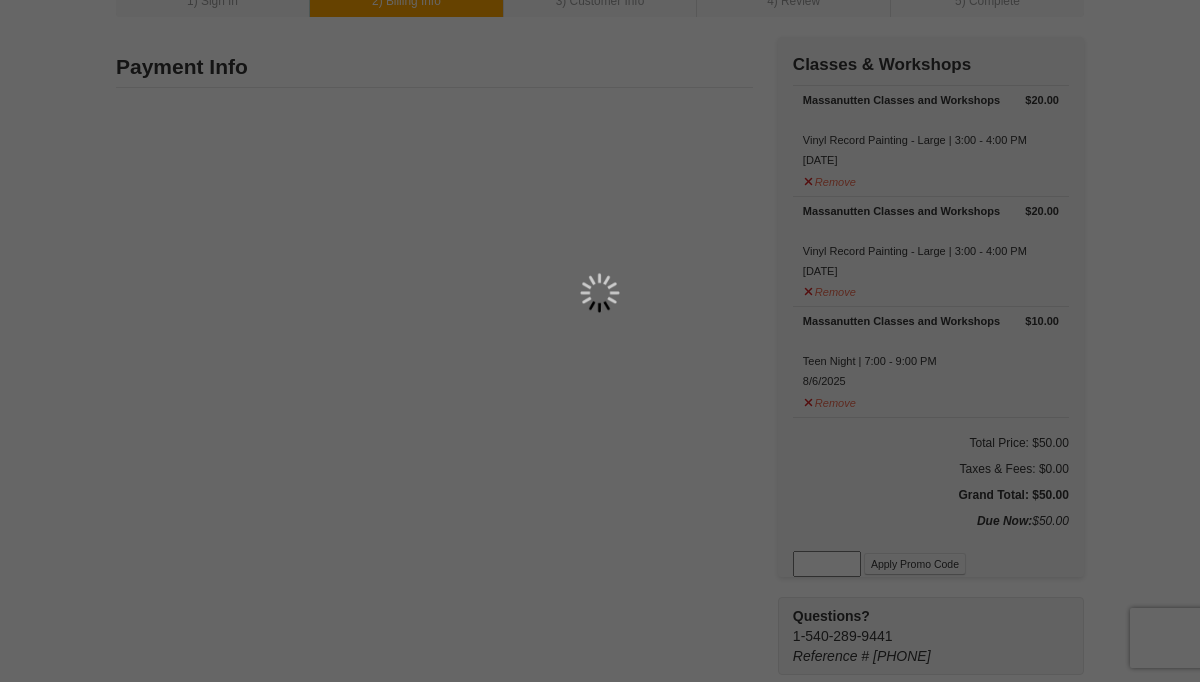 type on "21244" 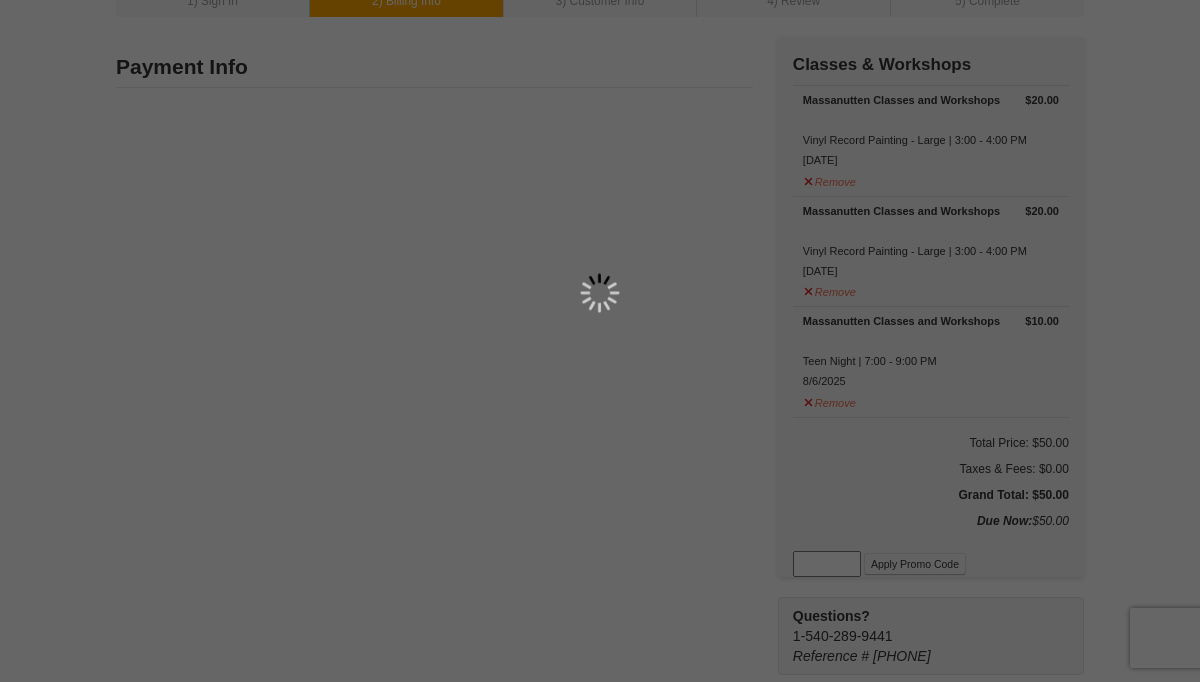 type on "443" 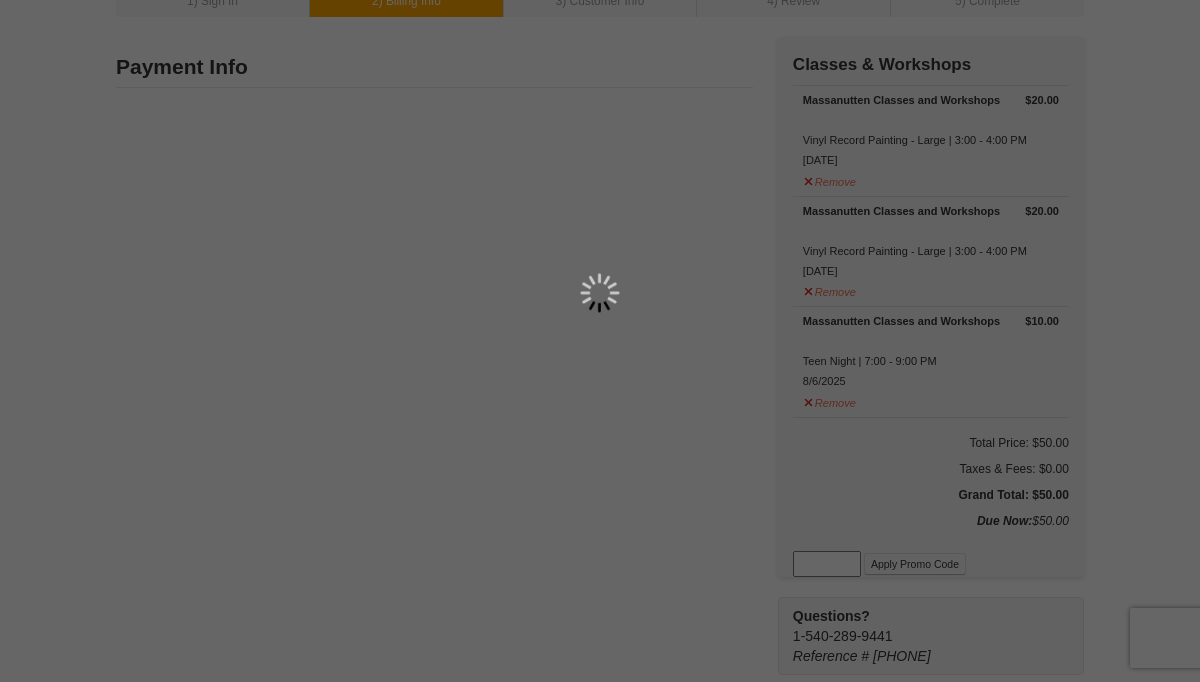 type on "6766" 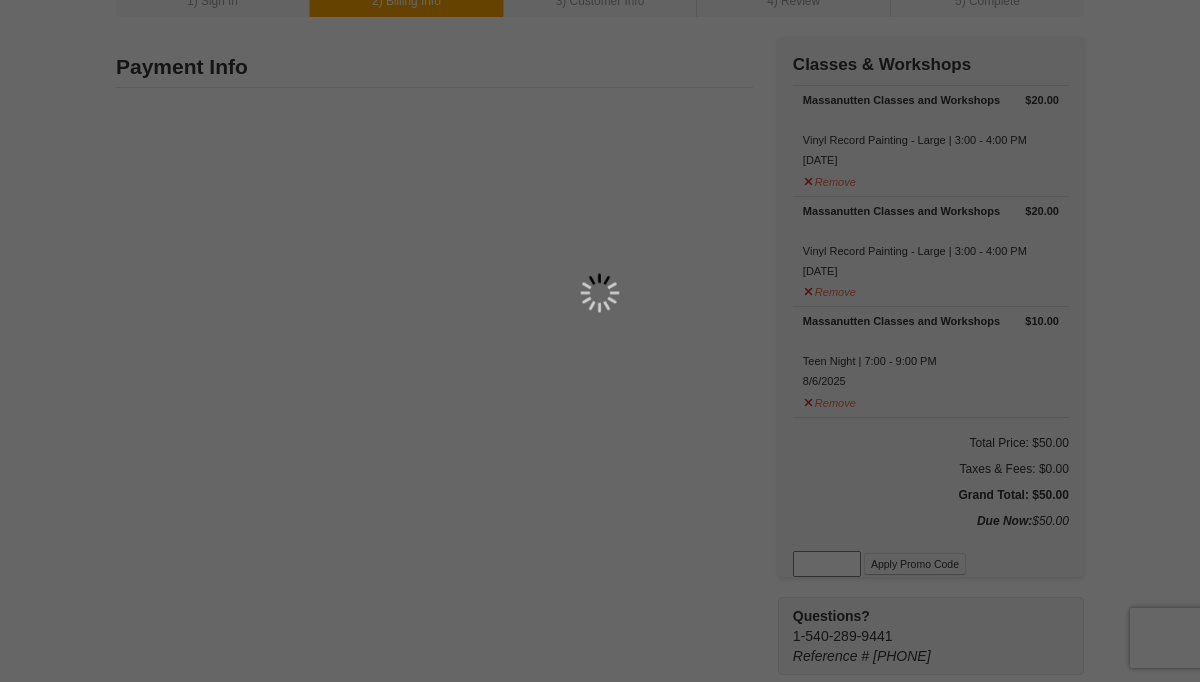 type on "[EMAIL]" 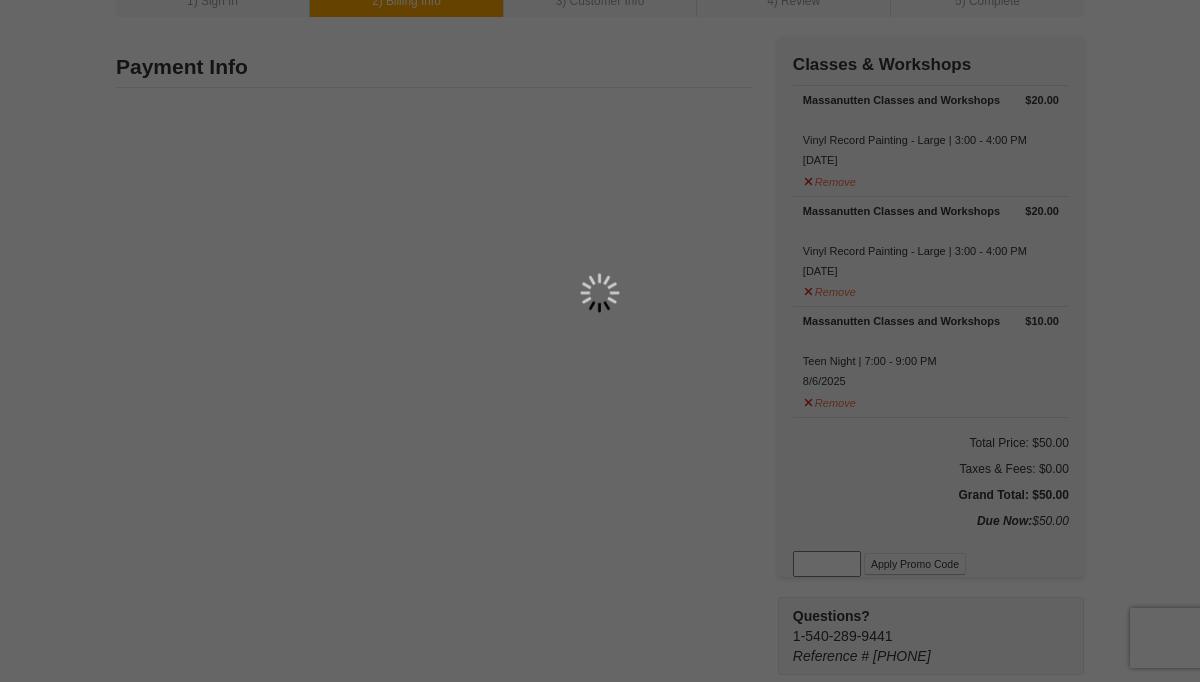select on "MD" 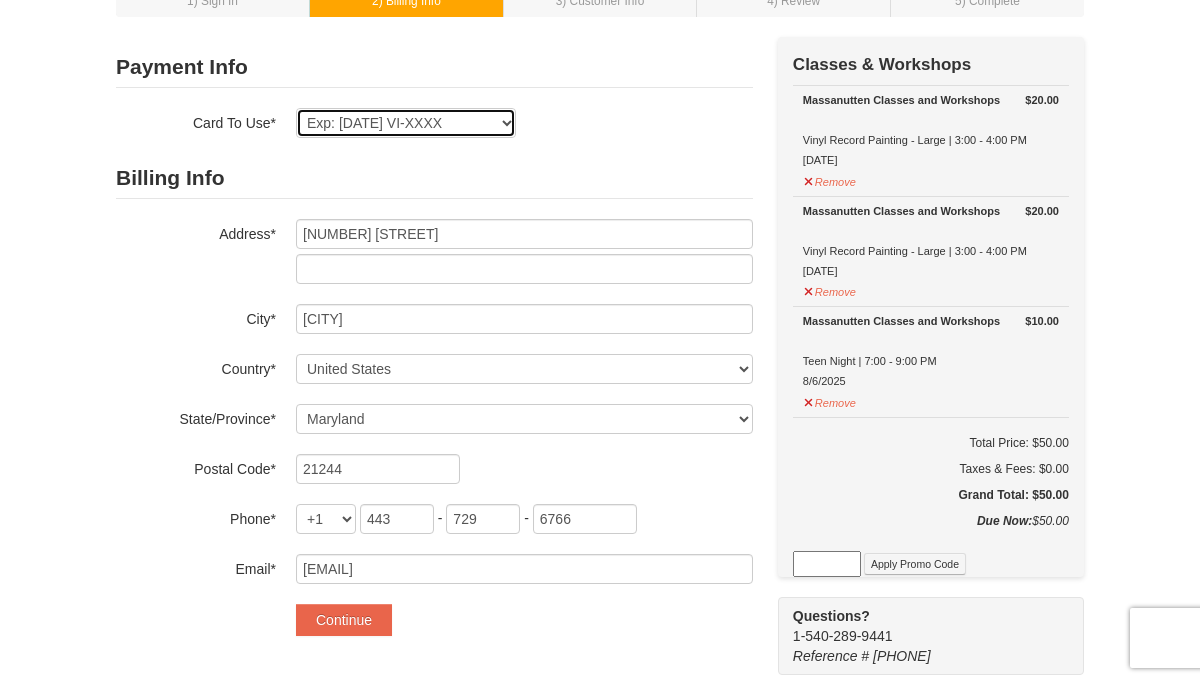 click on "Exp: [DATE] VI-XXXX New Card" at bounding box center [406, 123] 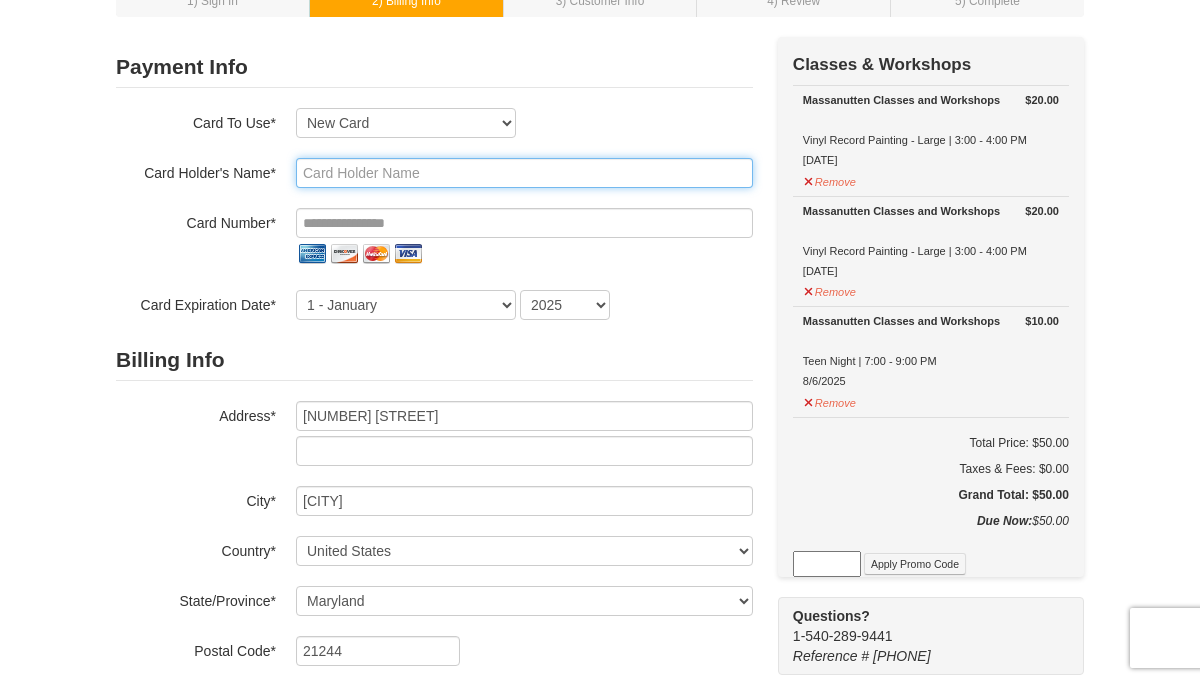 click at bounding box center [524, 173] 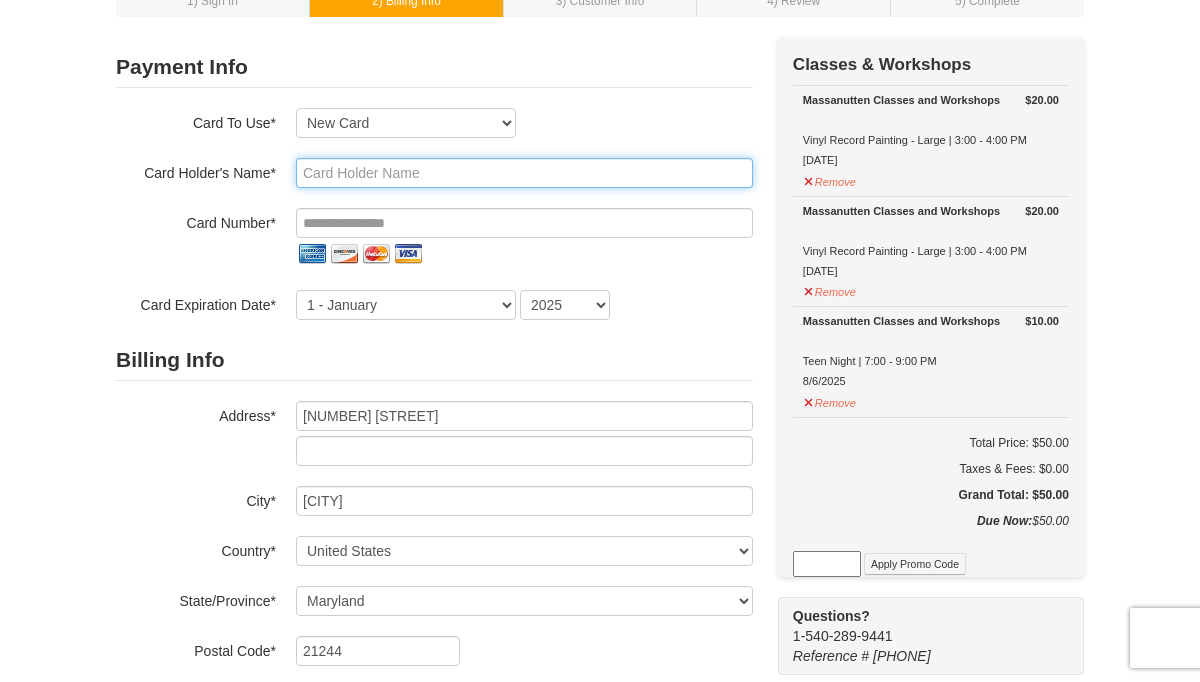 type on "[FIRST] [LAST]" 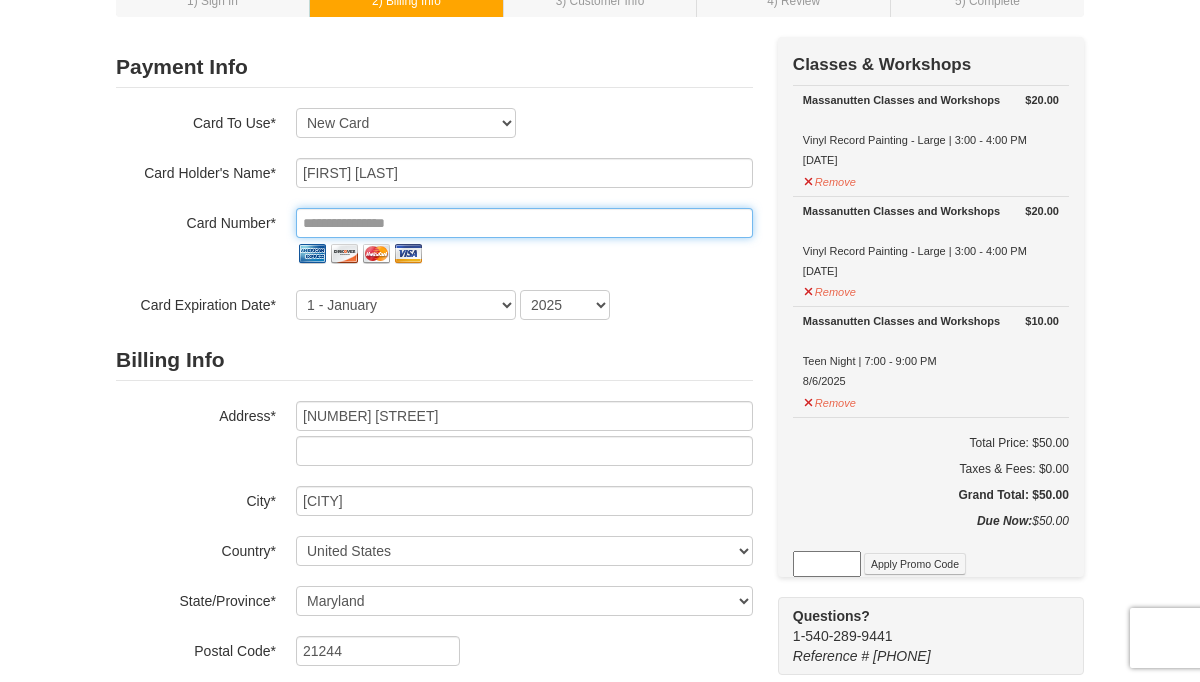 type on "**********" 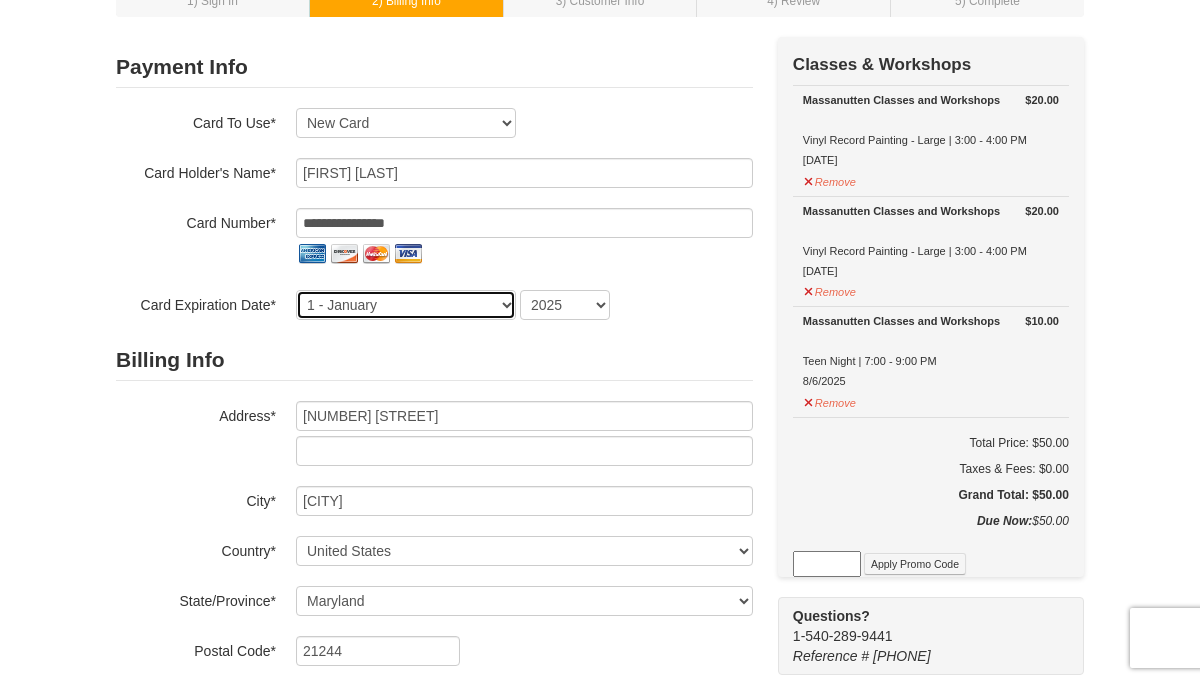 select on "5" 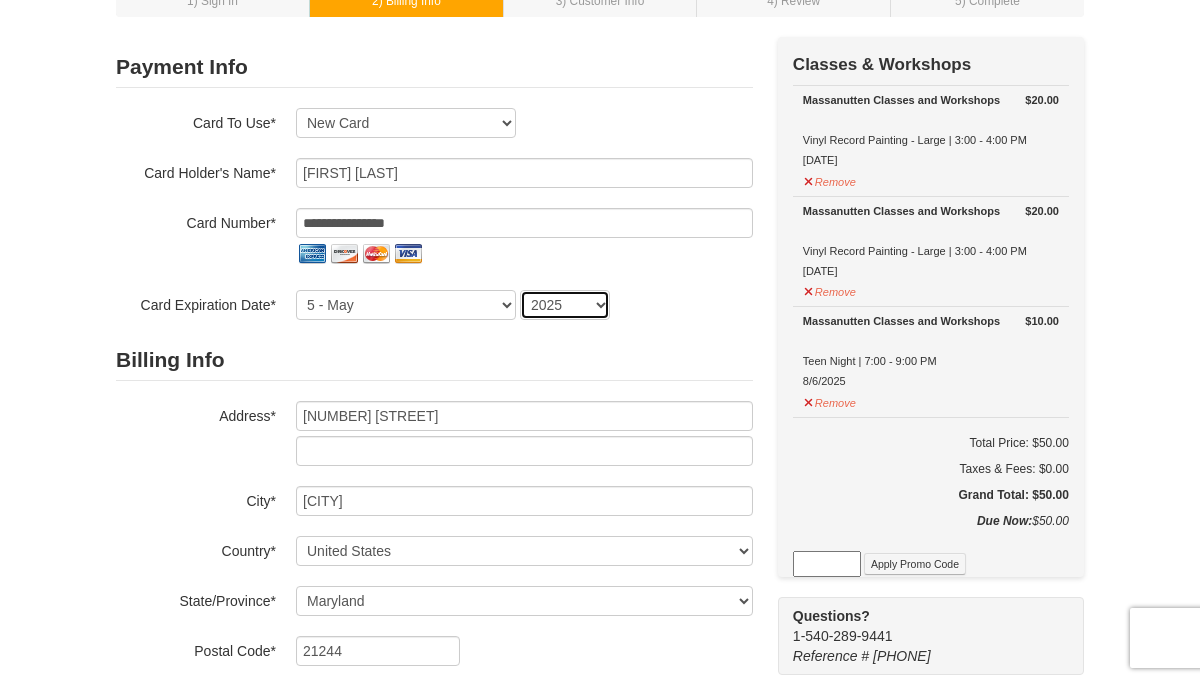 select on "2029" 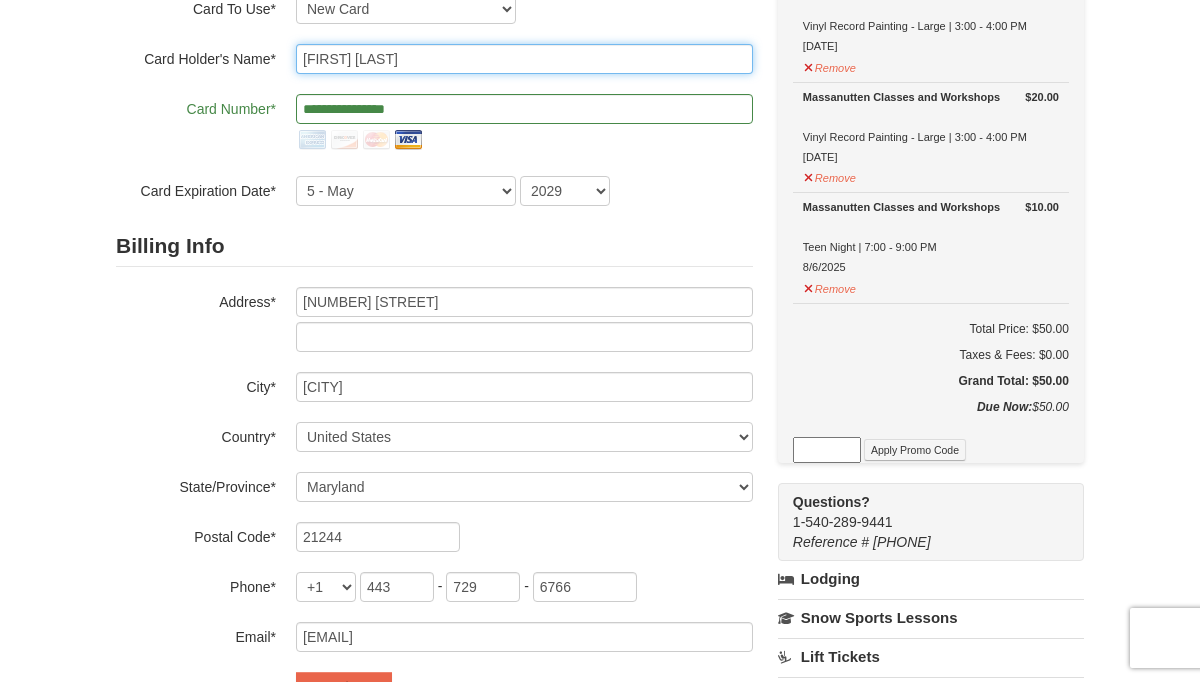 scroll, scrollTop: 250, scrollLeft: 0, axis: vertical 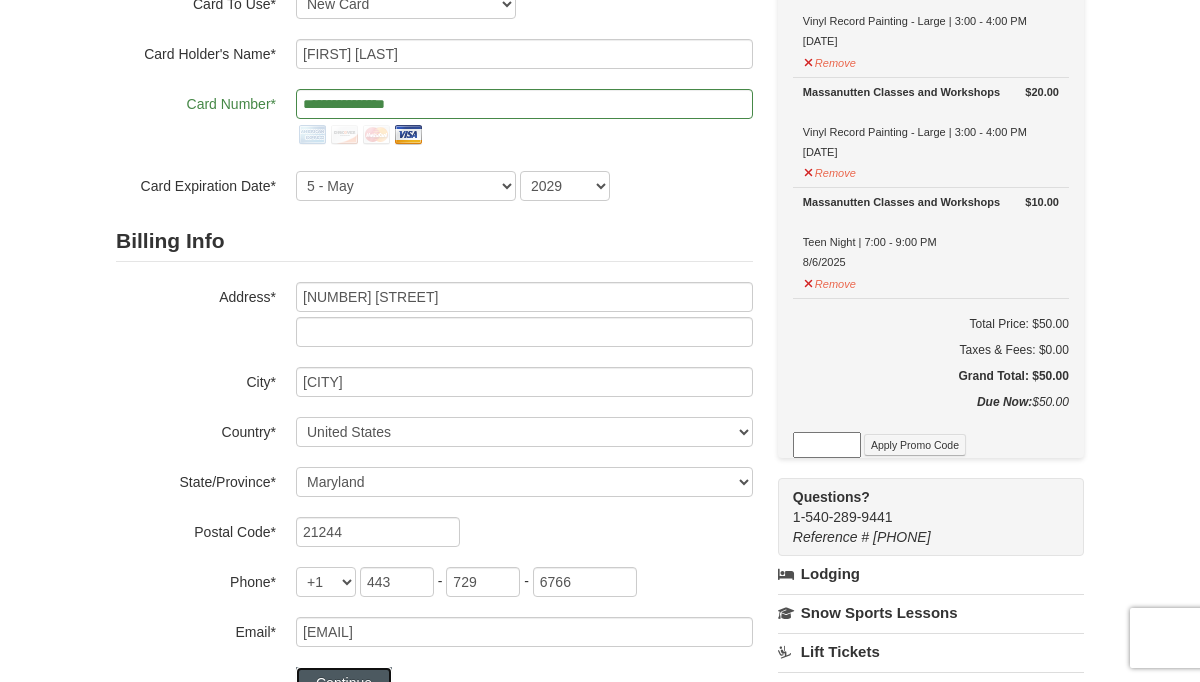 click on "Continue" at bounding box center (344, 683) 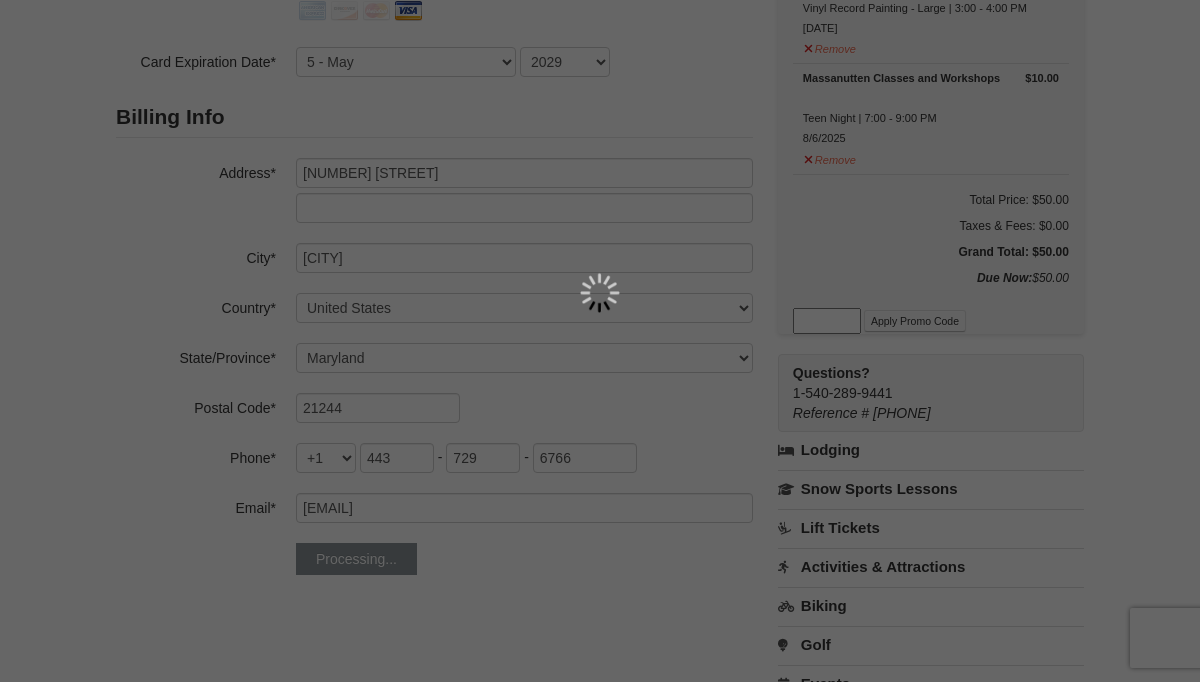 scroll, scrollTop: 425, scrollLeft: 0, axis: vertical 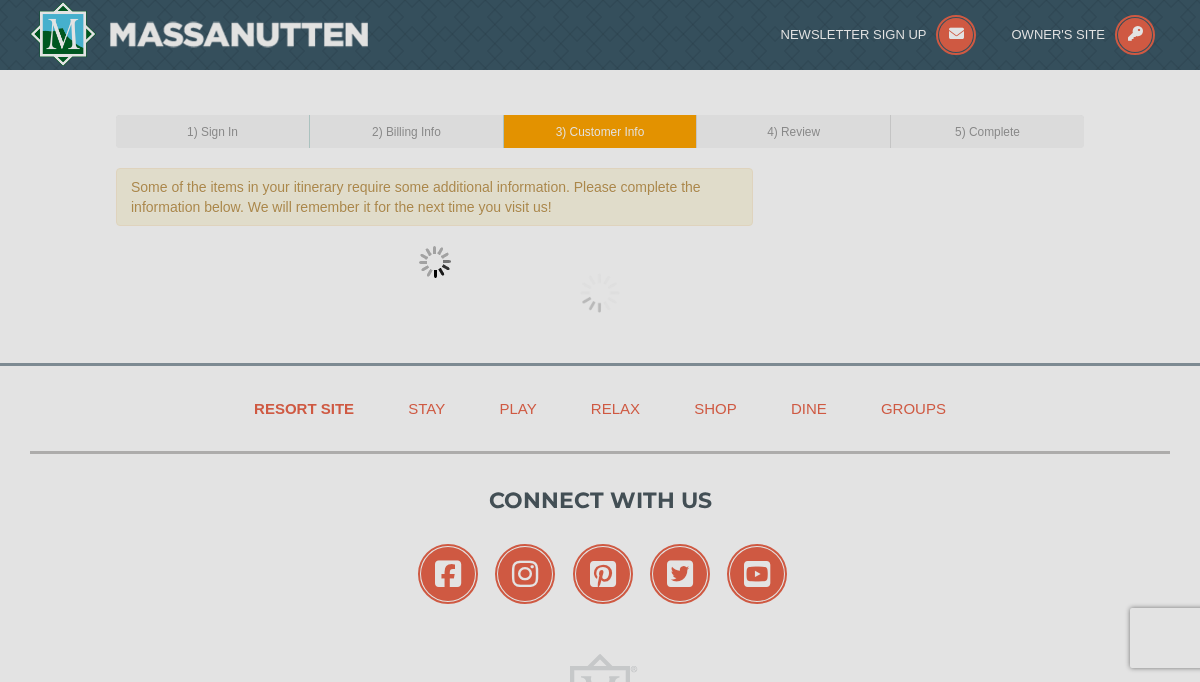 select on "20" 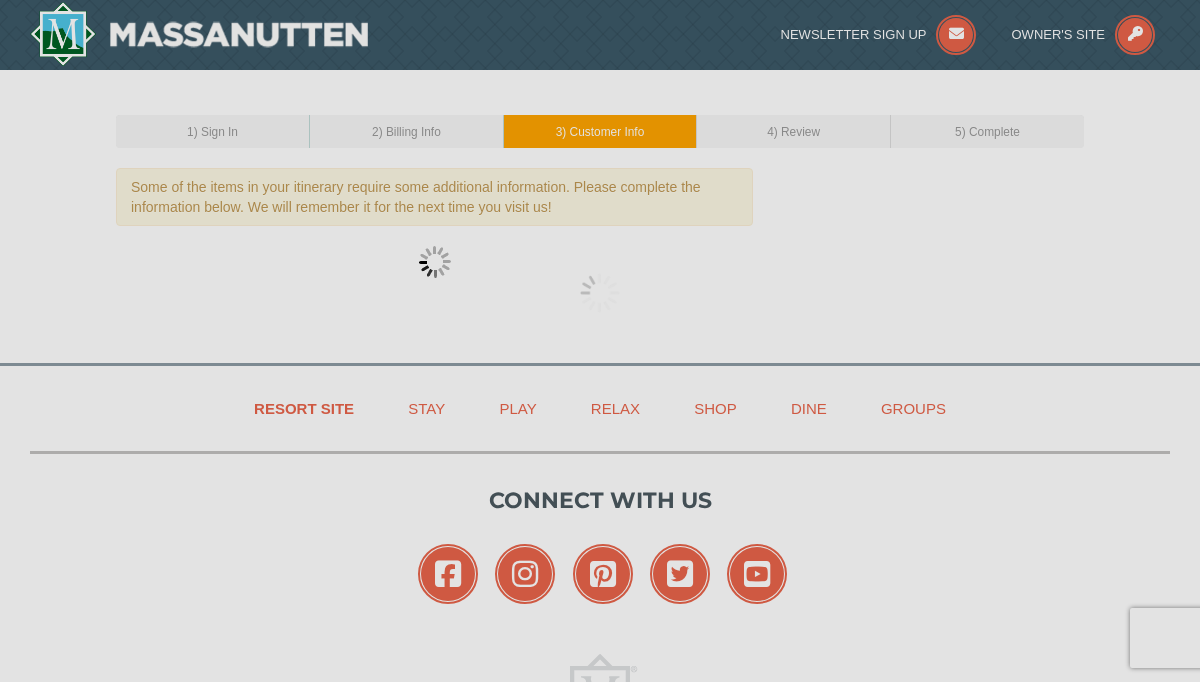 select on "11" 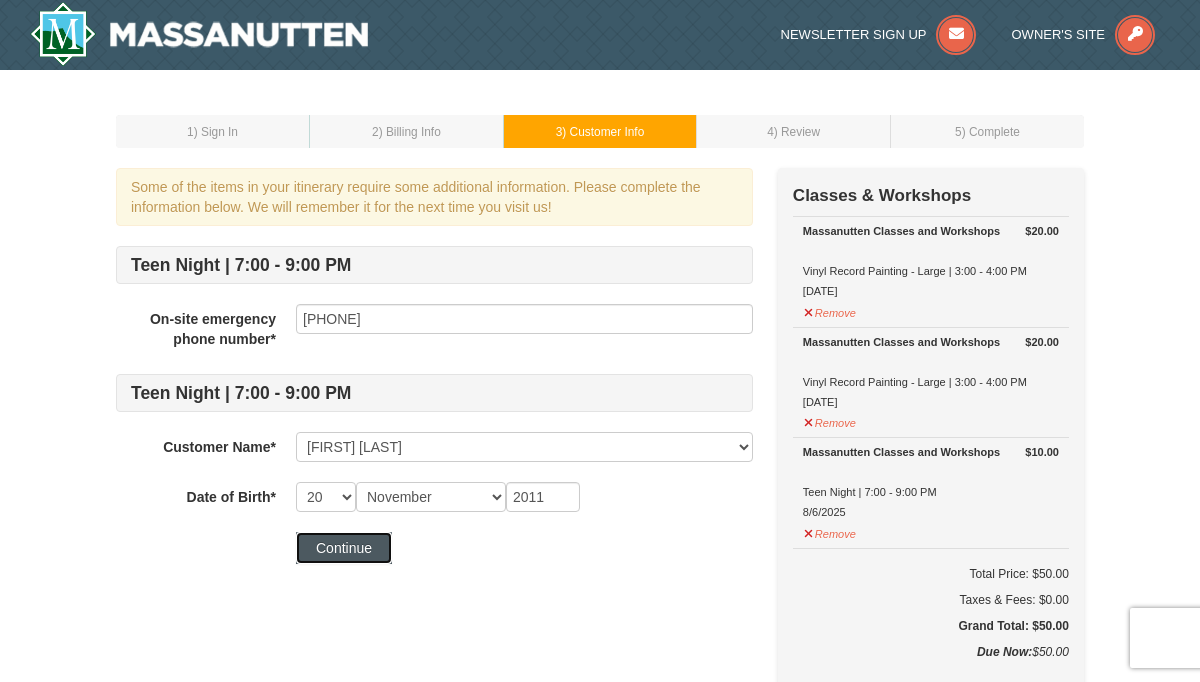 click on "Continue" at bounding box center (344, 548) 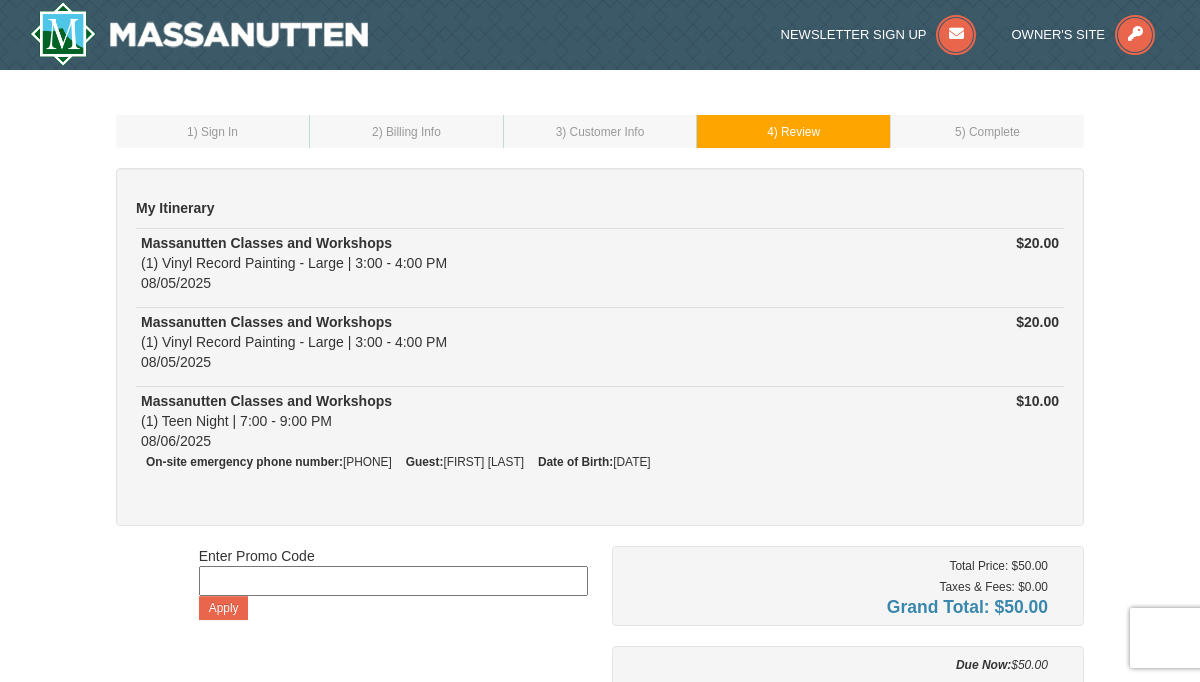 scroll, scrollTop: 0, scrollLeft: 0, axis: both 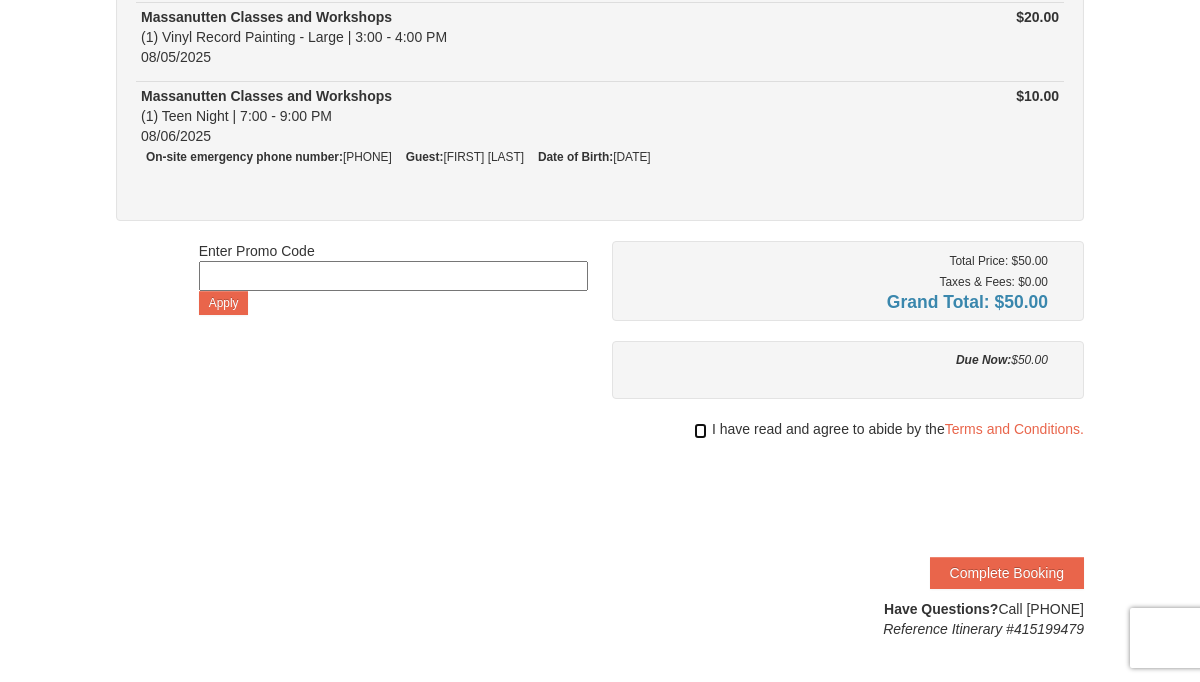 click at bounding box center (700, 431) 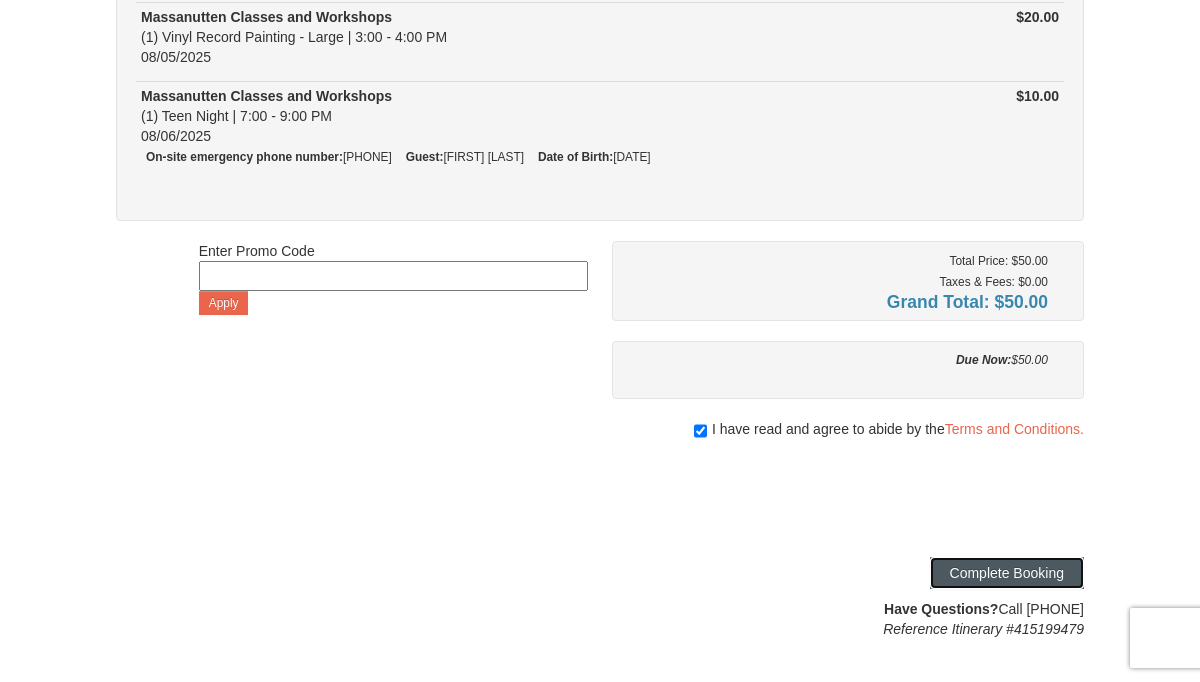 click on "Complete Booking" at bounding box center (1007, 573) 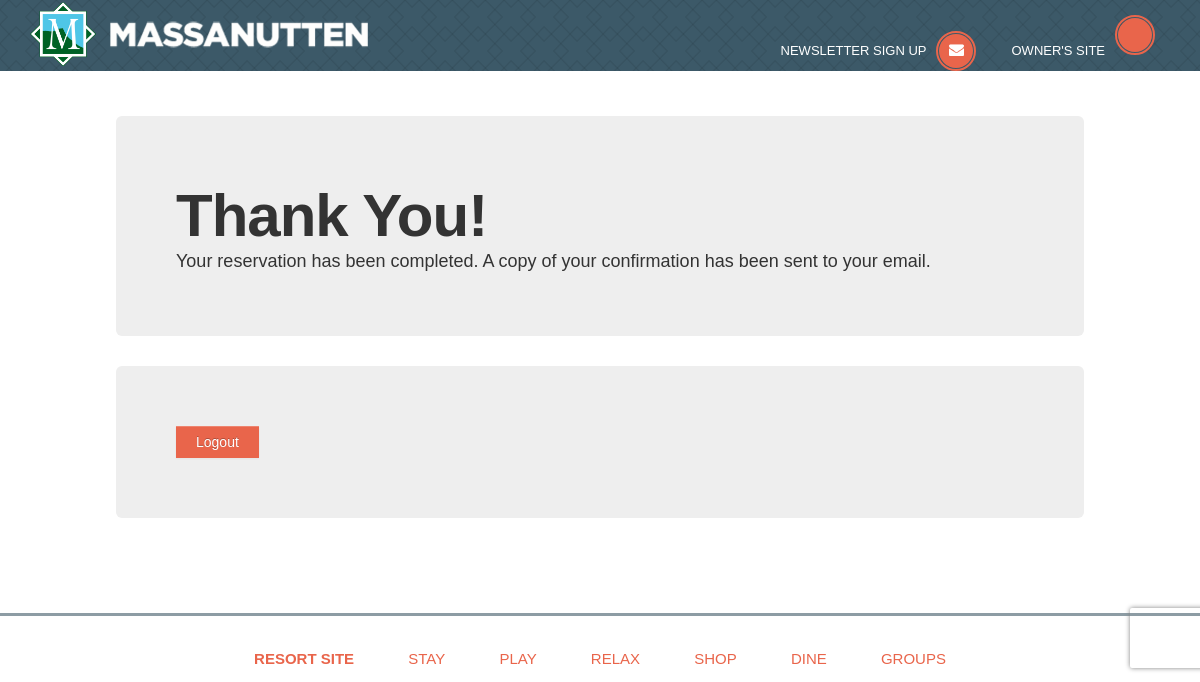 scroll, scrollTop: 0, scrollLeft: 0, axis: both 